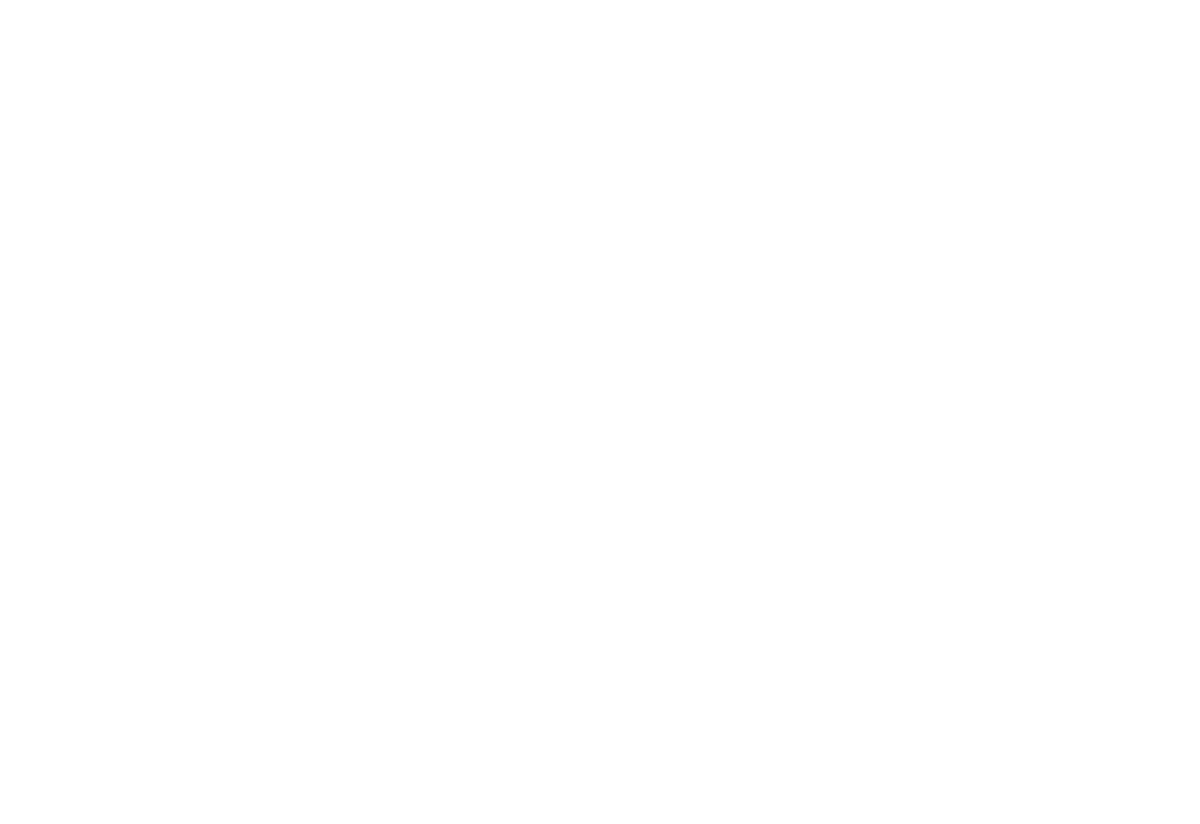 scroll, scrollTop: 0, scrollLeft: 0, axis: both 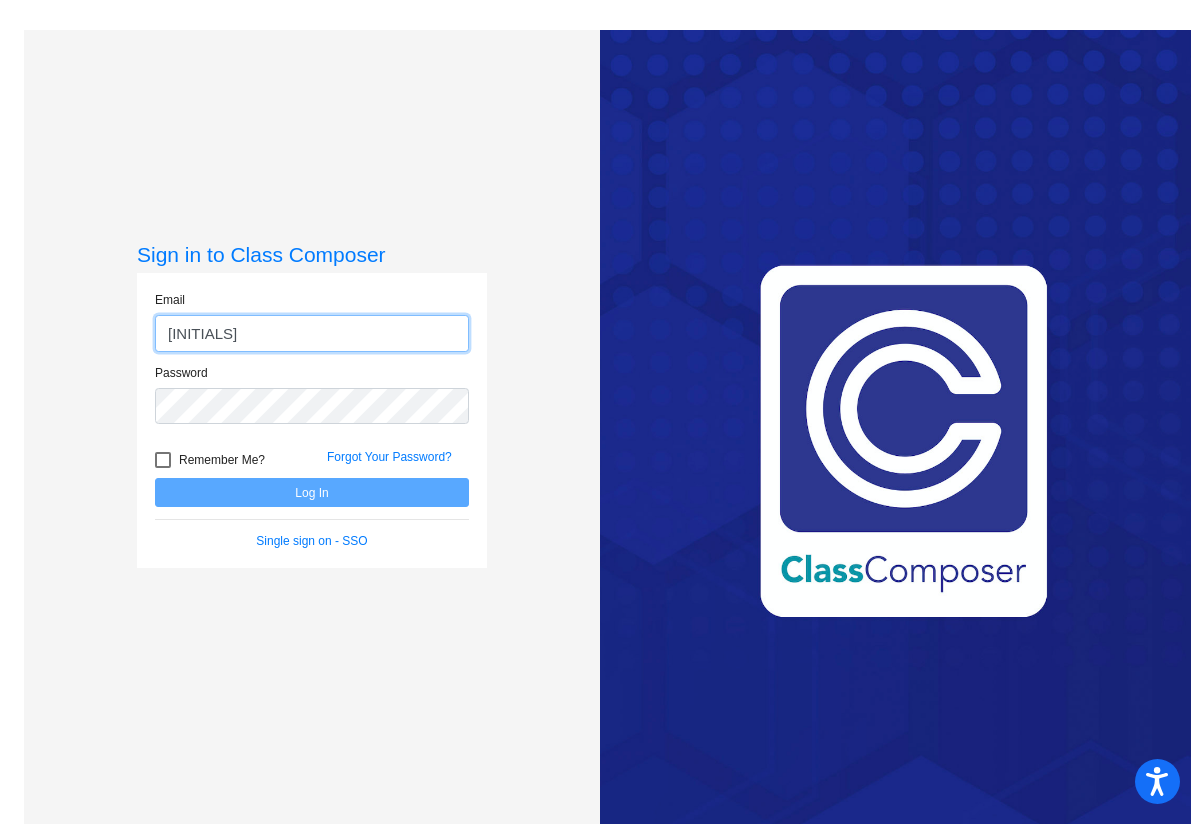 type on "[EMAIL]" 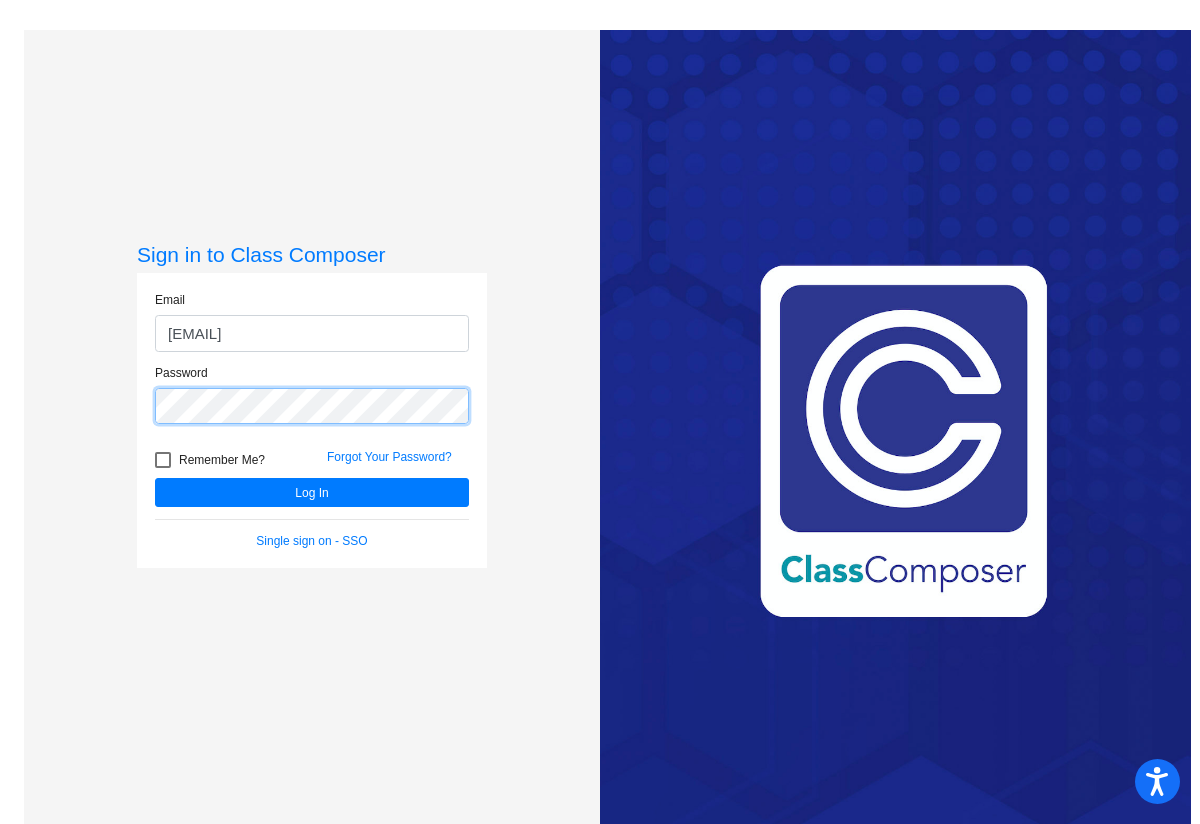 click on "Log In" 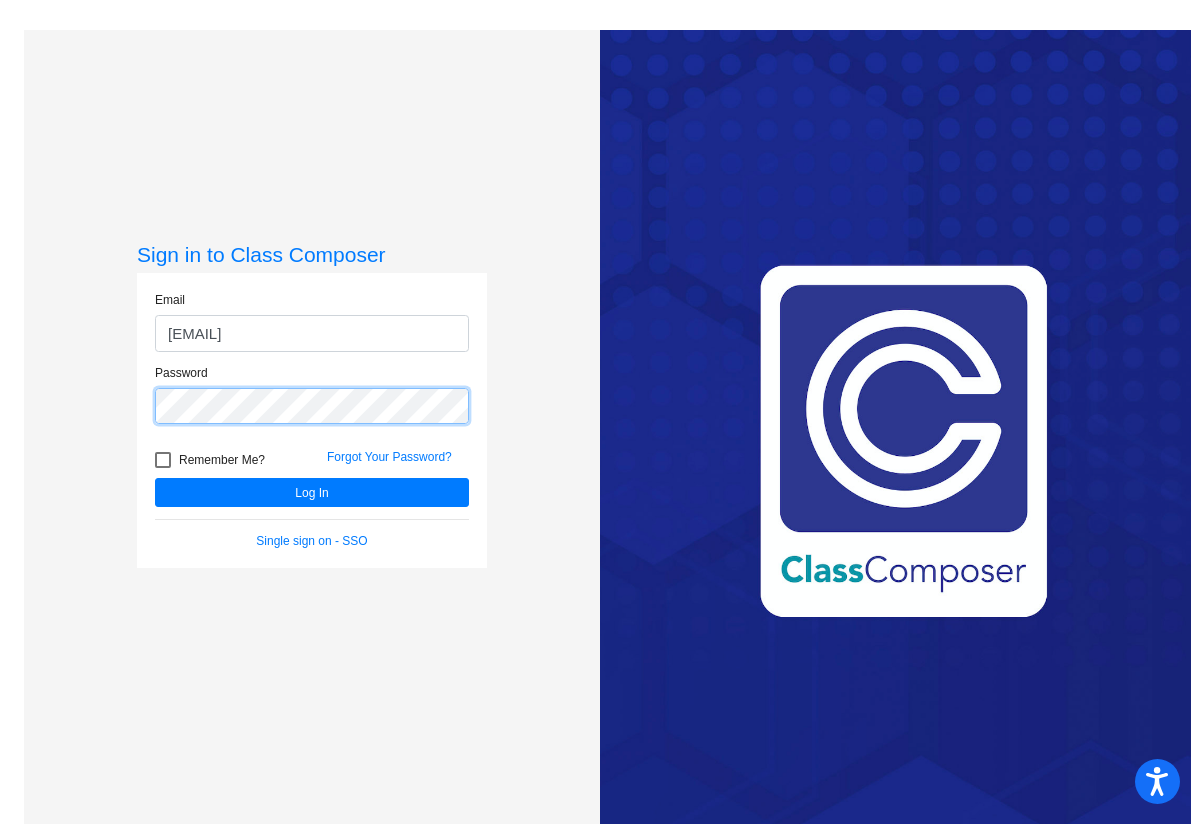 click on "Log In" 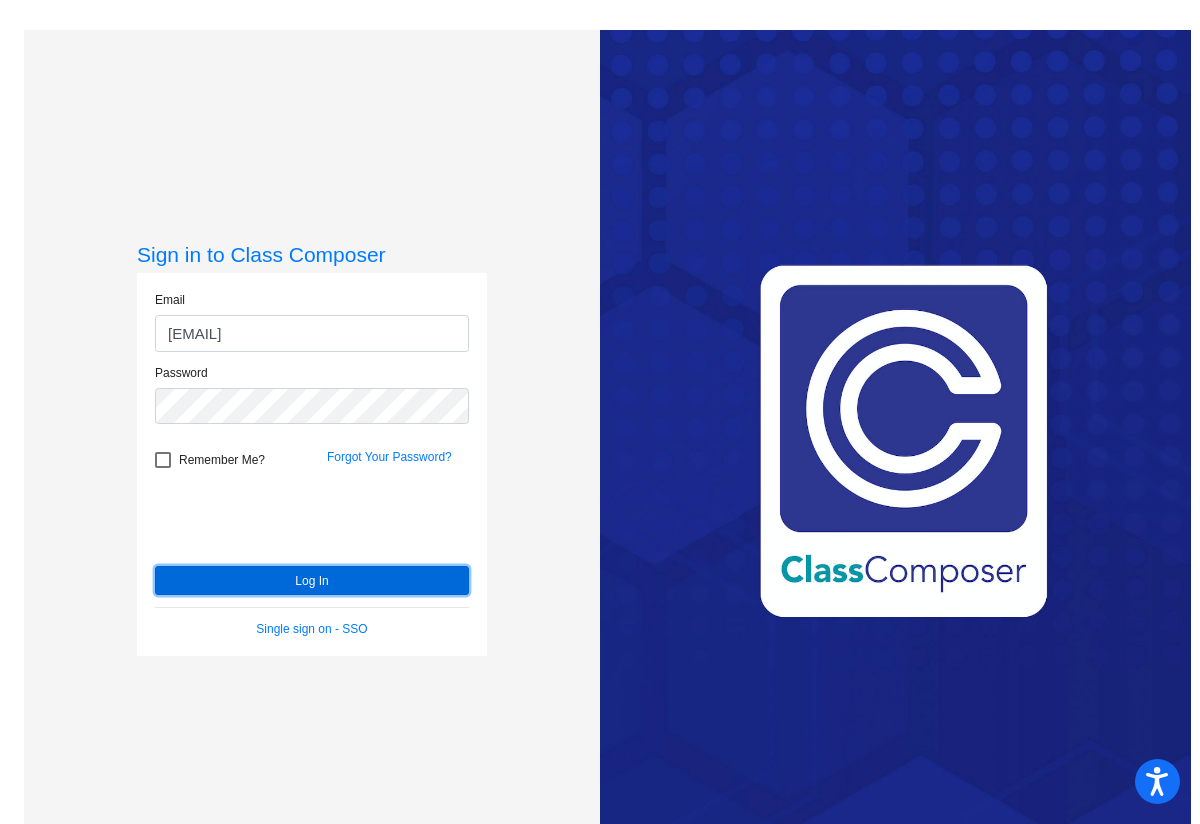 click on "Log In" 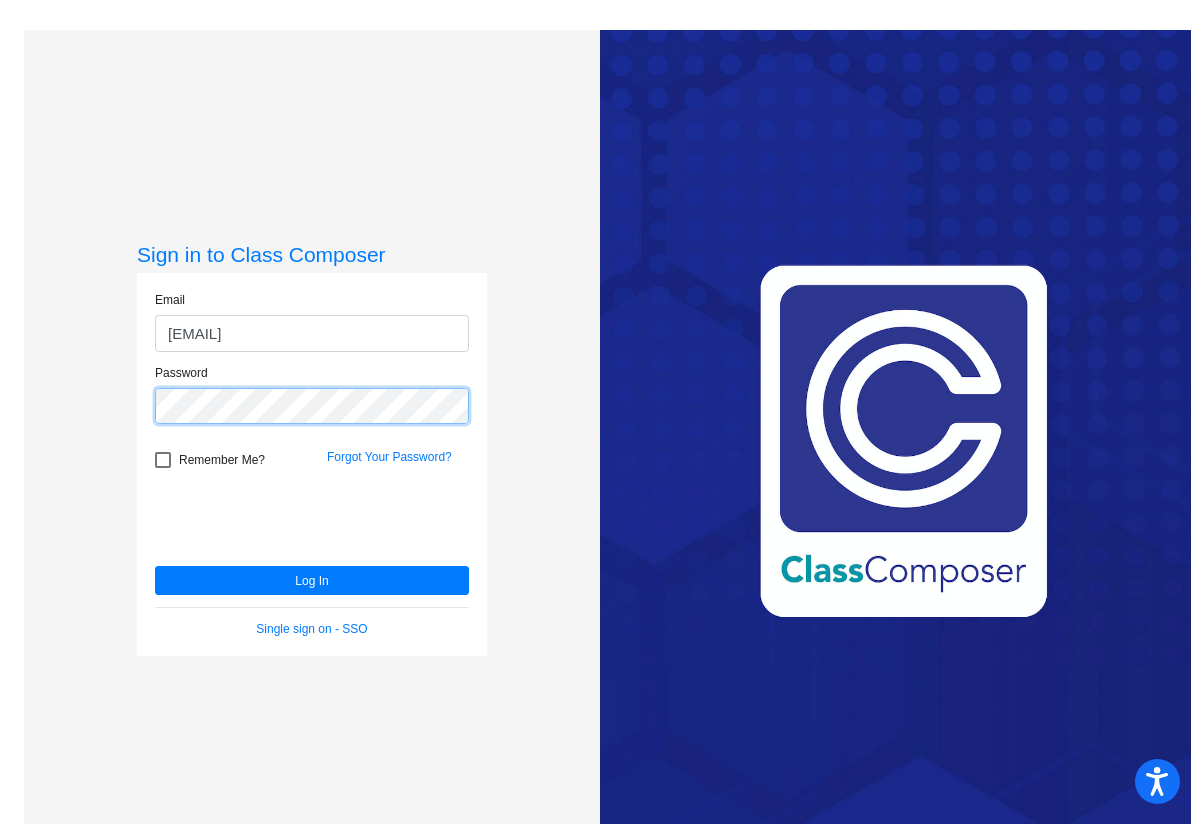 click on "Log In" 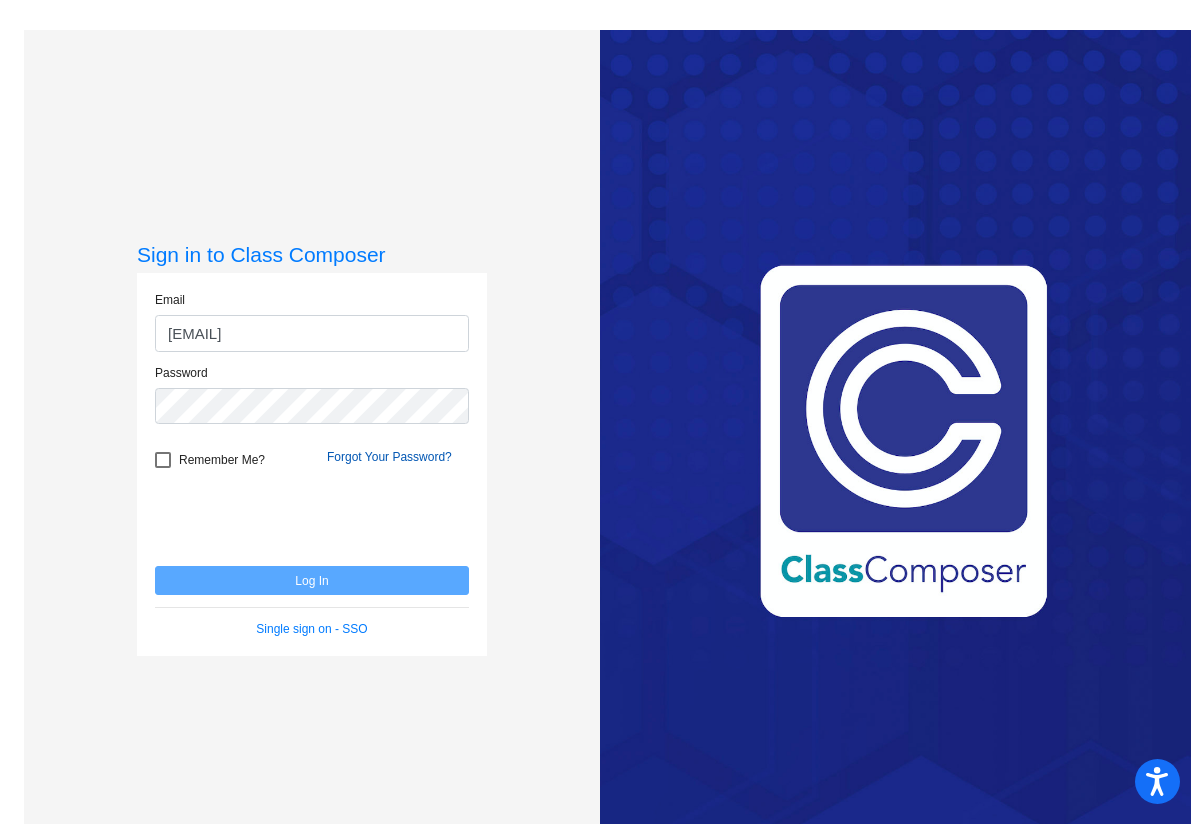 click on "Forgot Your Password?" 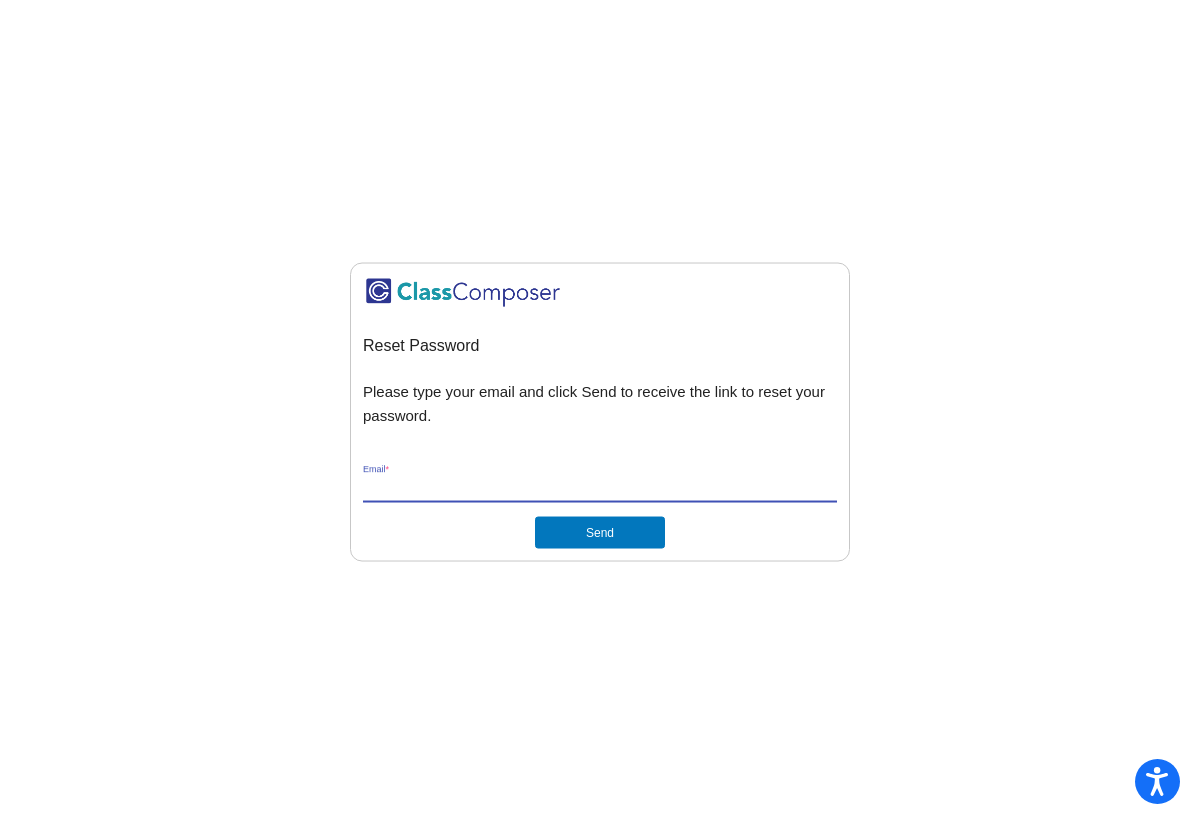 click on "Email  *" at bounding box center [600, 487] 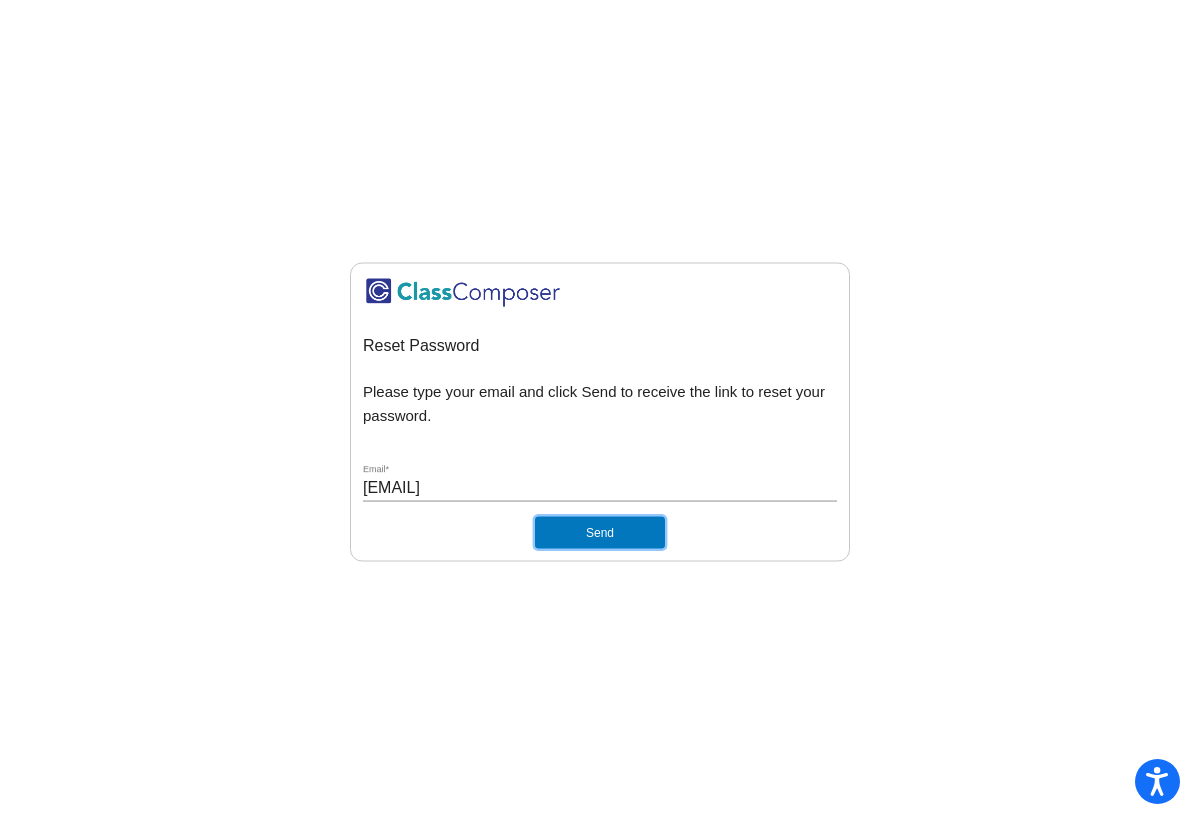 click on "Send" 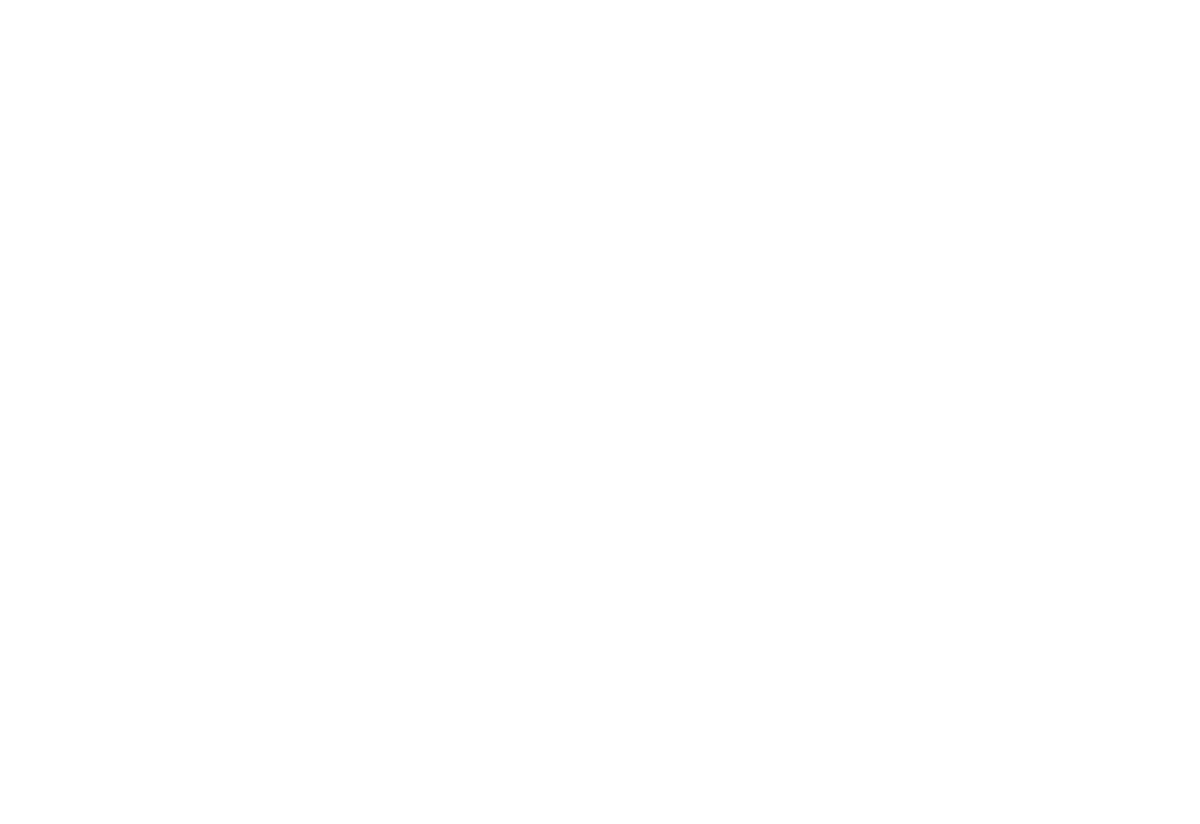 scroll, scrollTop: 0, scrollLeft: 0, axis: both 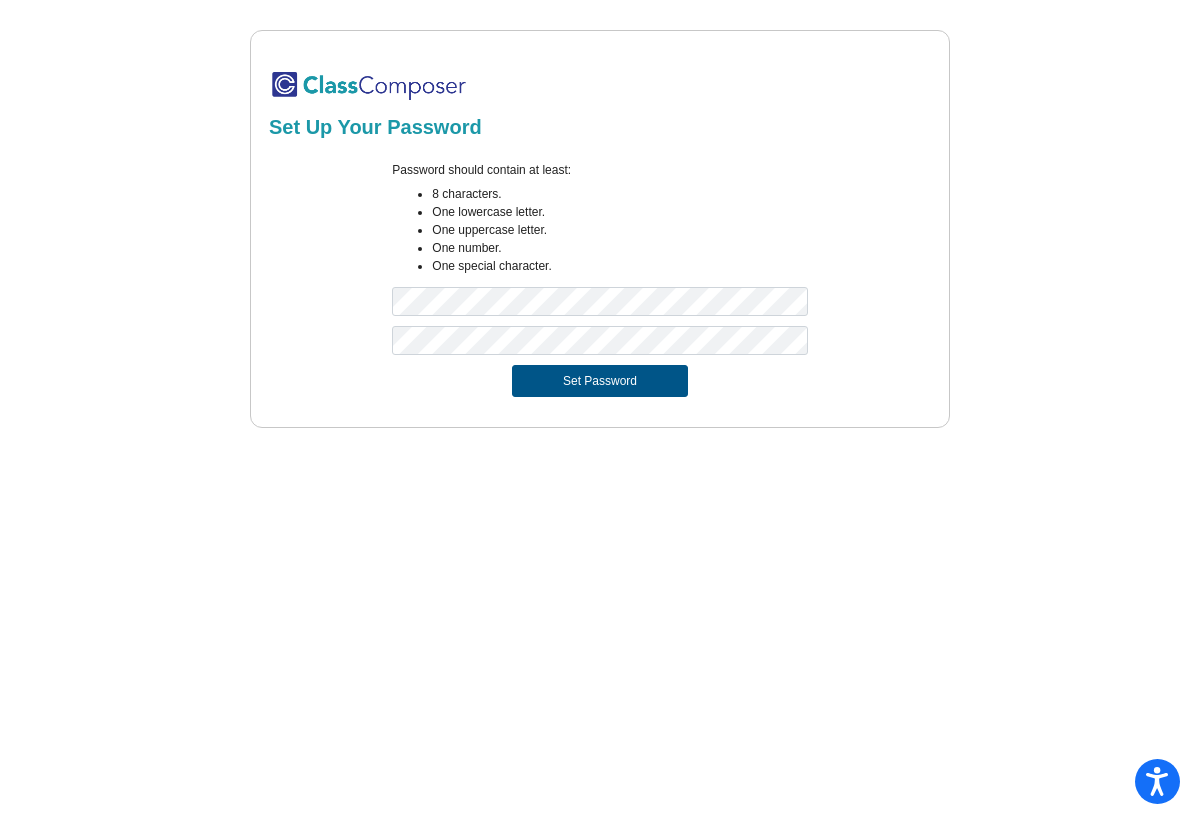 click on "Set Password" at bounding box center (600, 381) 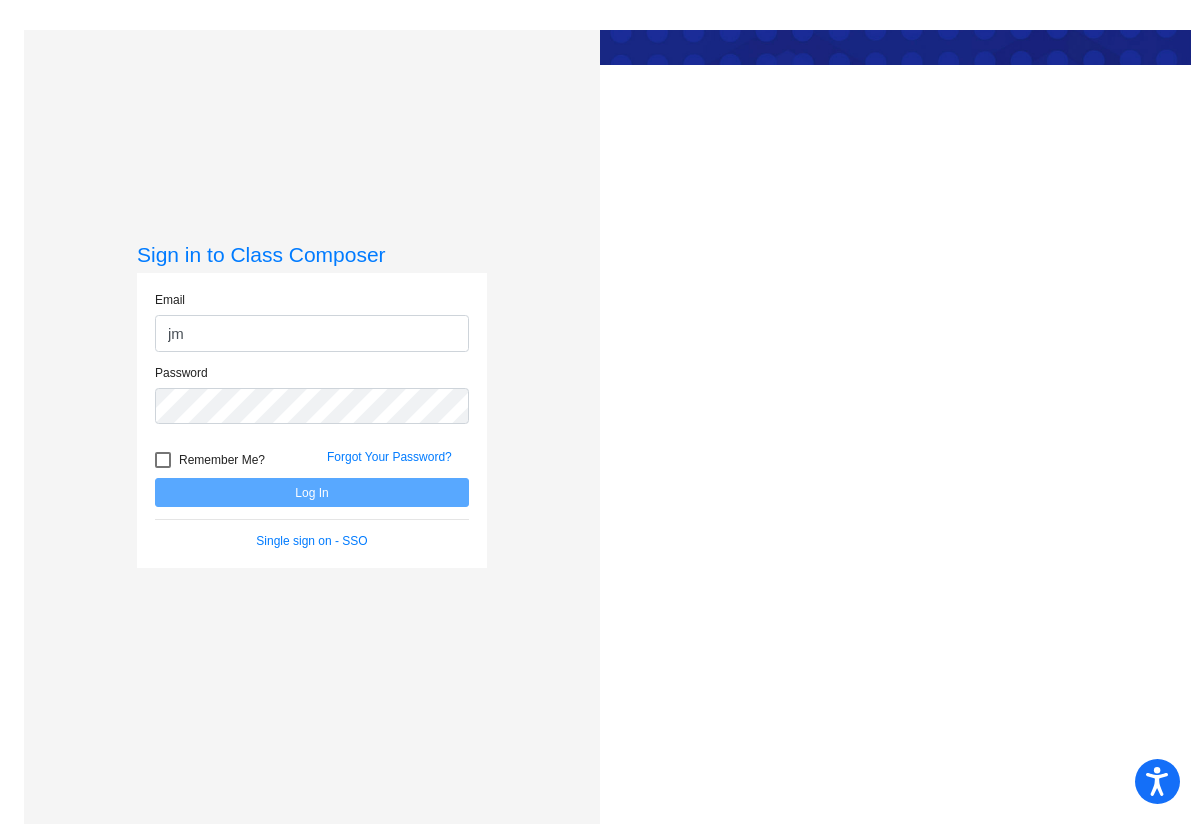 type on "[EMAIL]" 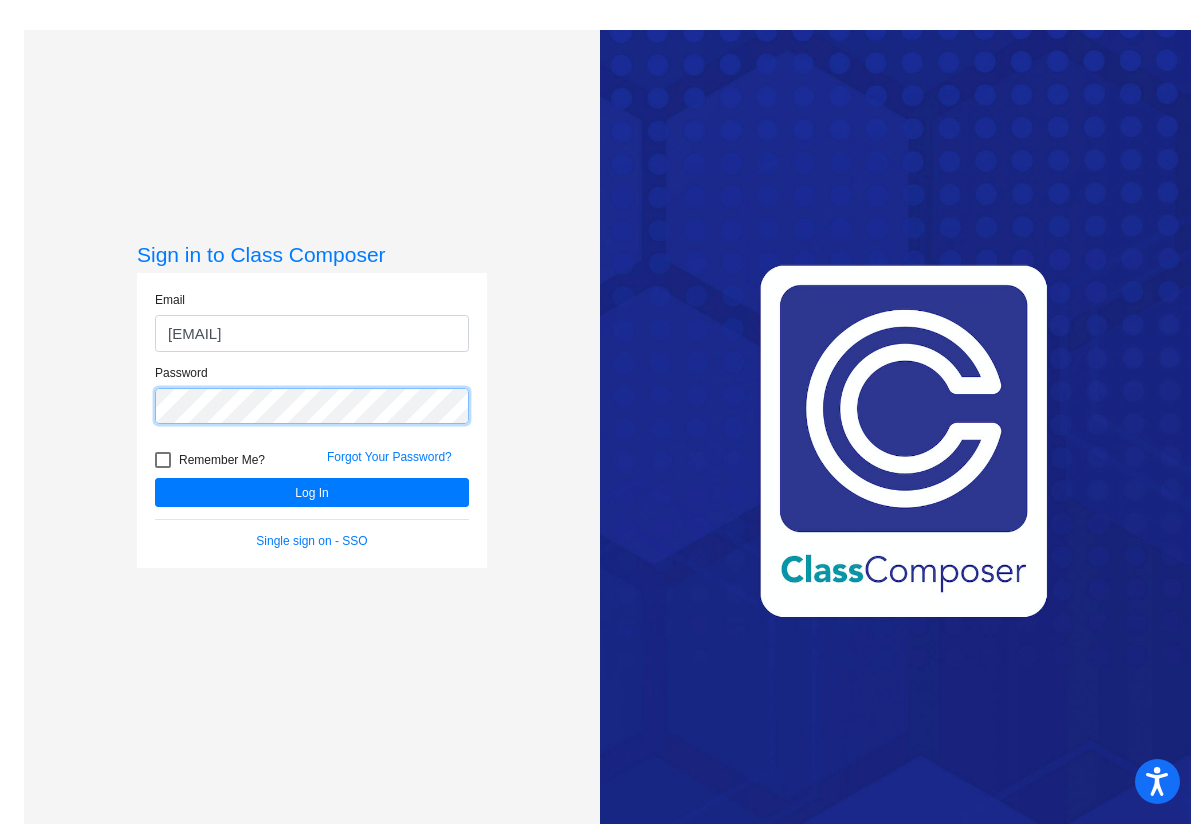 click on "Log In" 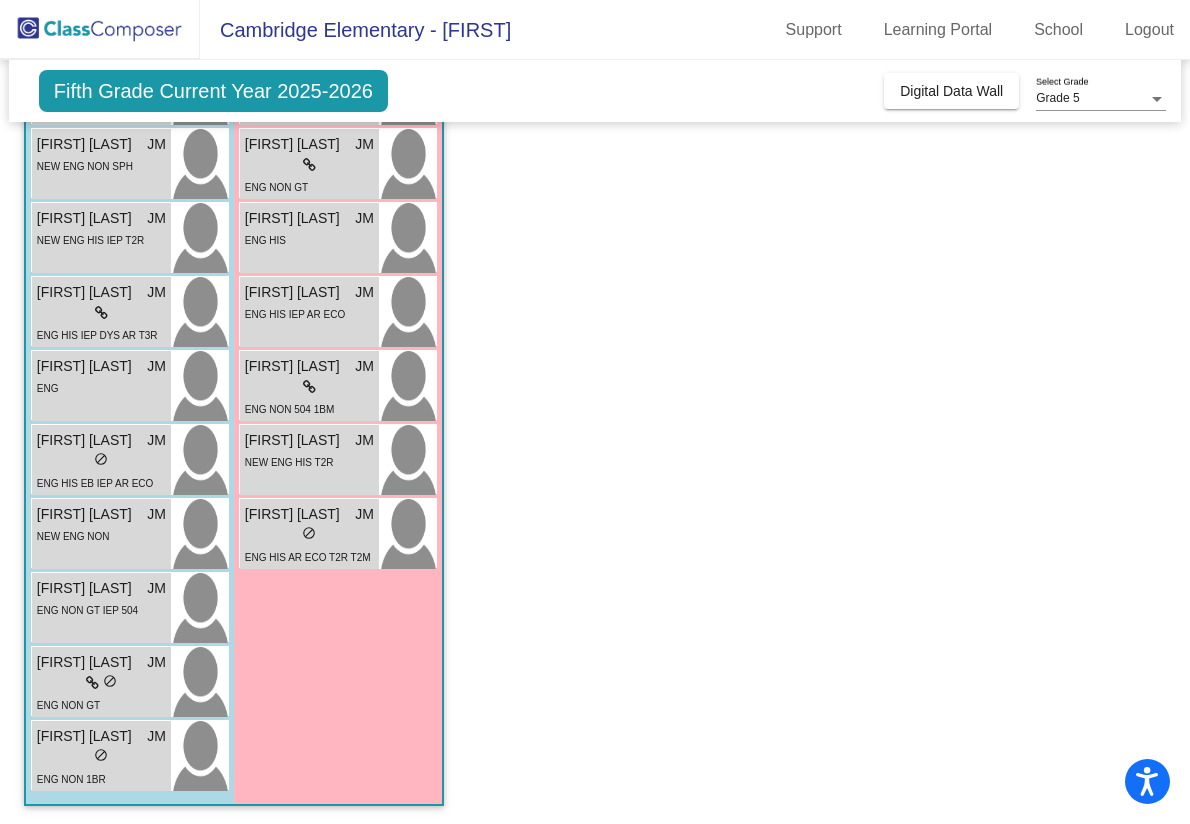 scroll, scrollTop: 416, scrollLeft: 0, axis: vertical 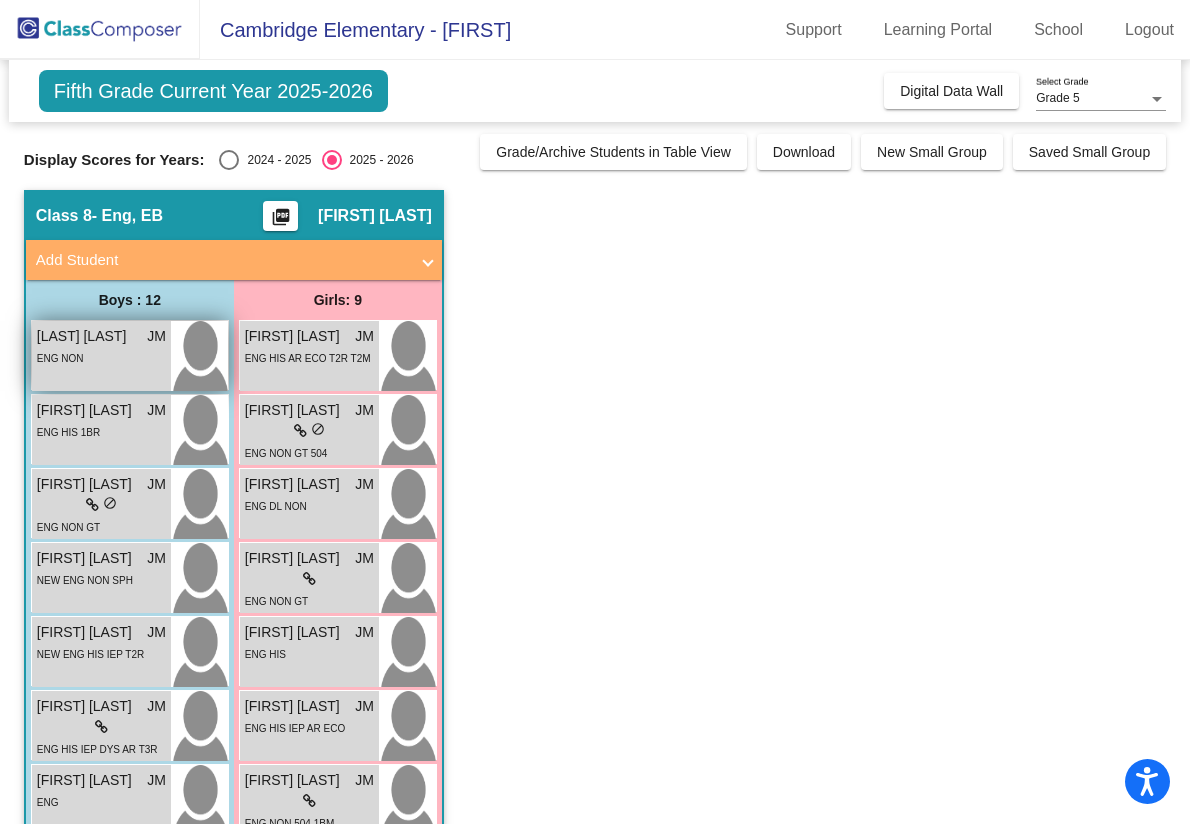 click on "ENG NON" at bounding box center [101, 357] 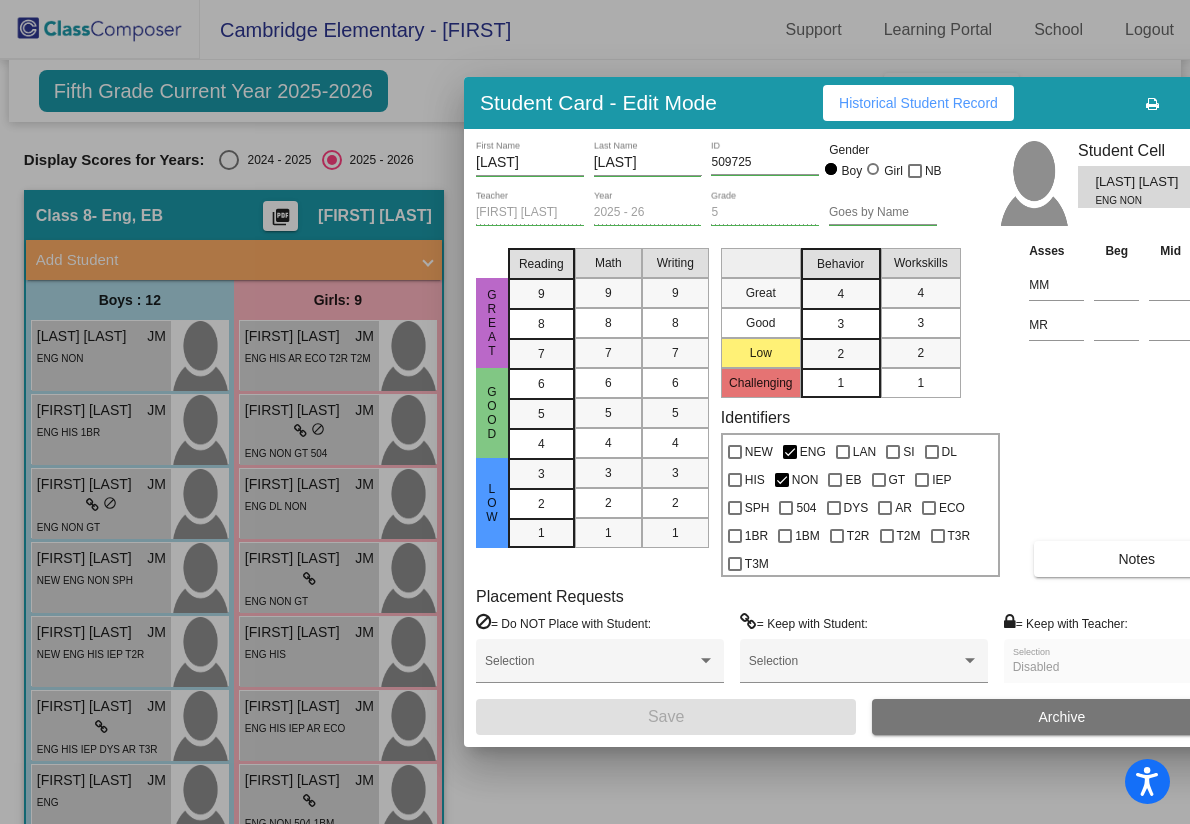 scroll, scrollTop: 0, scrollLeft: 0, axis: both 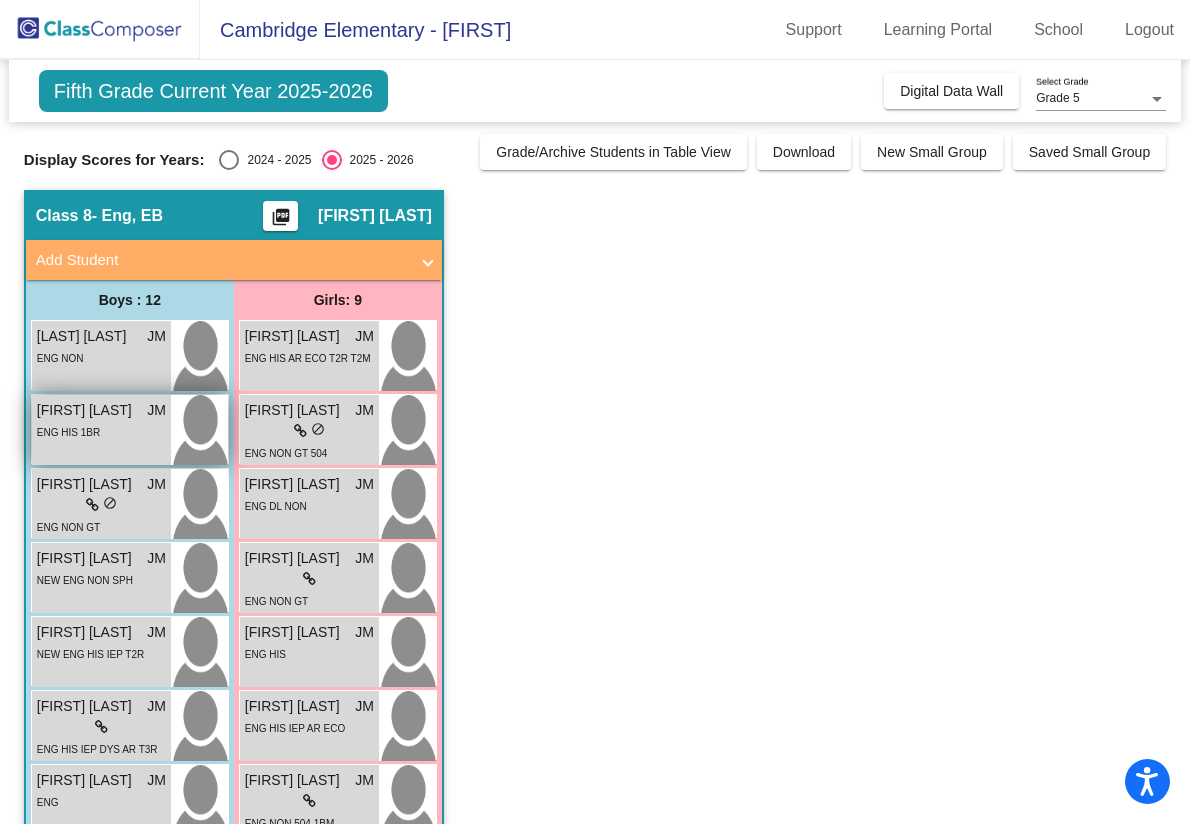 click on "ENG HIS 1BR" at bounding box center (101, 431) 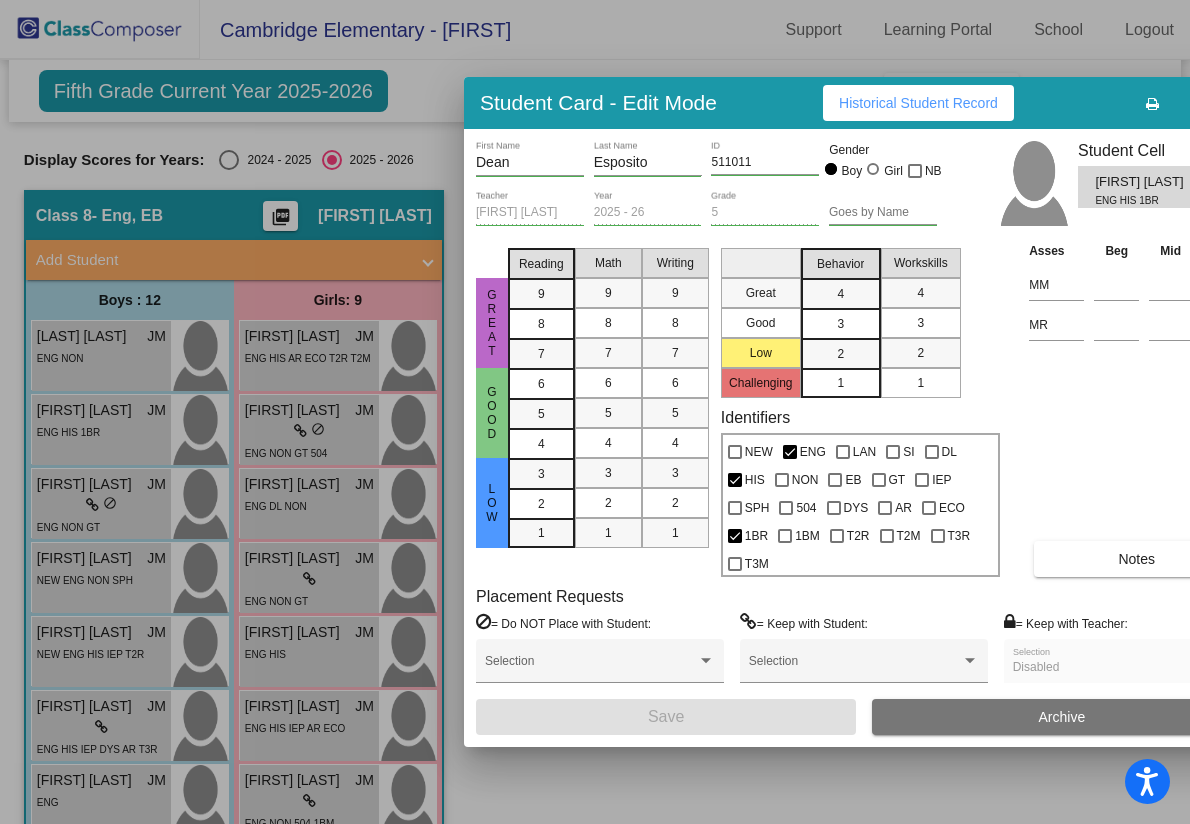 scroll, scrollTop: 0, scrollLeft: 0, axis: both 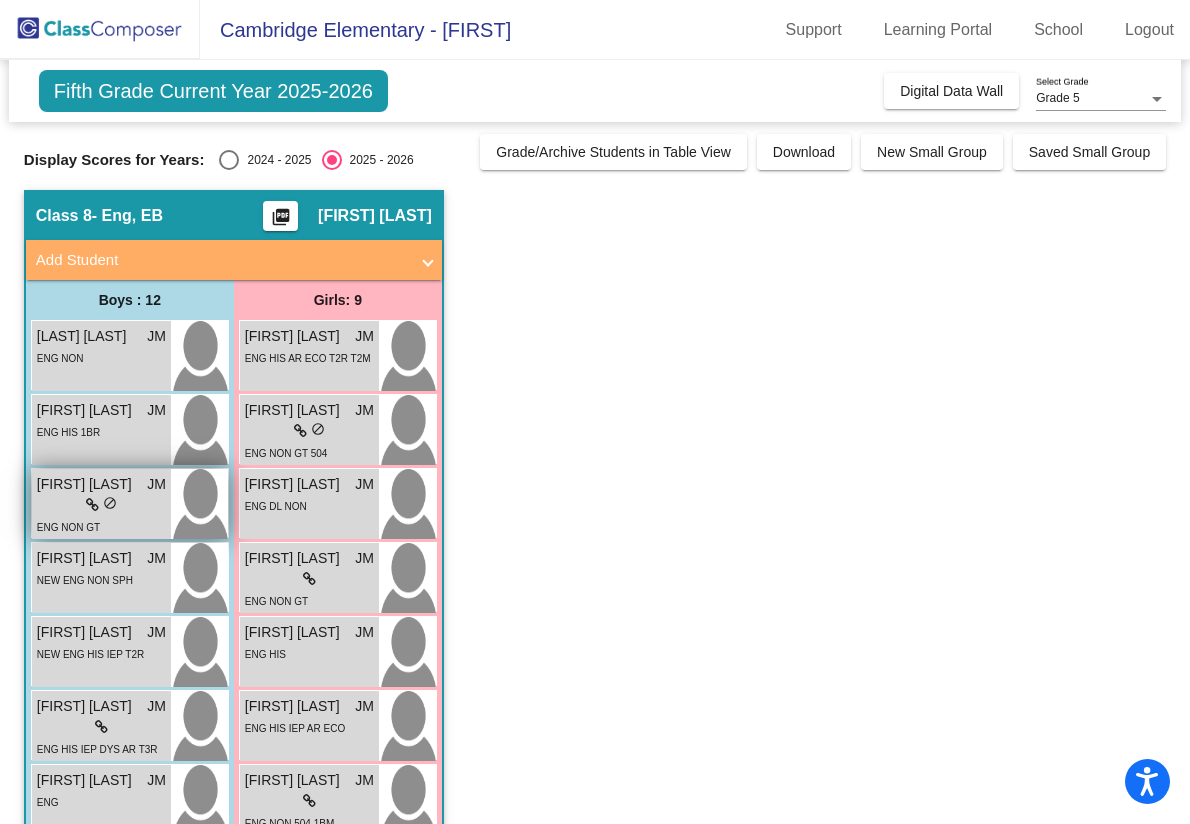 click on "[FIRST] [LAST]" at bounding box center (87, 484) 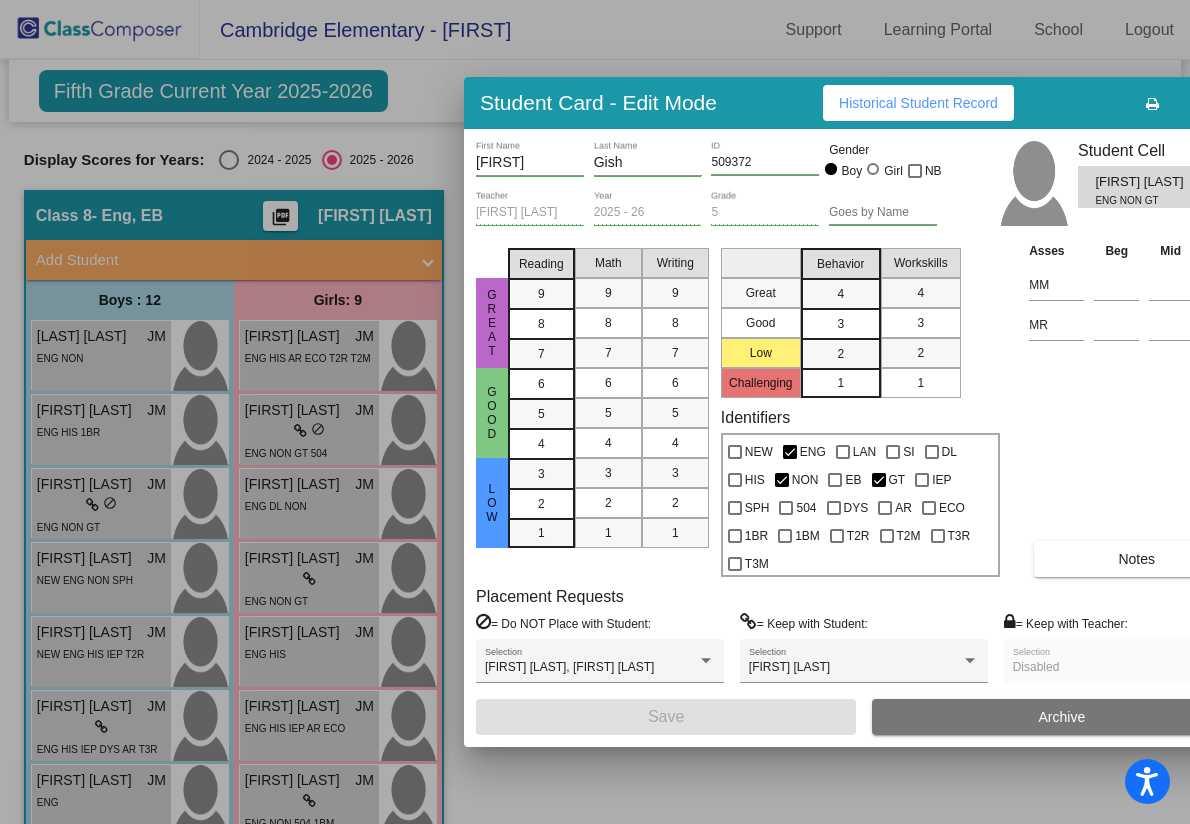 click at bounding box center [595, 412] 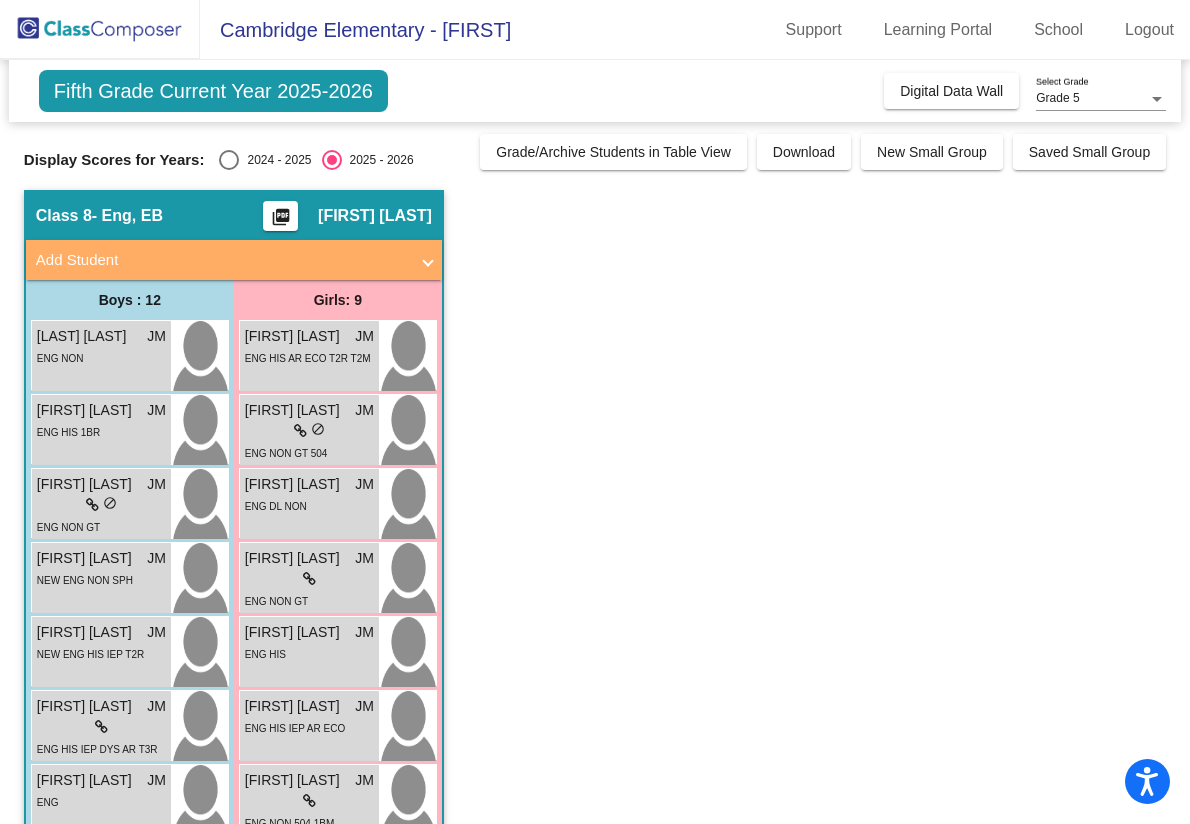 click on "[FIRST] [LAST] JM lock do_not_disturb_alt NEW ENG NON SPH" at bounding box center (101, 578) 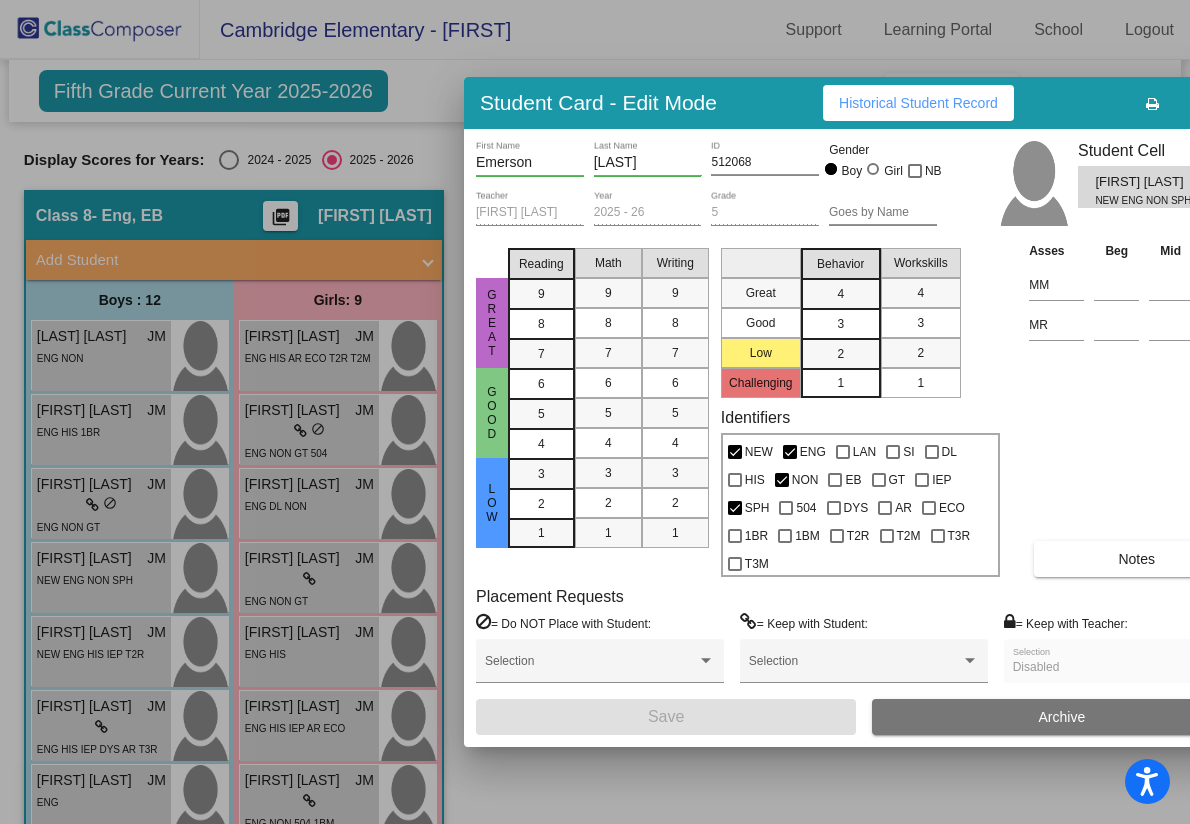 click at bounding box center [595, 412] 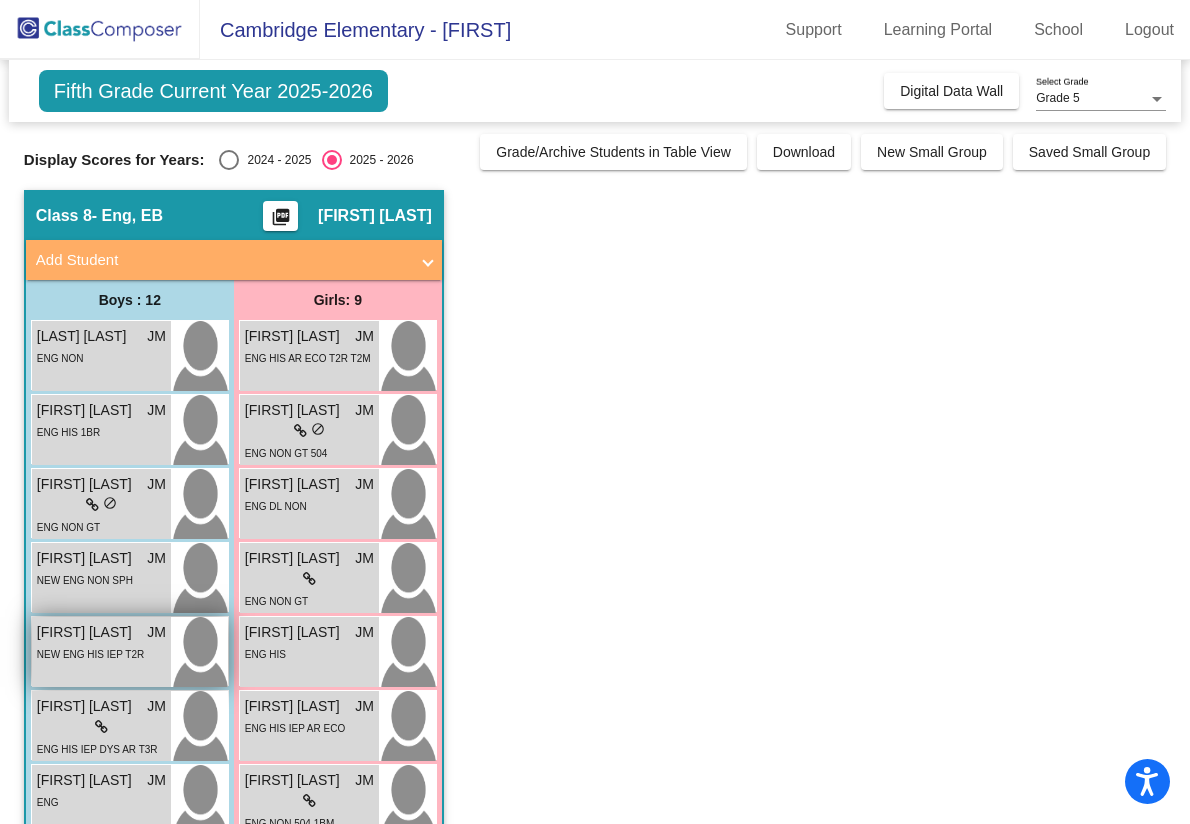 click on "NEW ENG HIS IEP T2R" at bounding box center [90, 654] 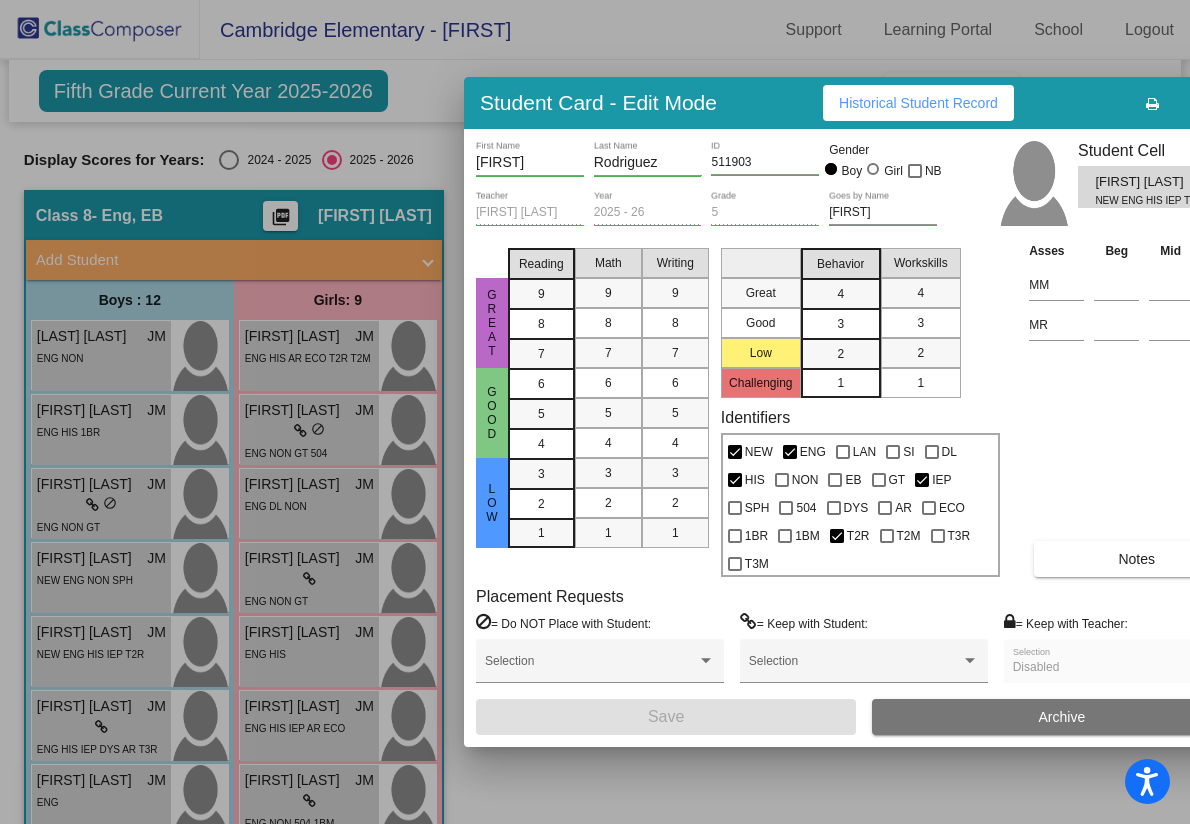 click at bounding box center [595, 412] 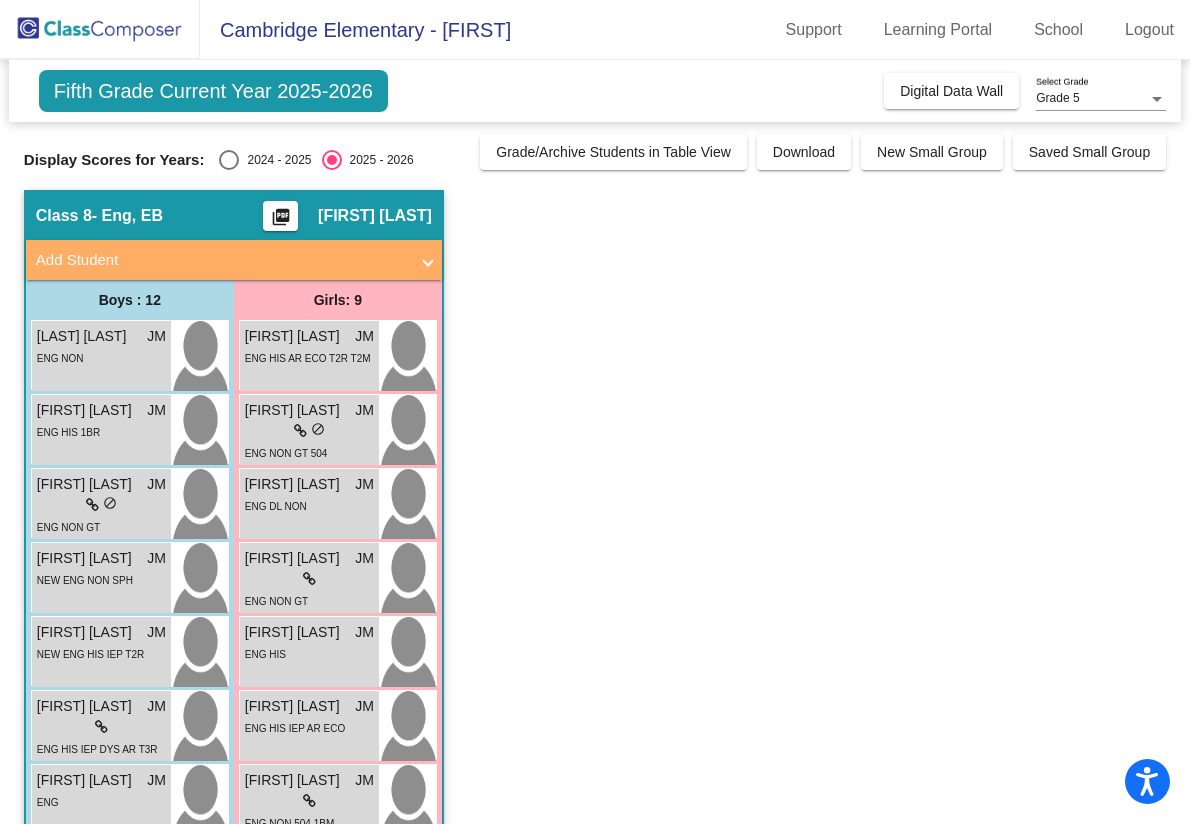 click on "lock do_not_disturb_alt" at bounding box center [101, 505] 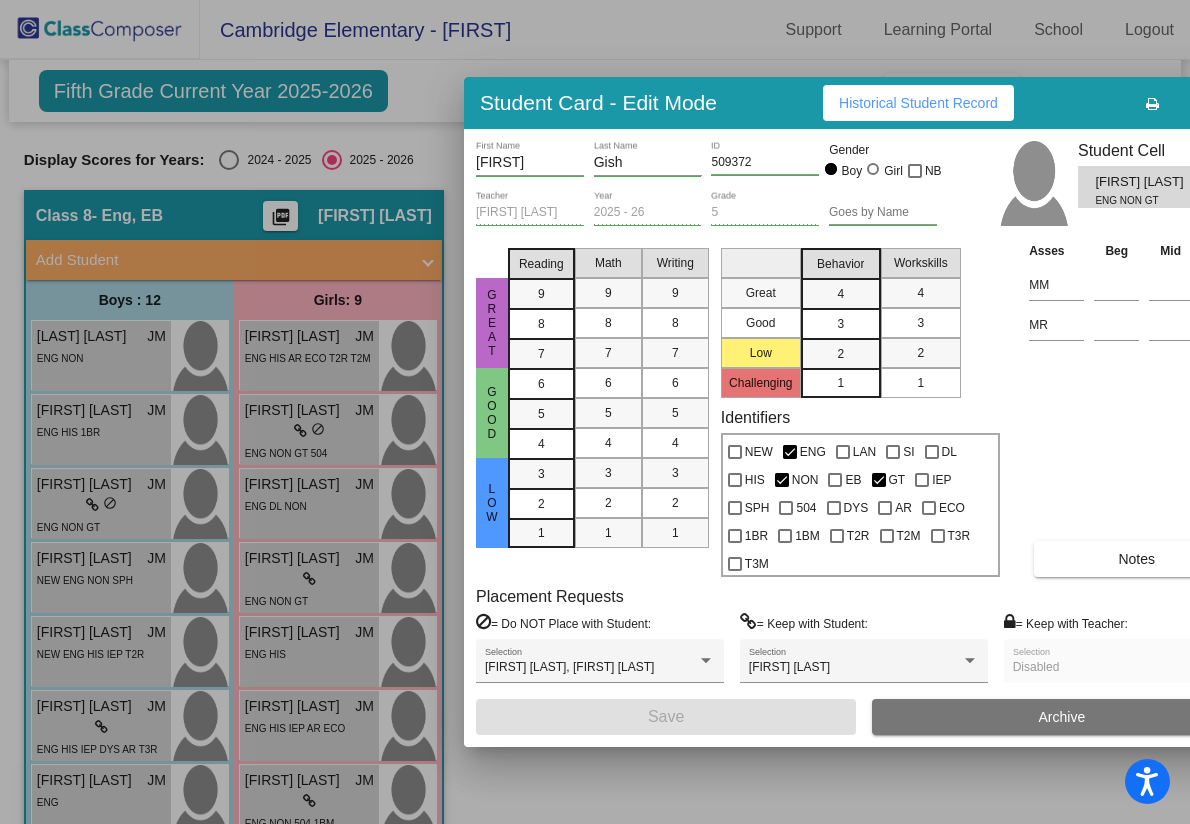 click at bounding box center (595, 412) 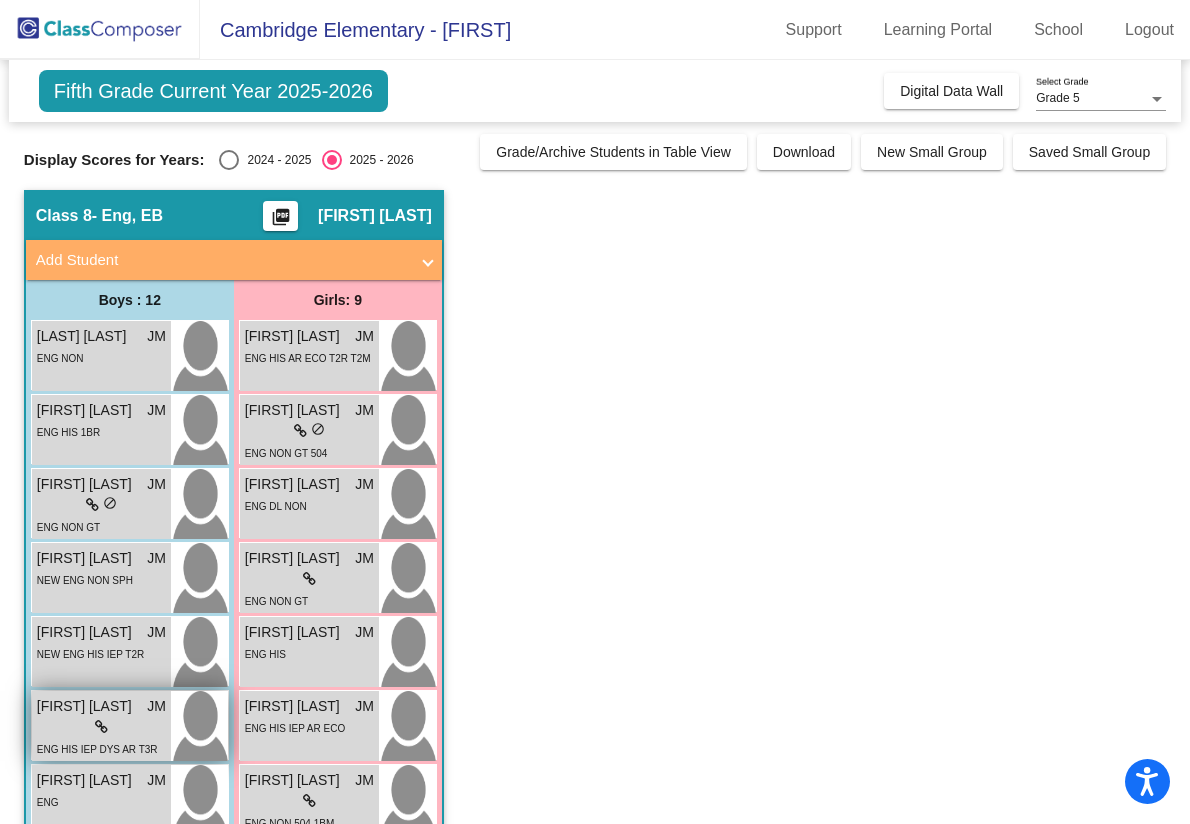 click on "[FIRST] [LAST]" at bounding box center [87, 706] 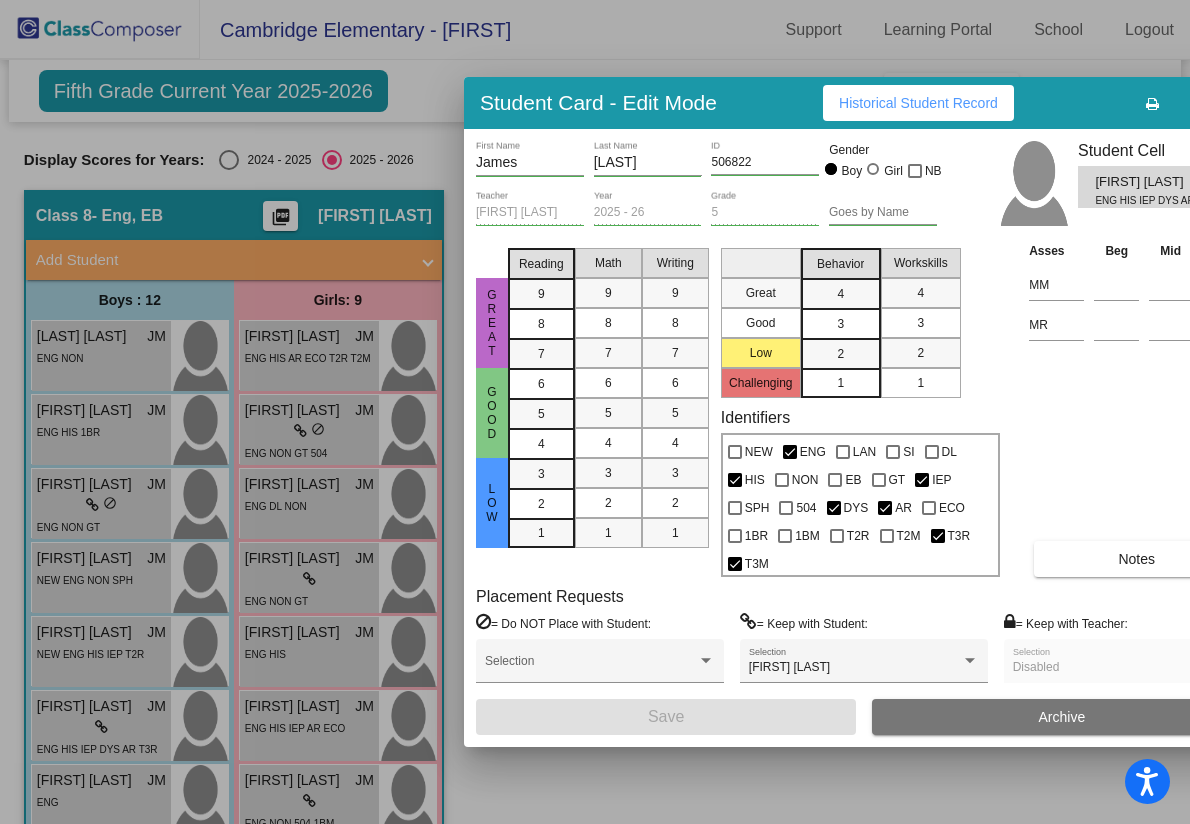 click at bounding box center [595, 412] 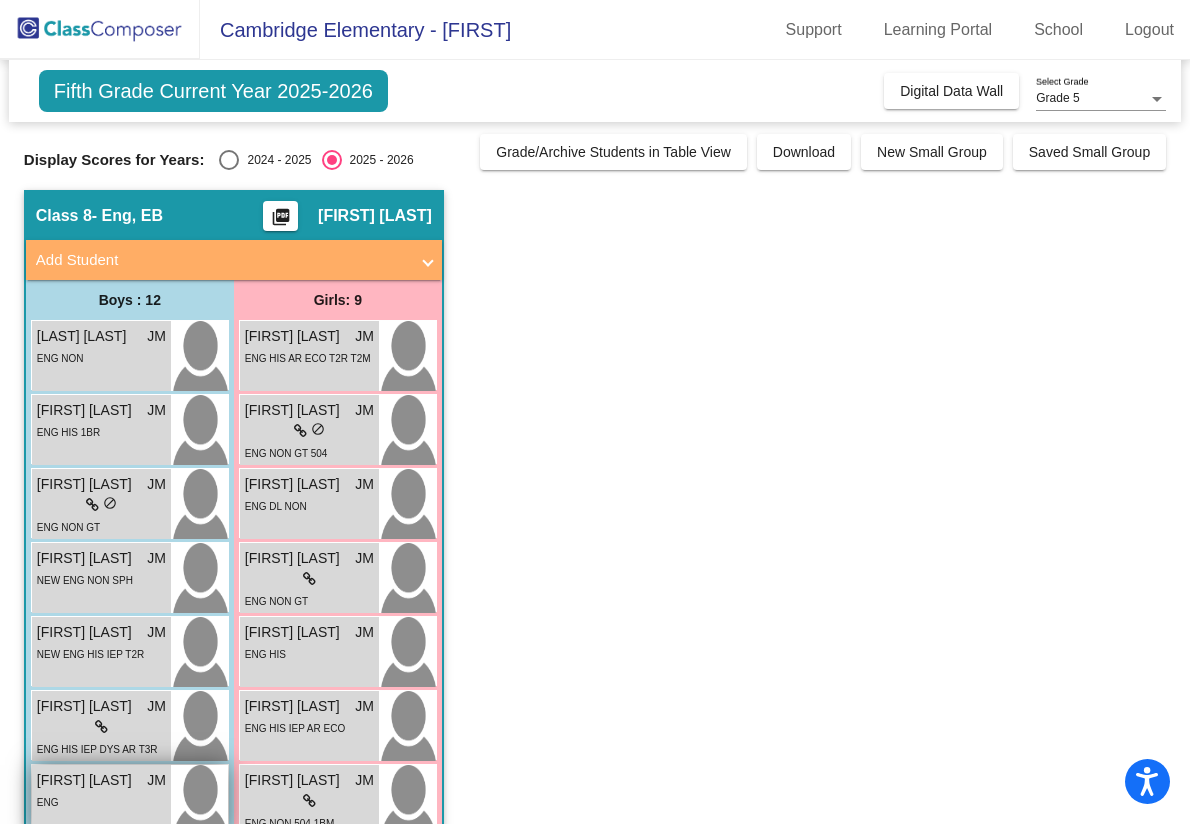 click on "ENG" at bounding box center [101, 801] 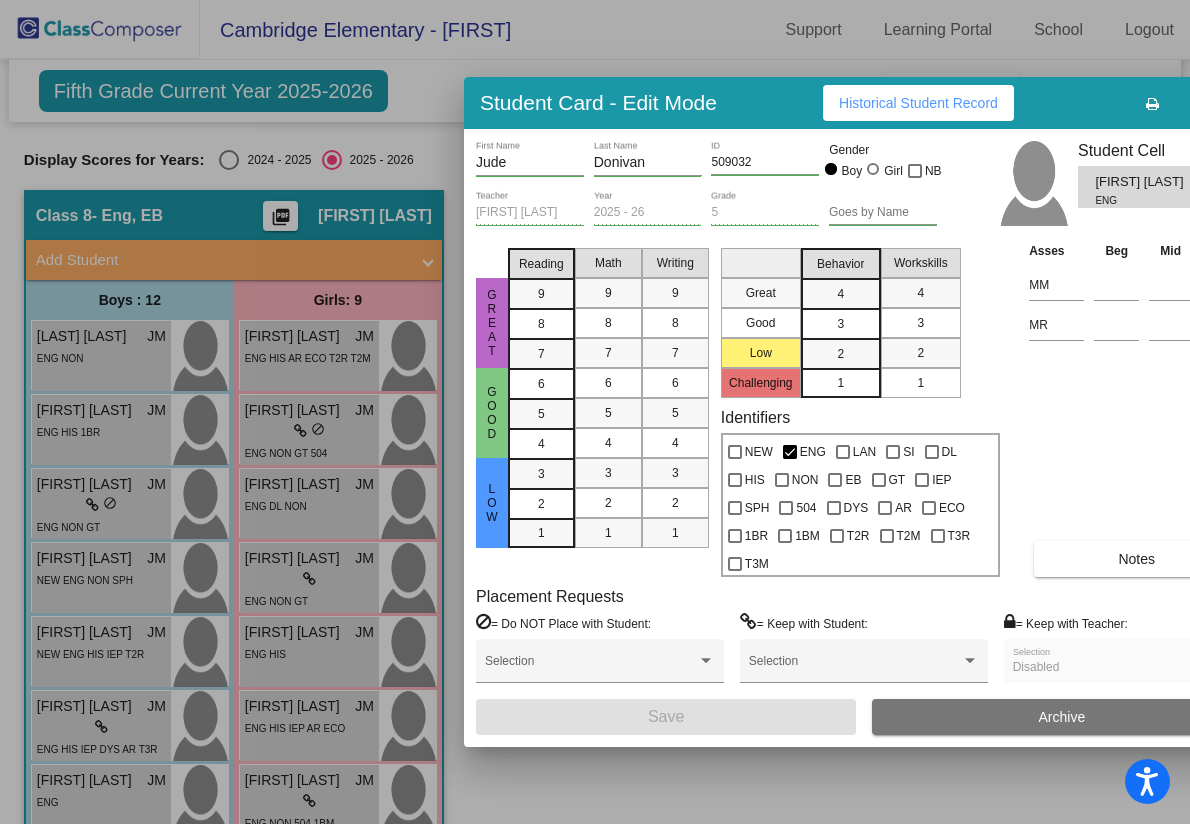 click at bounding box center (595, 412) 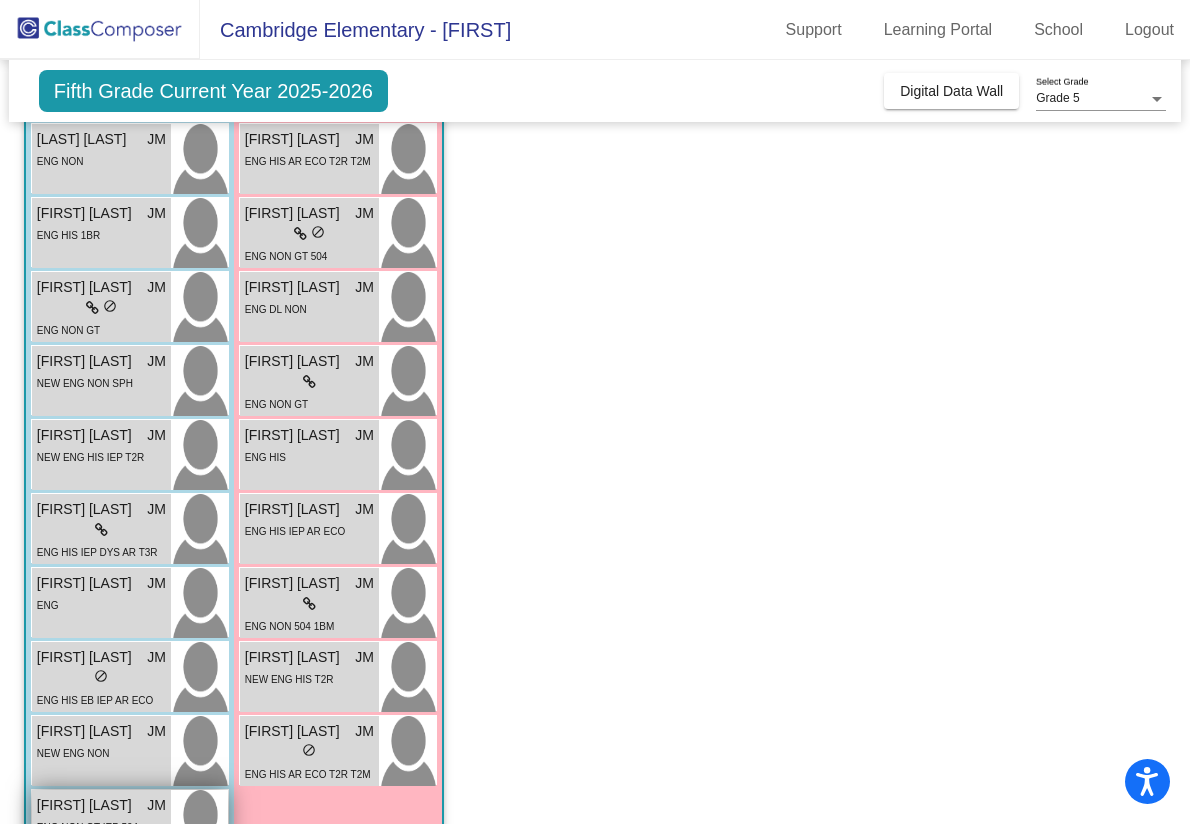 scroll, scrollTop: 205, scrollLeft: 0, axis: vertical 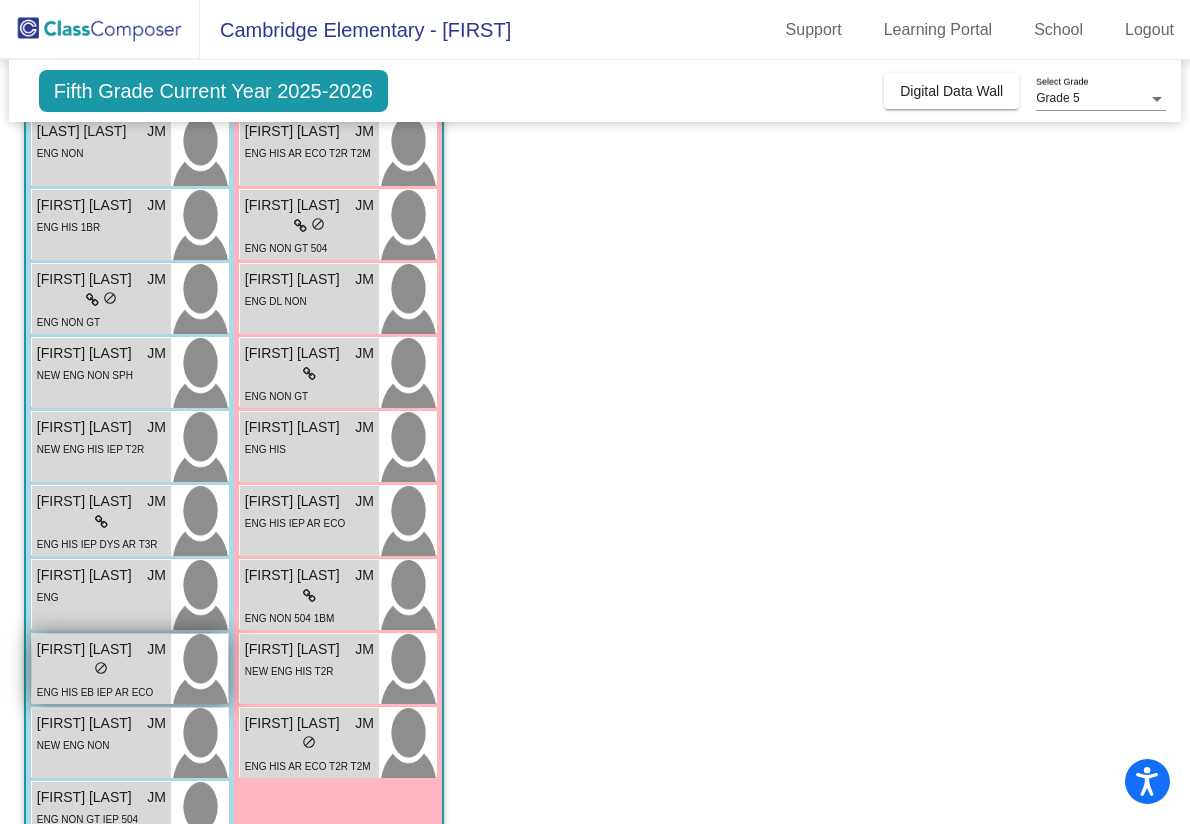 click on "lock do_not_disturb_alt" at bounding box center (101, 670) 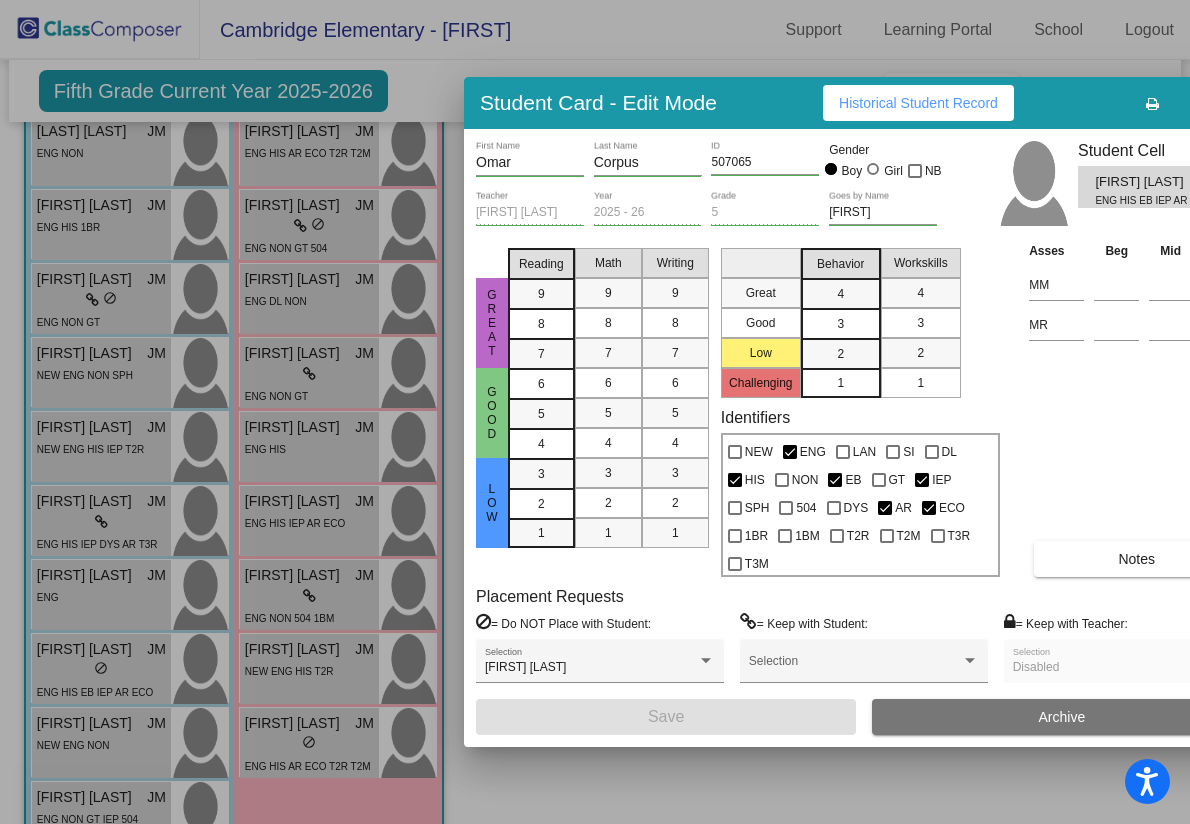 click at bounding box center (595, 412) 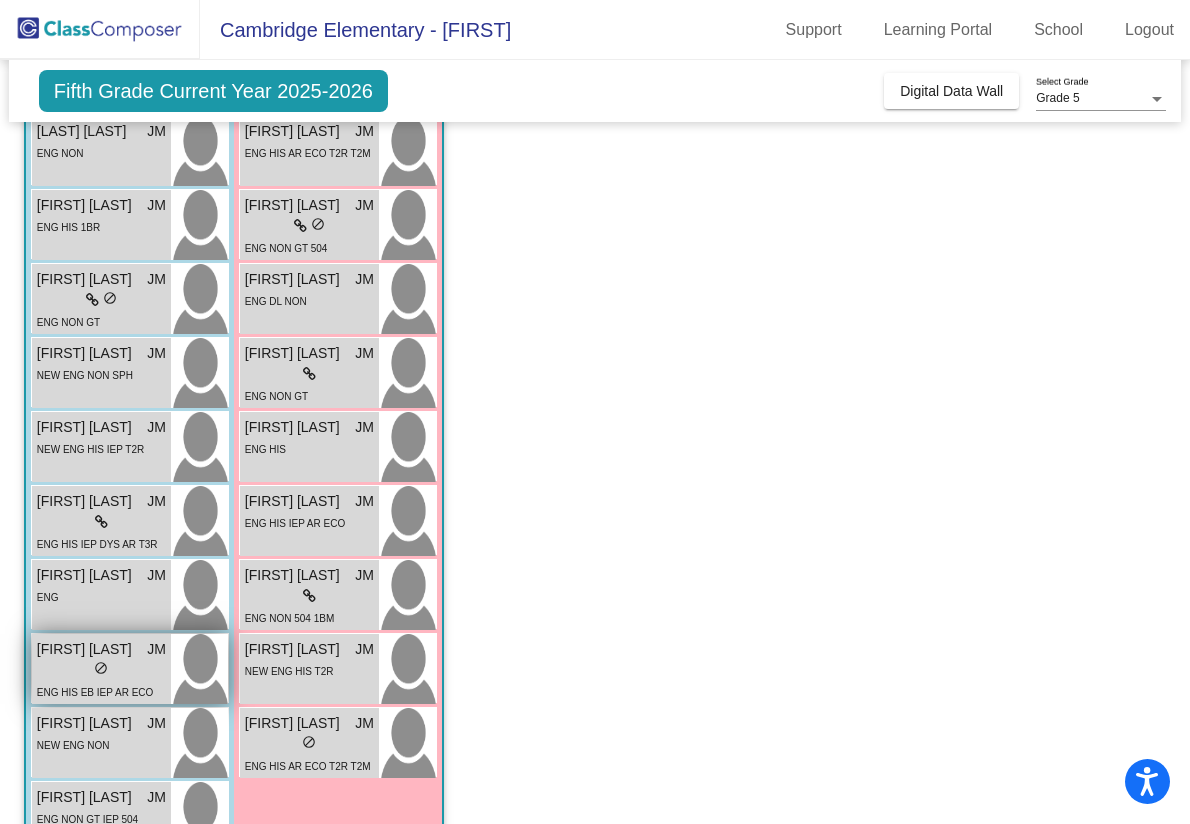 click on "do_not_disturb_alt" at bounding box center [101, 668] 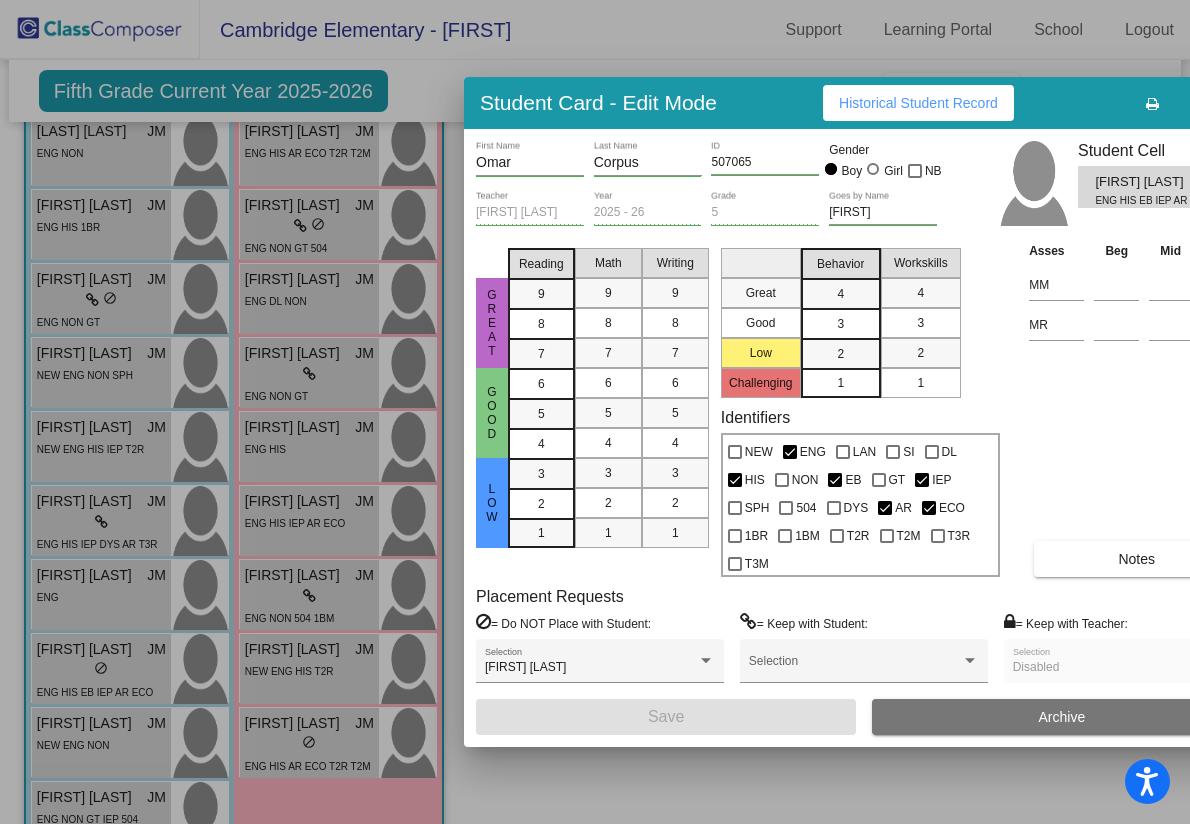 click at bounding box center (595, 412) 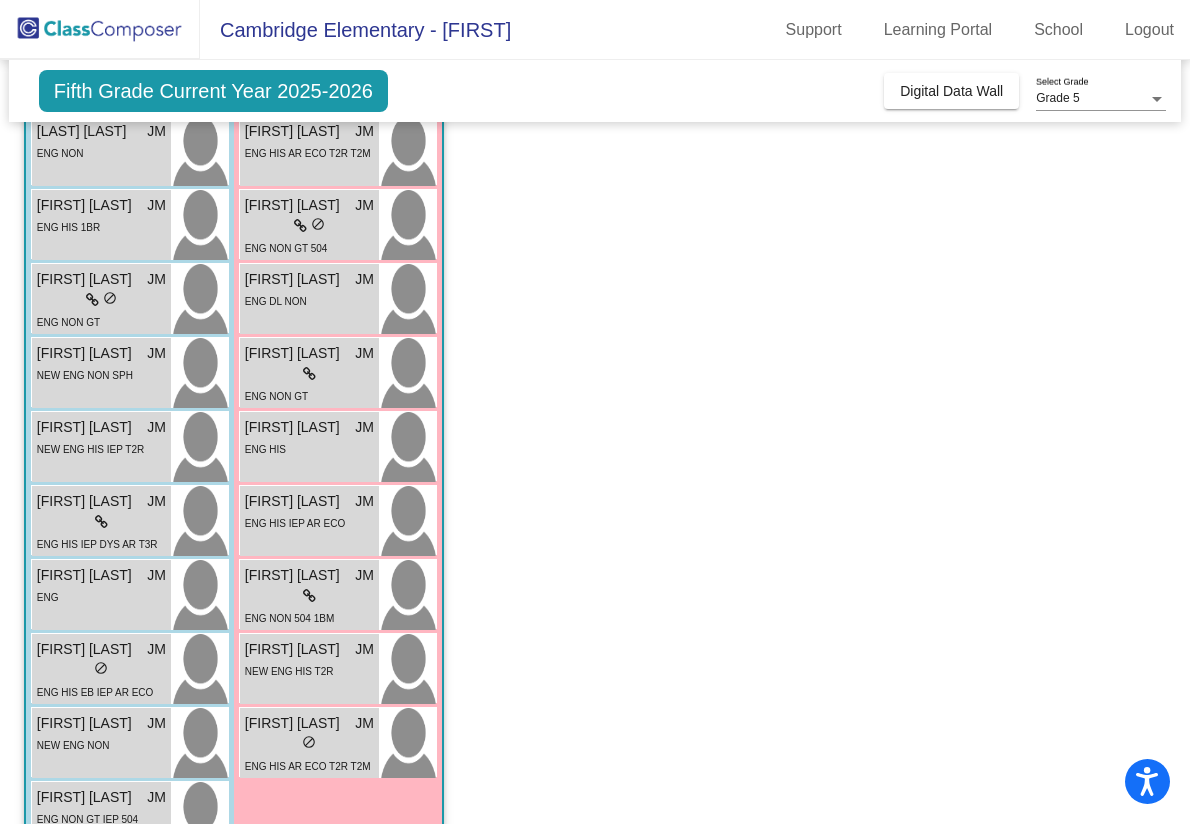 click on "NEW ENG NON" at bounding box center (101, 744) 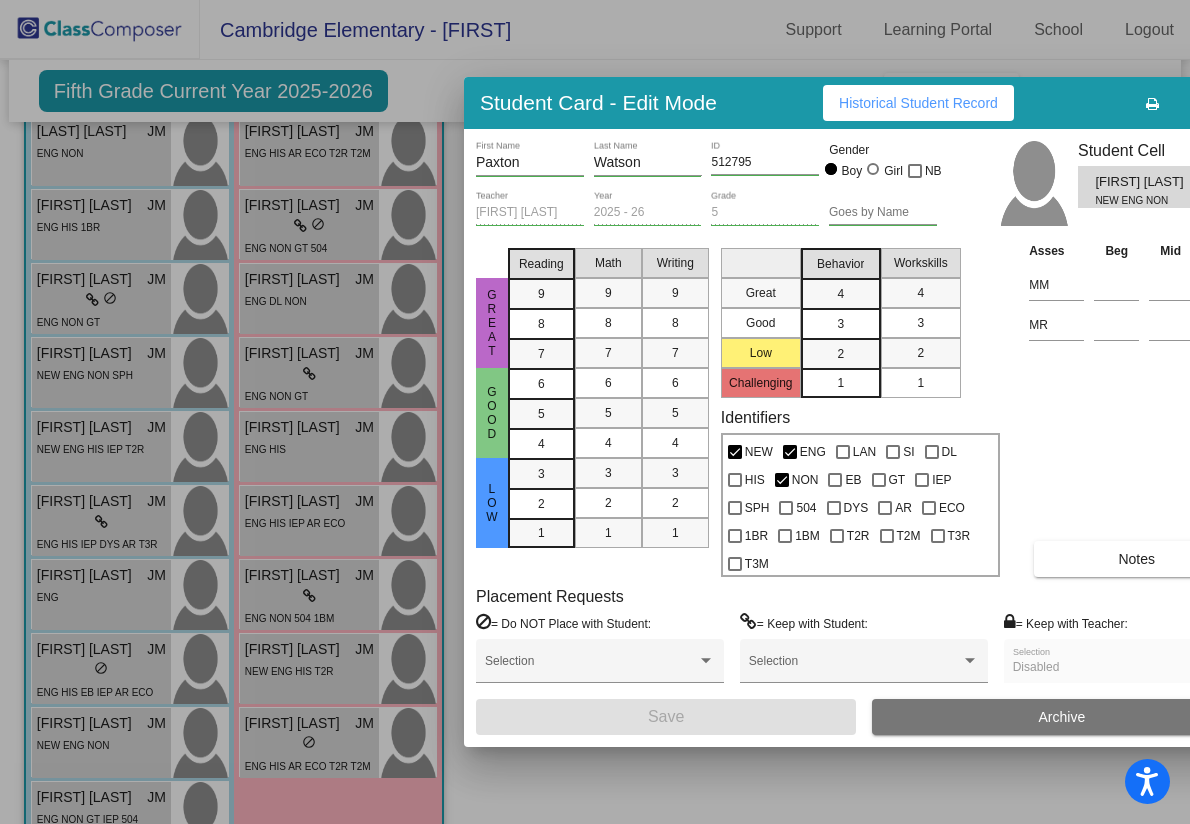click at bounding box center [595, 412] 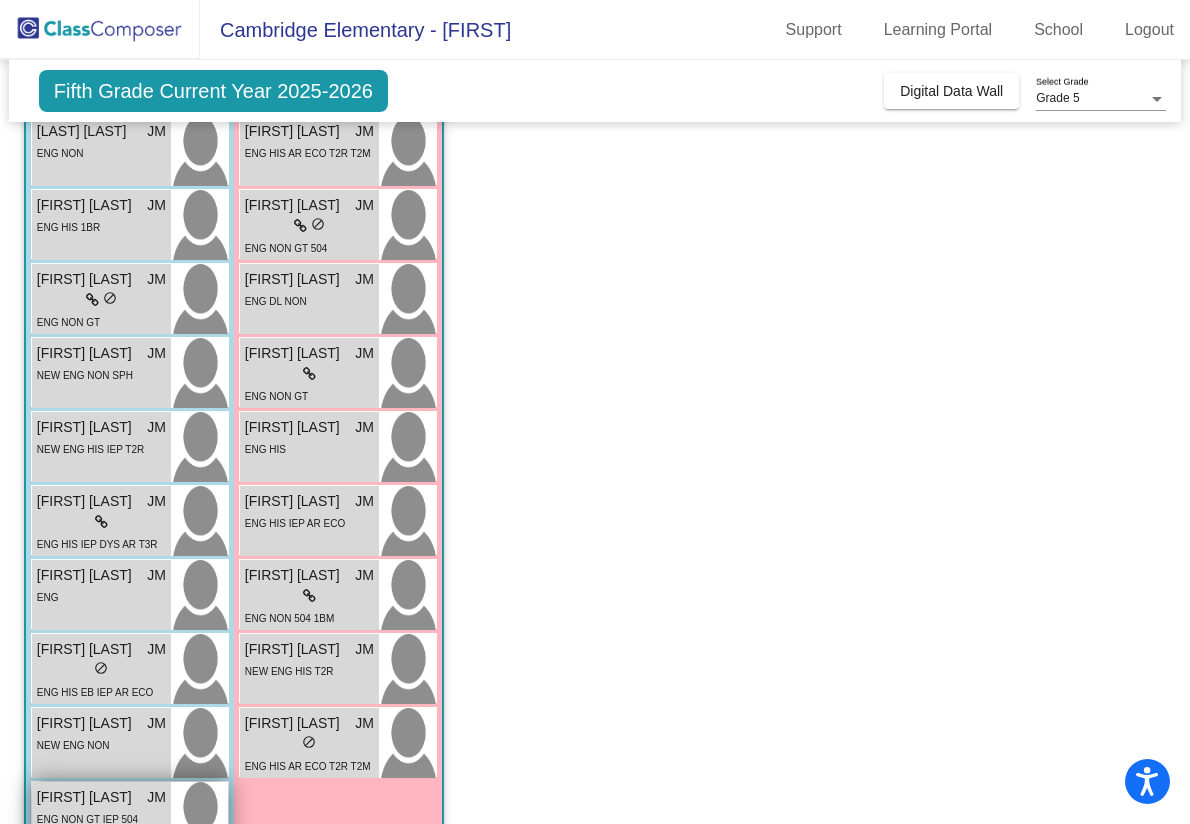 click on "[FIRST] [LAST]" at bounding box center [87, 797] 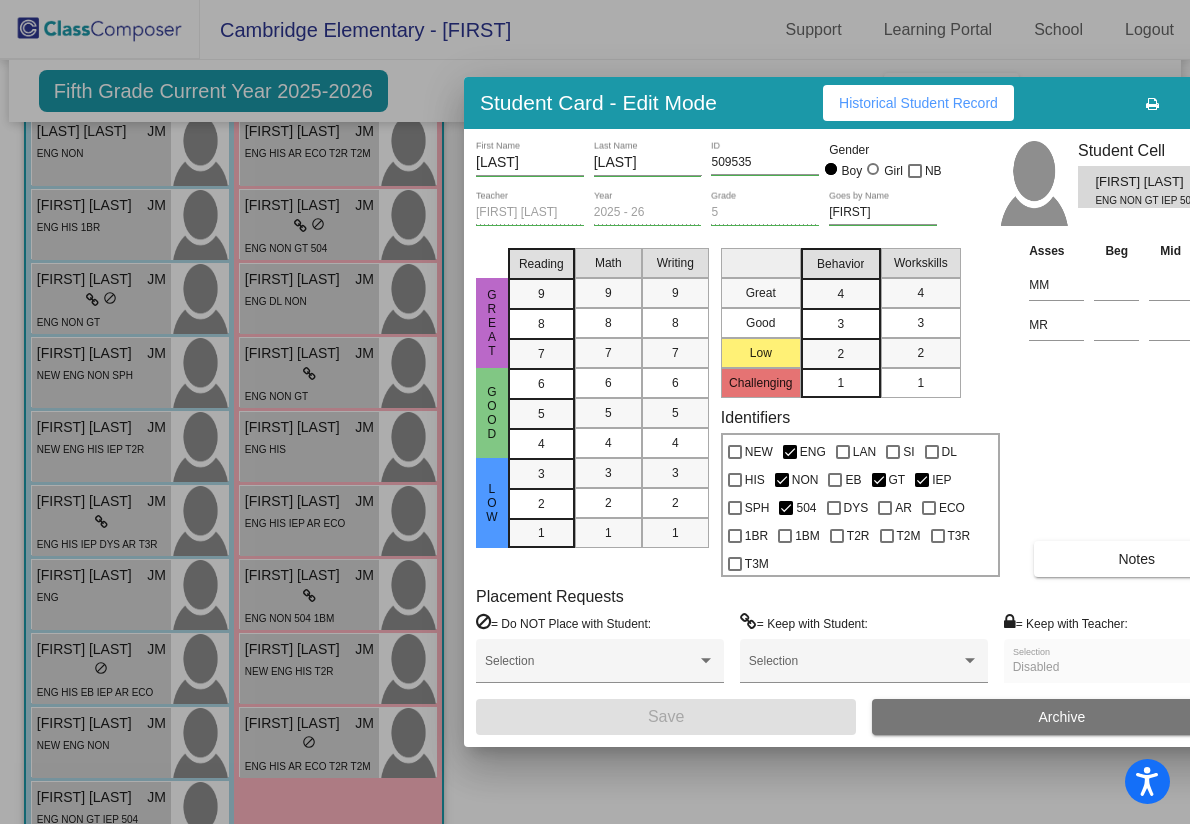 click at bounding box center [595, 412] 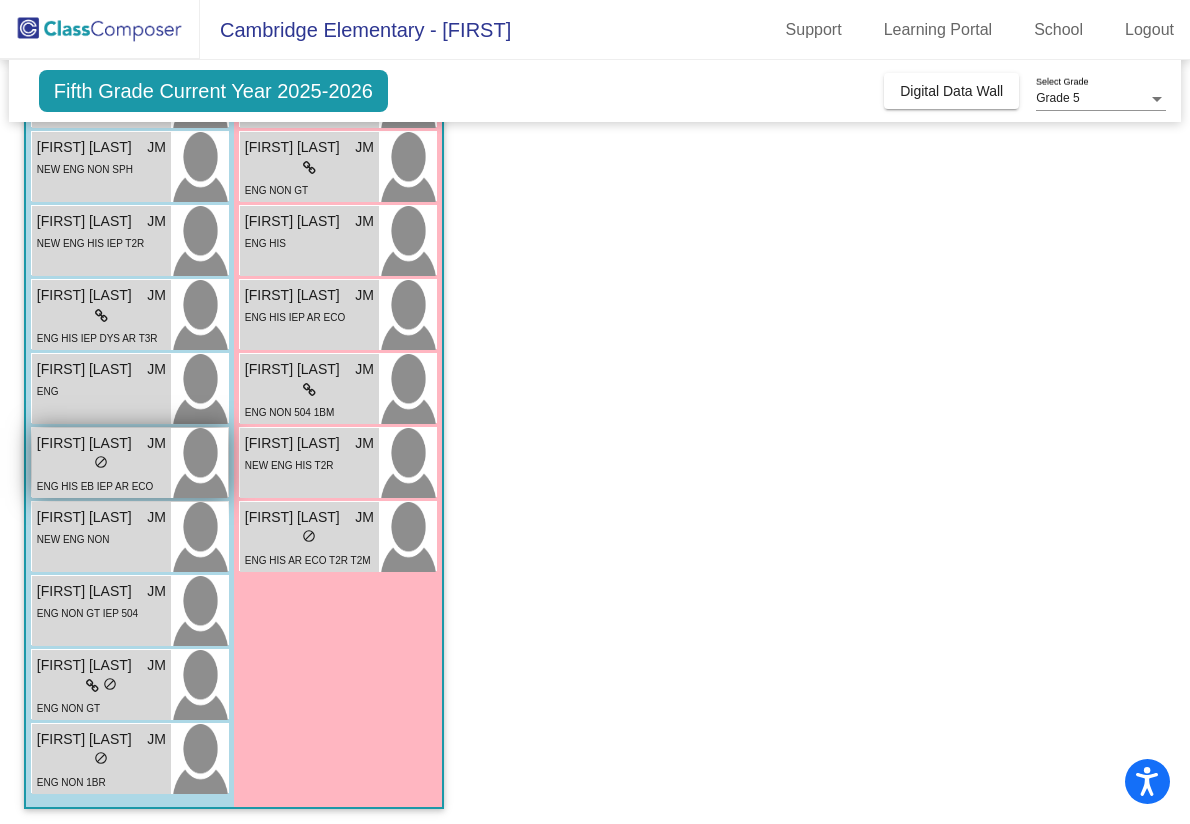 scroll, scrollTop: 416, scrollLeft: 0, axis: vertical 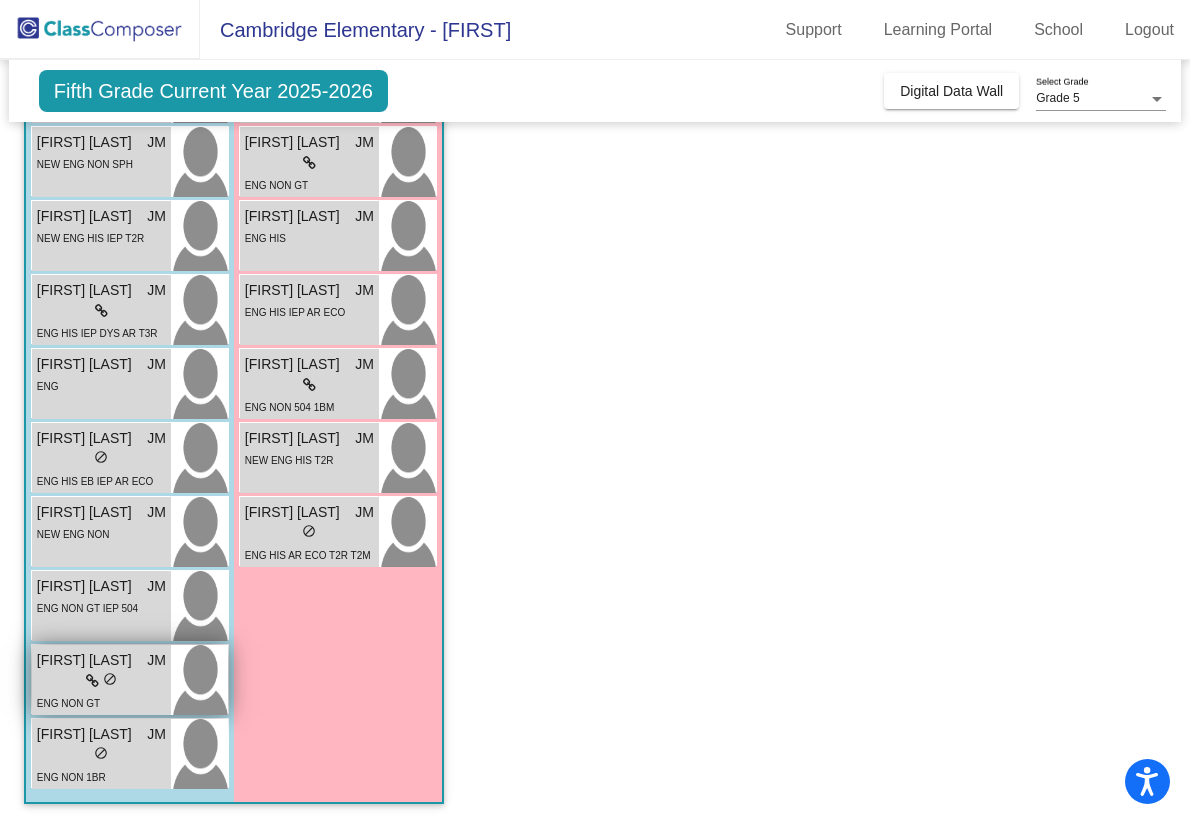 click on "lock do_not_disturb_alt" at bounding box center (101, 681) 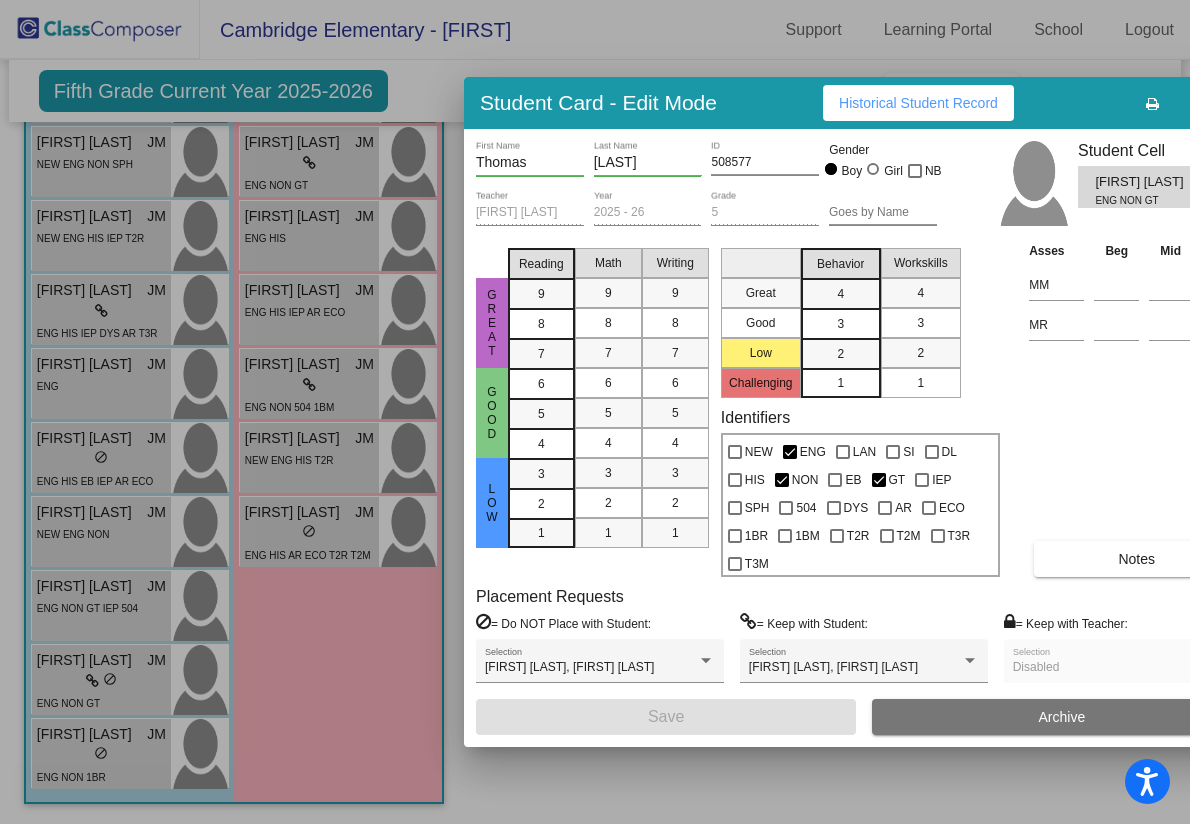 click at bounding box center [595, 412] 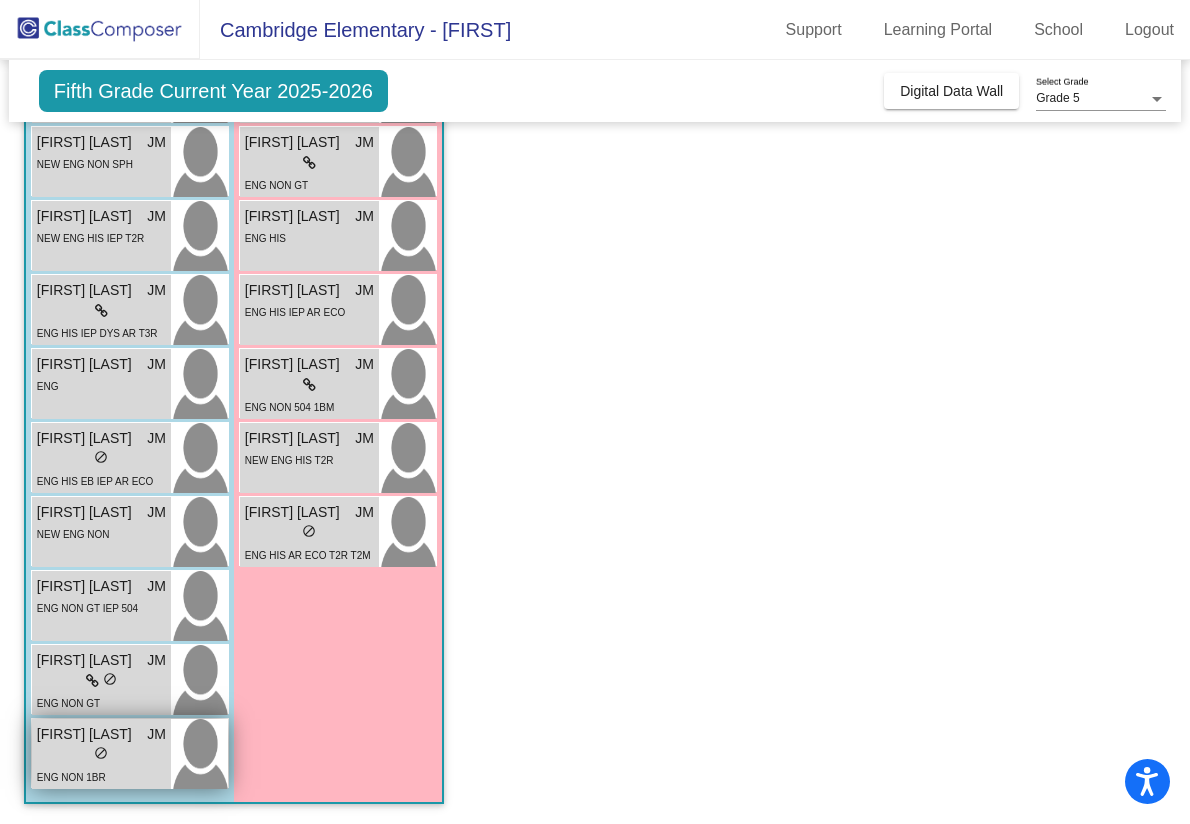 click on "lock do_not_disturb_alt" at bounding box center (101, 755) 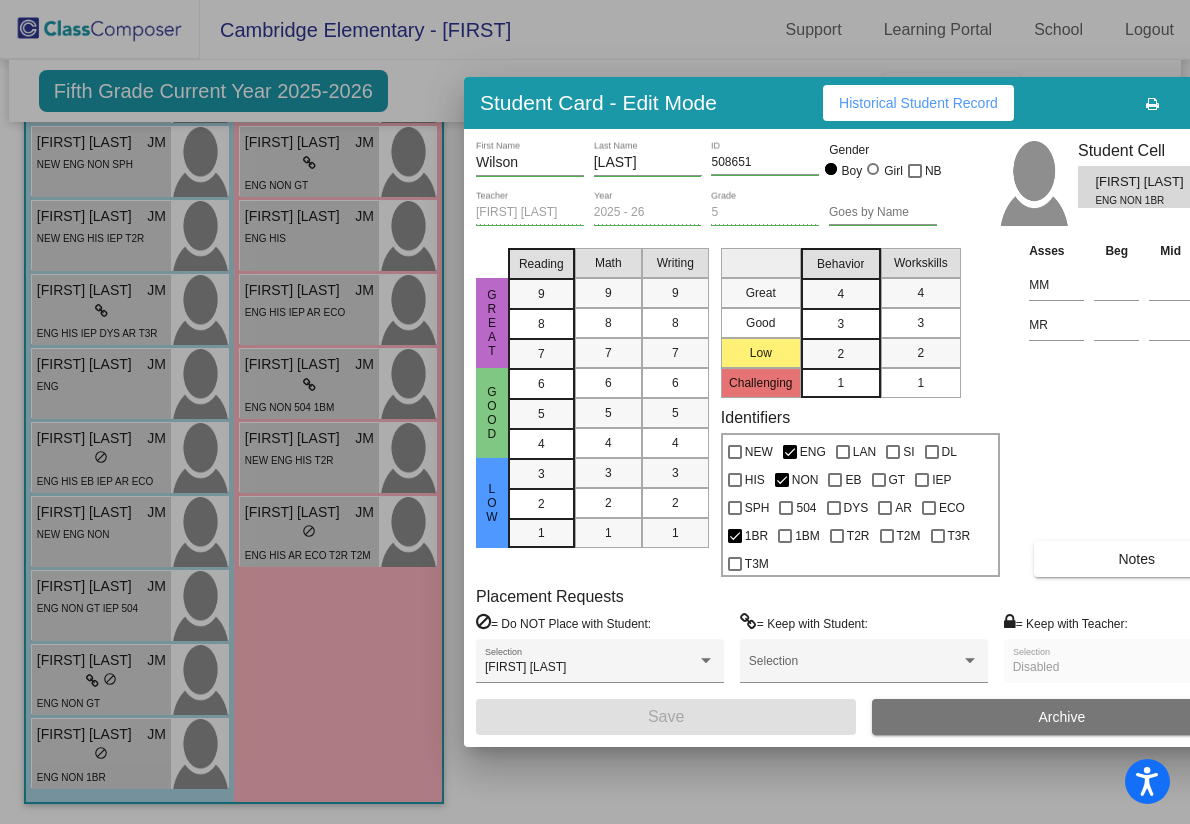 click at bounding box center (595, 412) 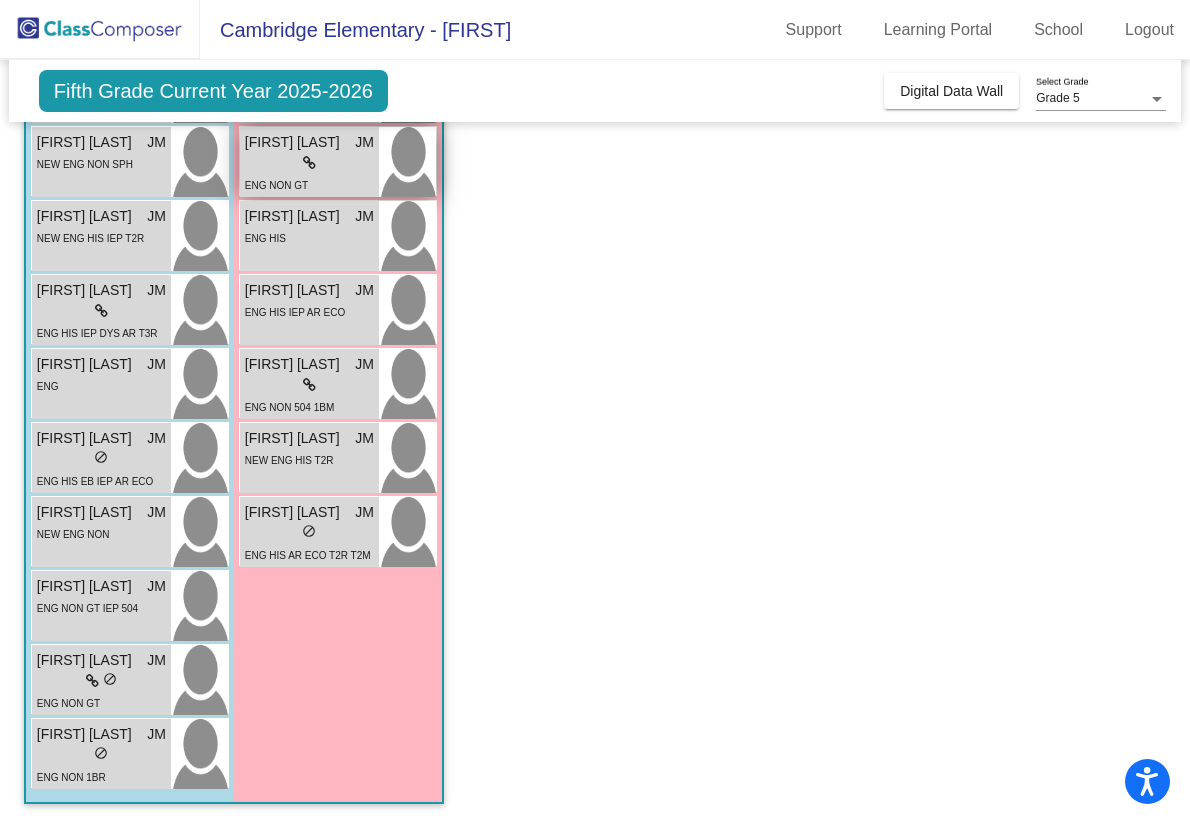 click on "lock do_not_disturb_alt" at bounding box center [309, 163] 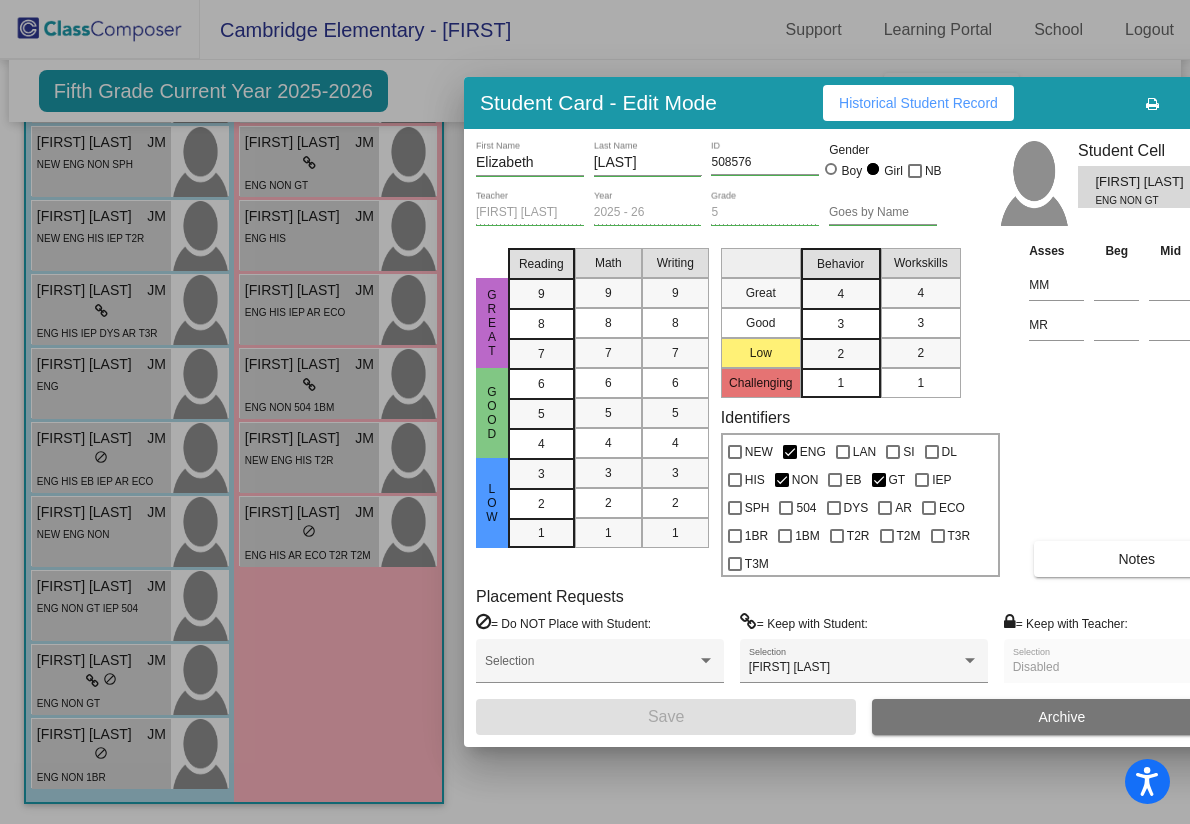 click at bounding box center (595, 412) 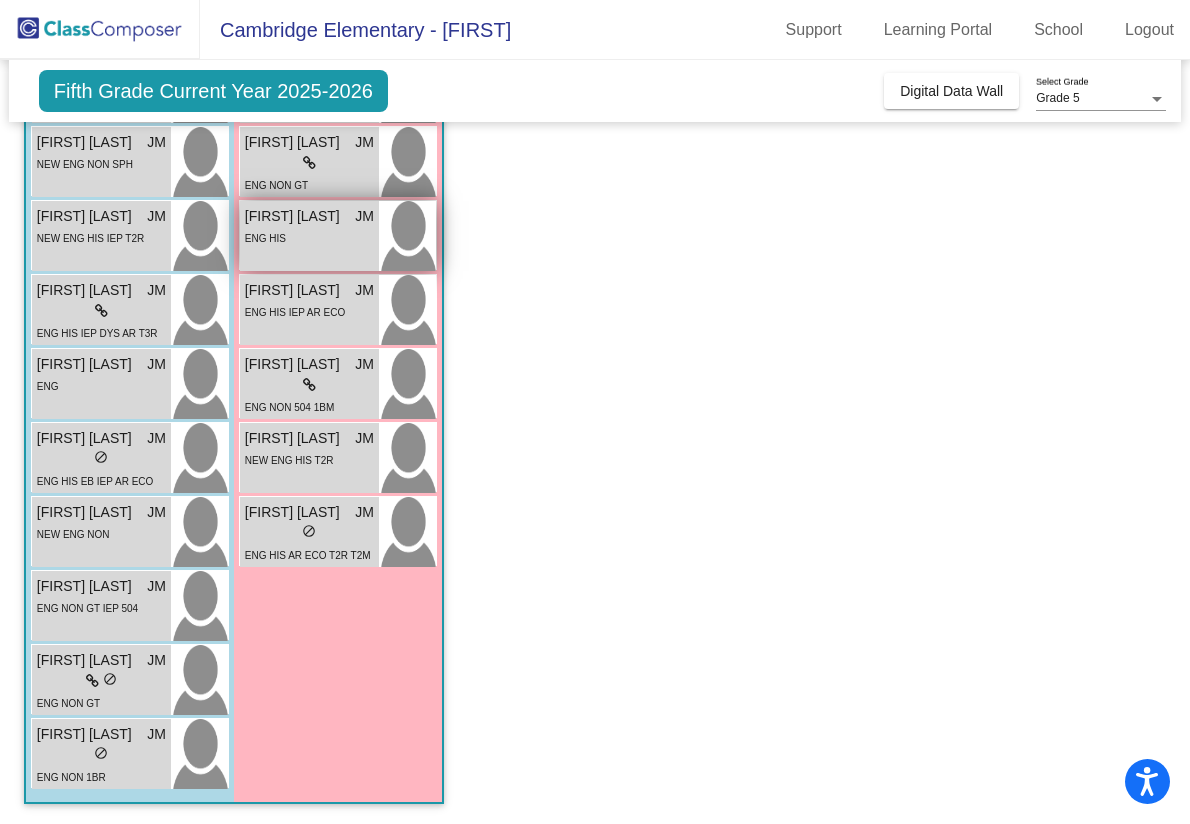 click on "[FIRST] [LAST] JM lock do_not_disturb_alt ENG HIS" at bounding box center (309, 236) 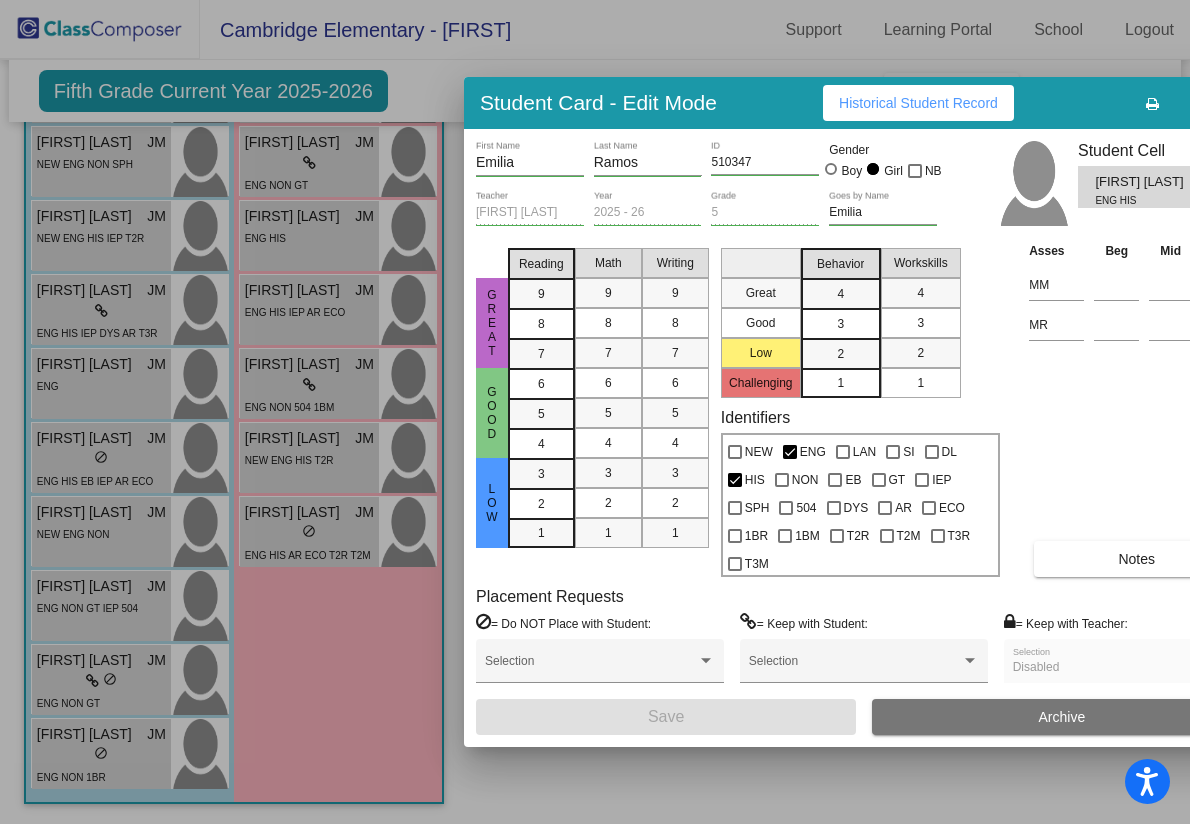 click at bounding box center (595, 412) 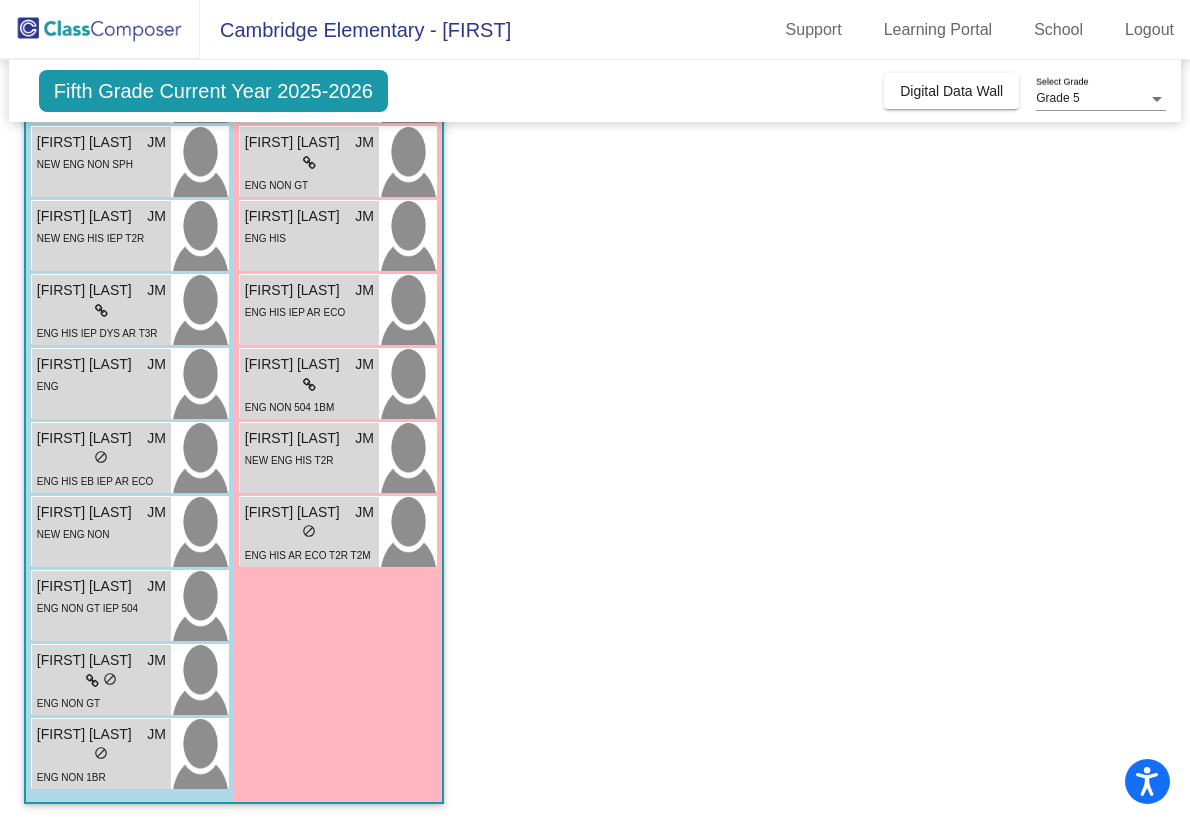 click on "ENG HIS IEP AR ECO" at bounding box center [295, 311] 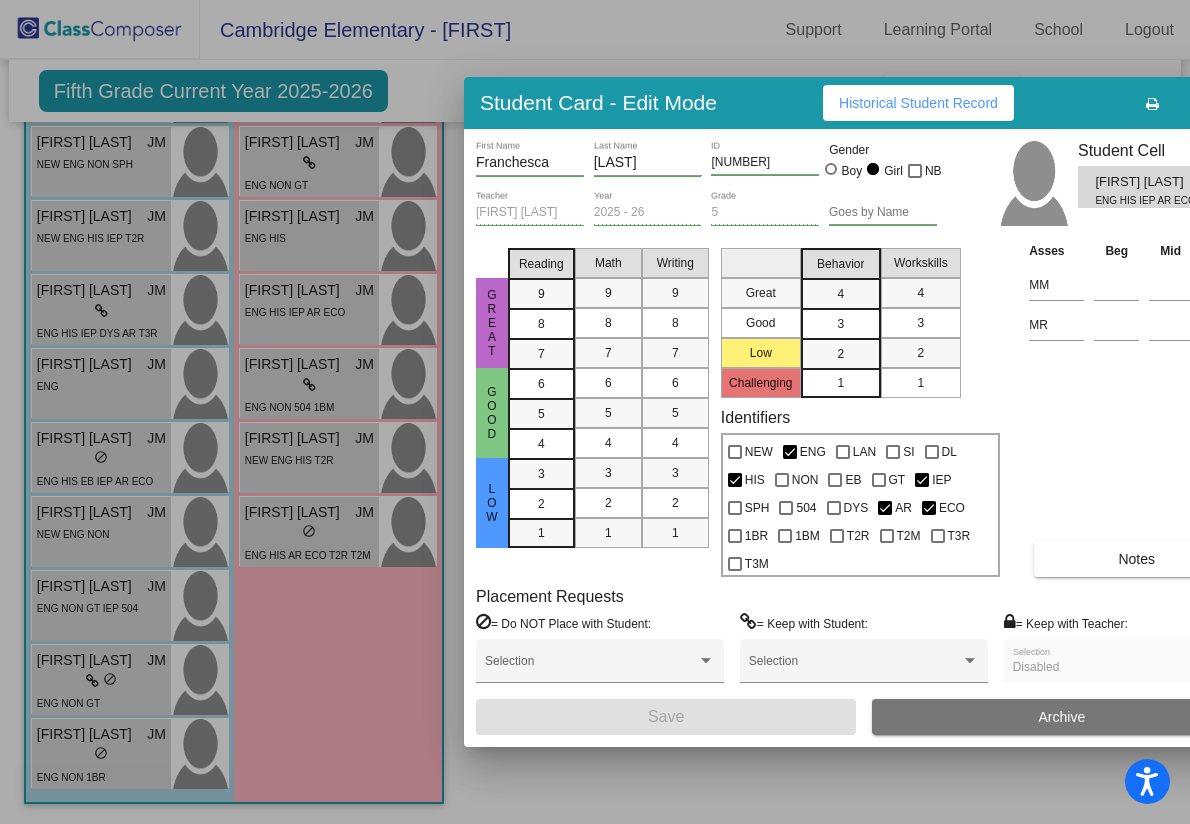 click at bounding box center (595, 412) 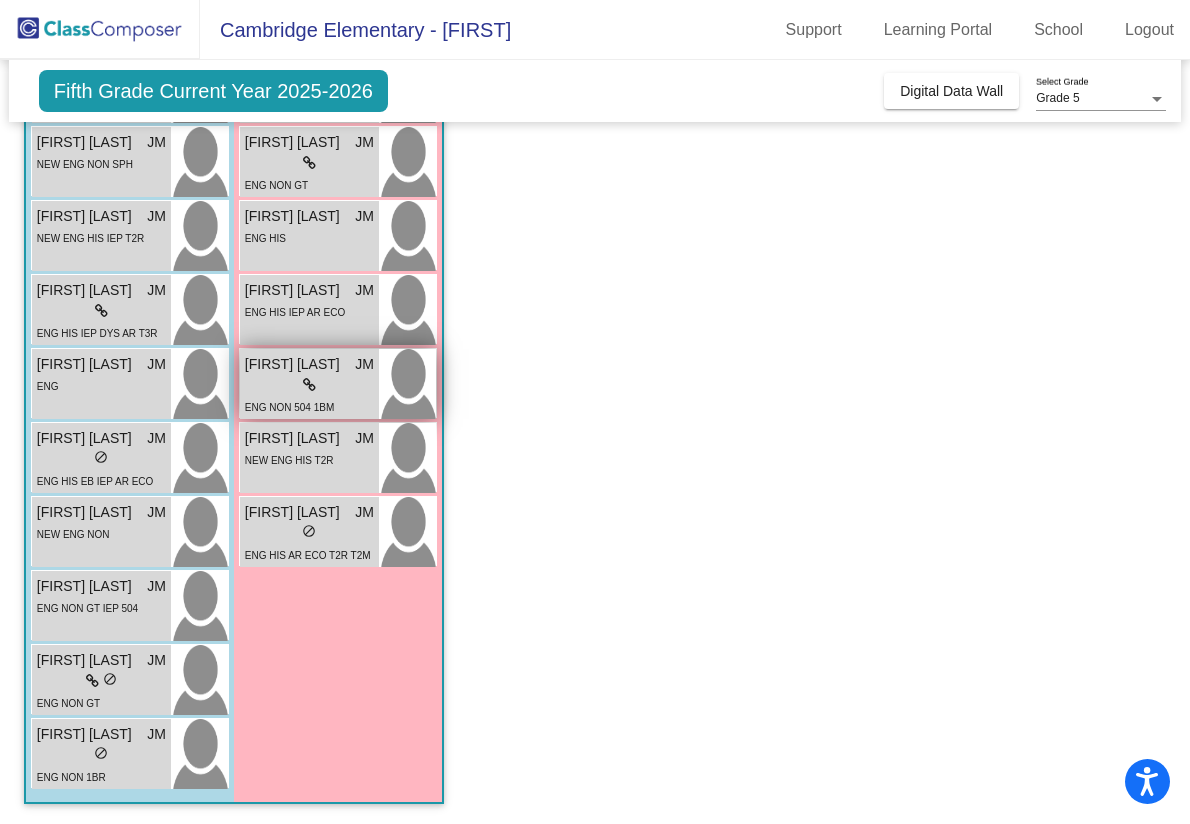 click on "lock do_not_disturb_alt" at bounding box center (309, 385) 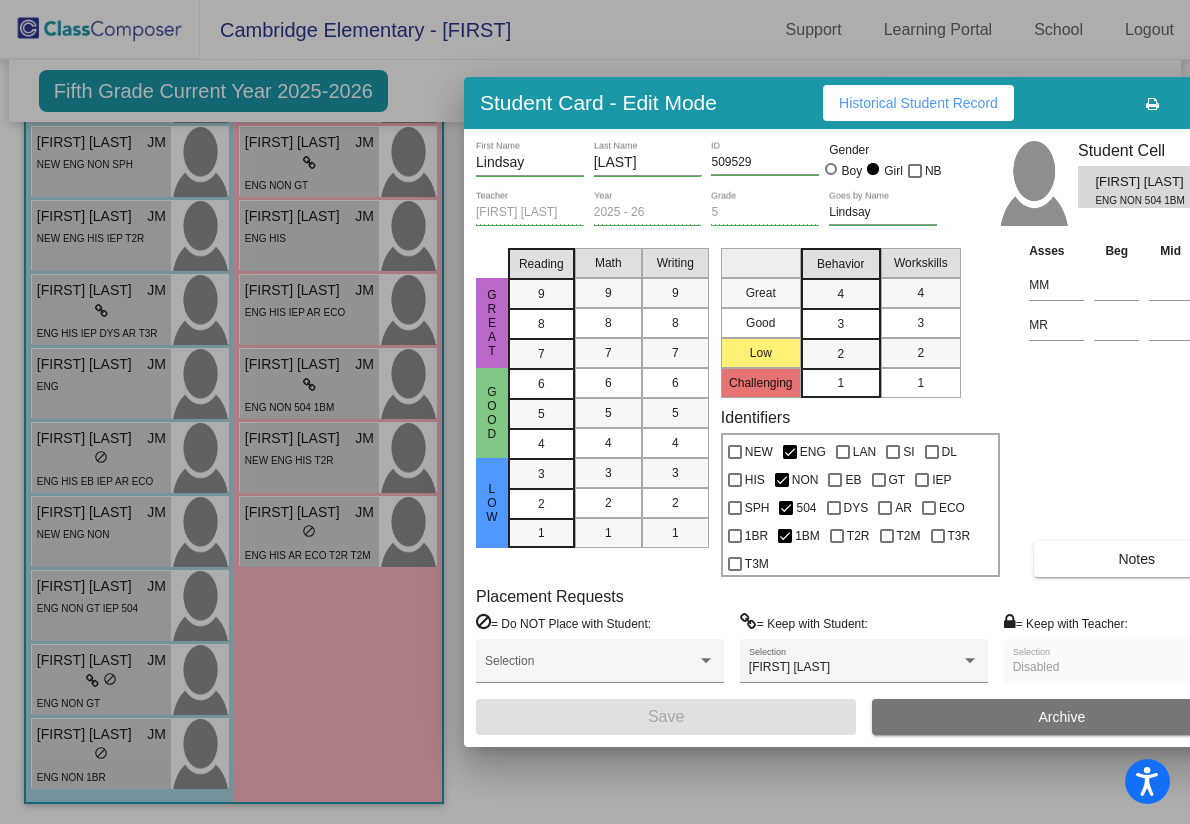 click at bounding box center (595, 412) 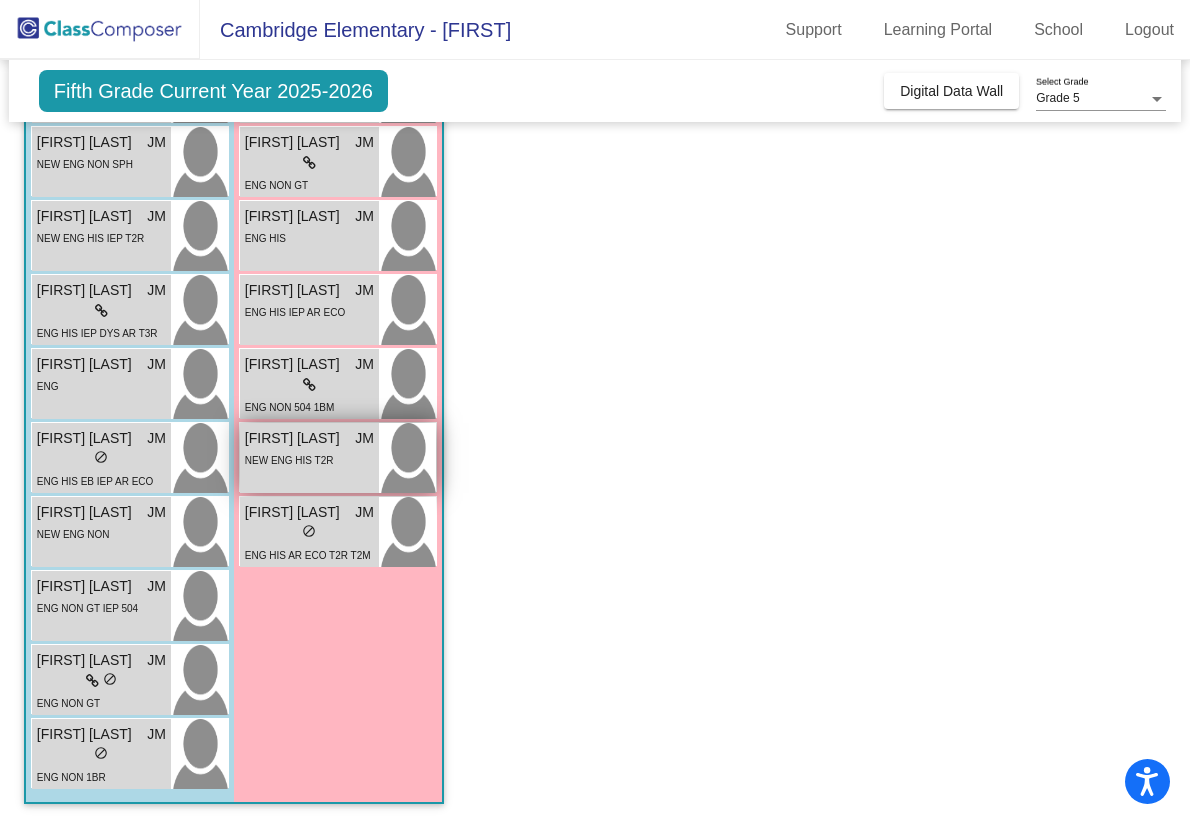 click on "NEW ENG HIS T2R" at bounding box center [309, 459] 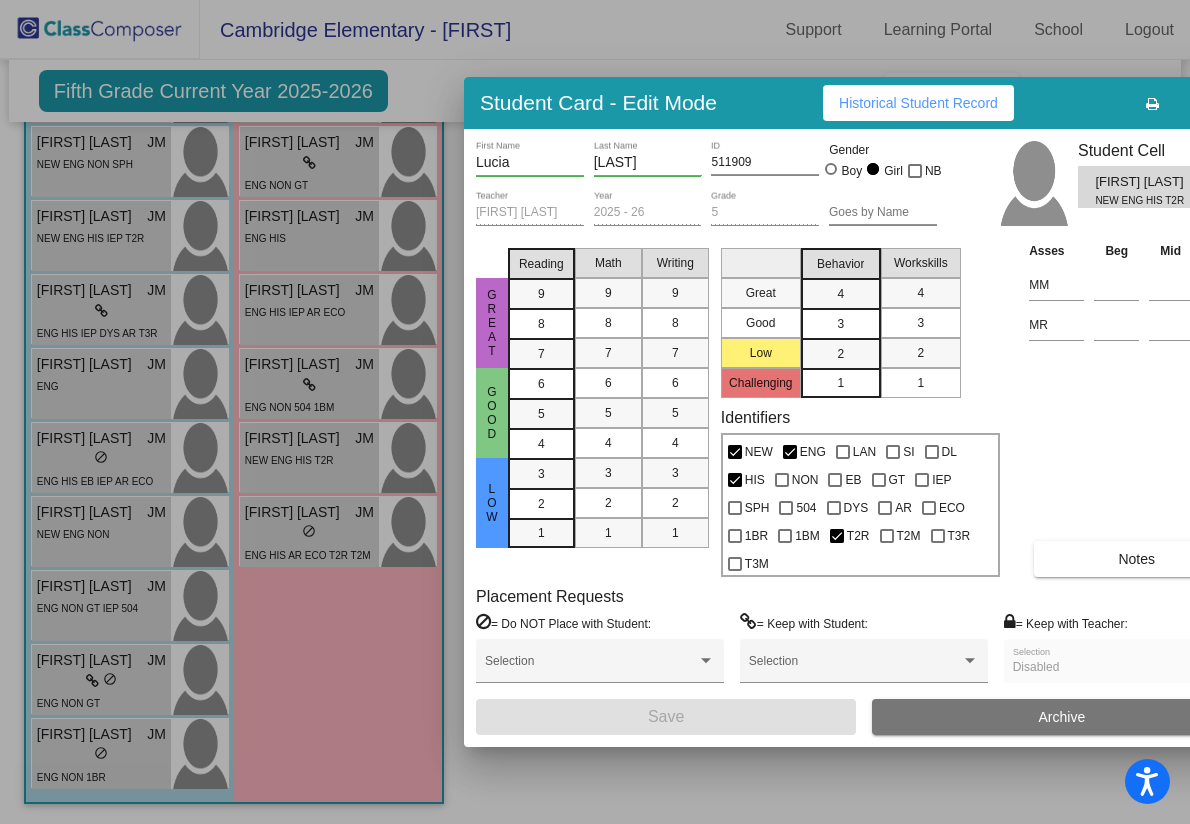 click at bounding box center (595, 412) 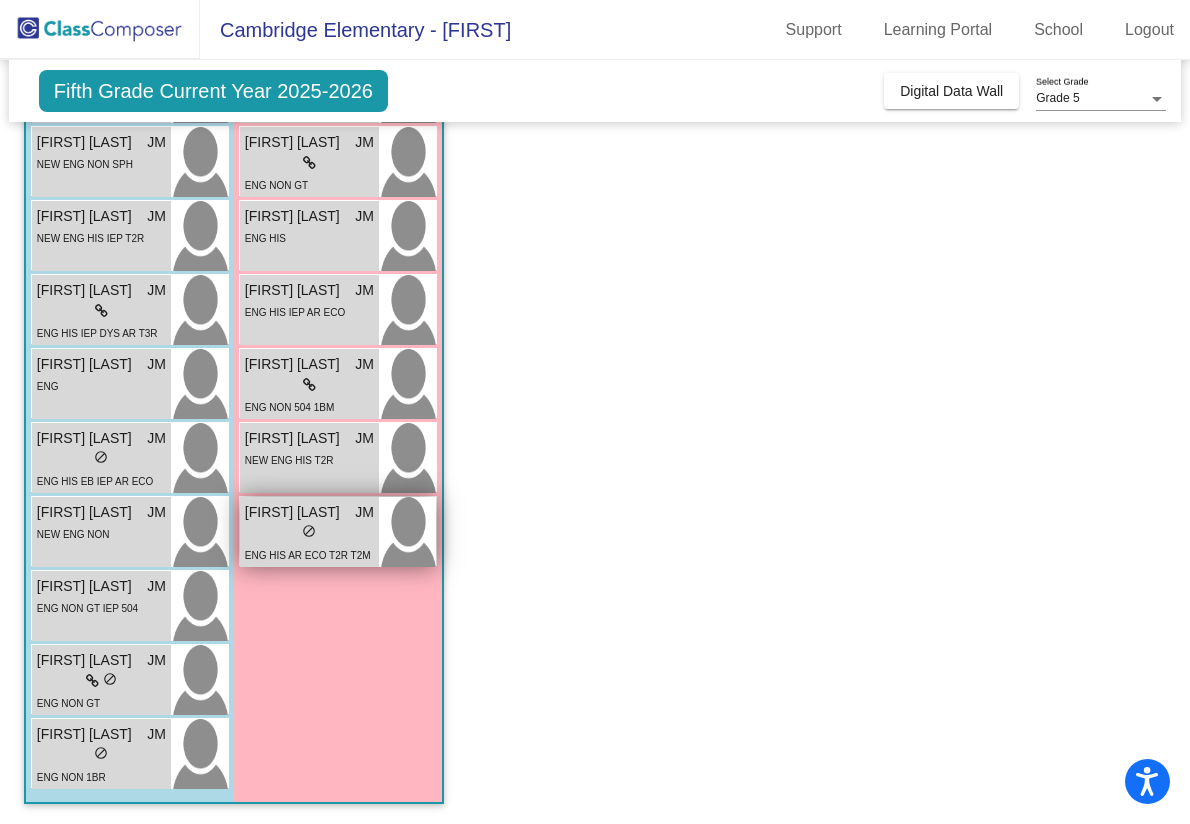 click on "lock do_not_disturb_alt" at bounding box center [309, 533] 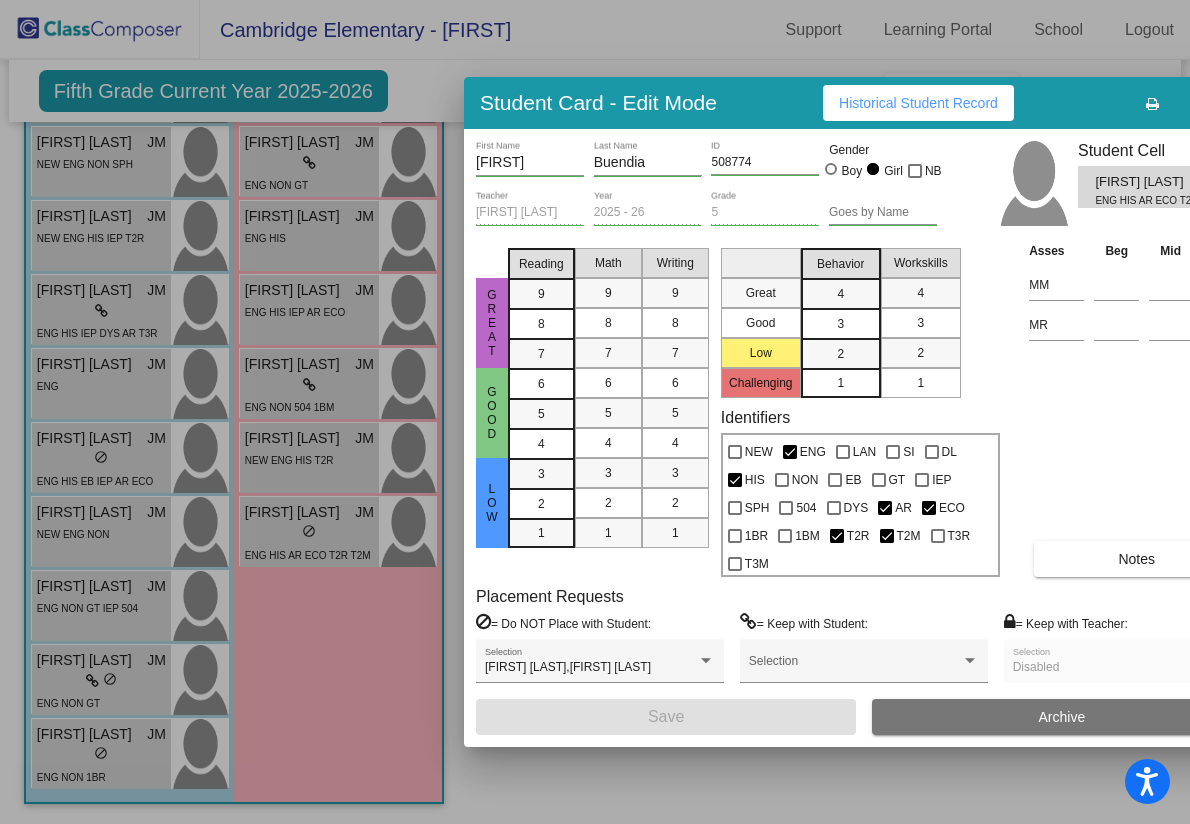 click at bounding box center (595, 412) 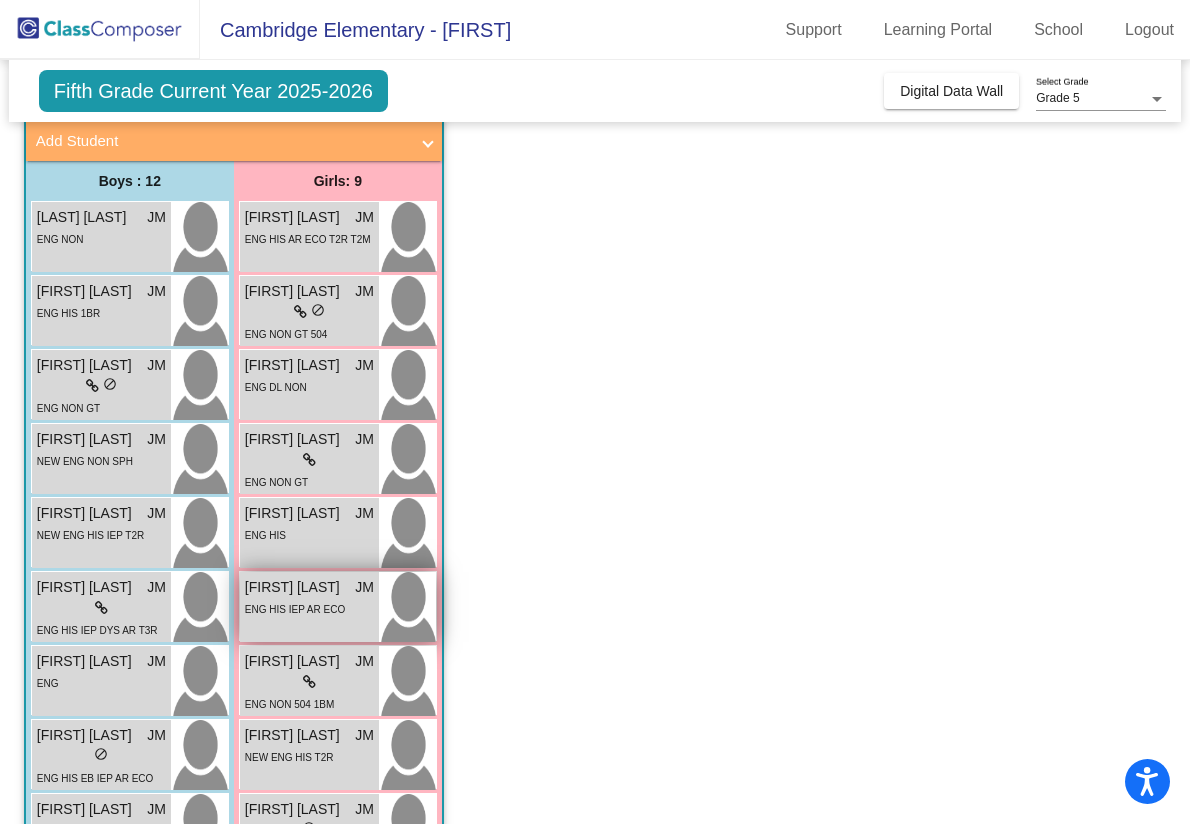 scroll, scrollTop: 111, scrollLeft: 0, axis: vertical 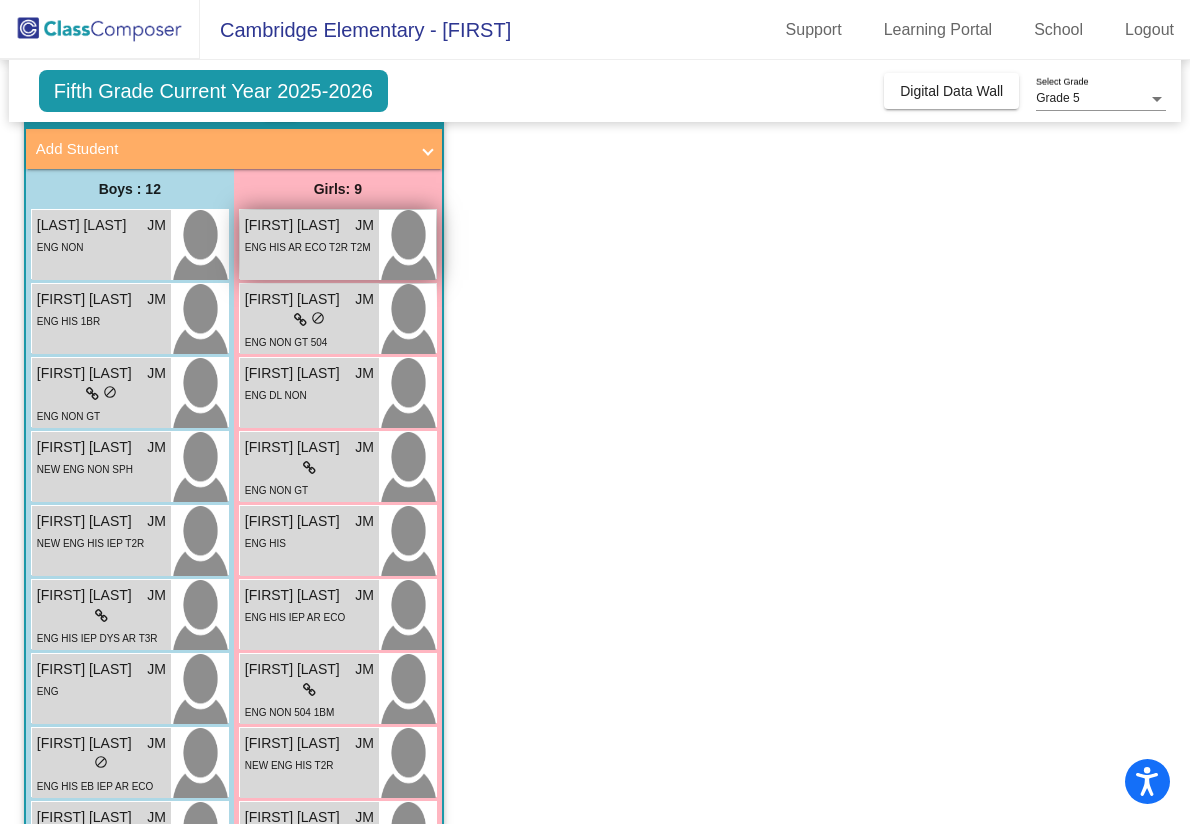 click on "ENG HIS AR ECO T2R T2M" at bounding box center [308, 246] 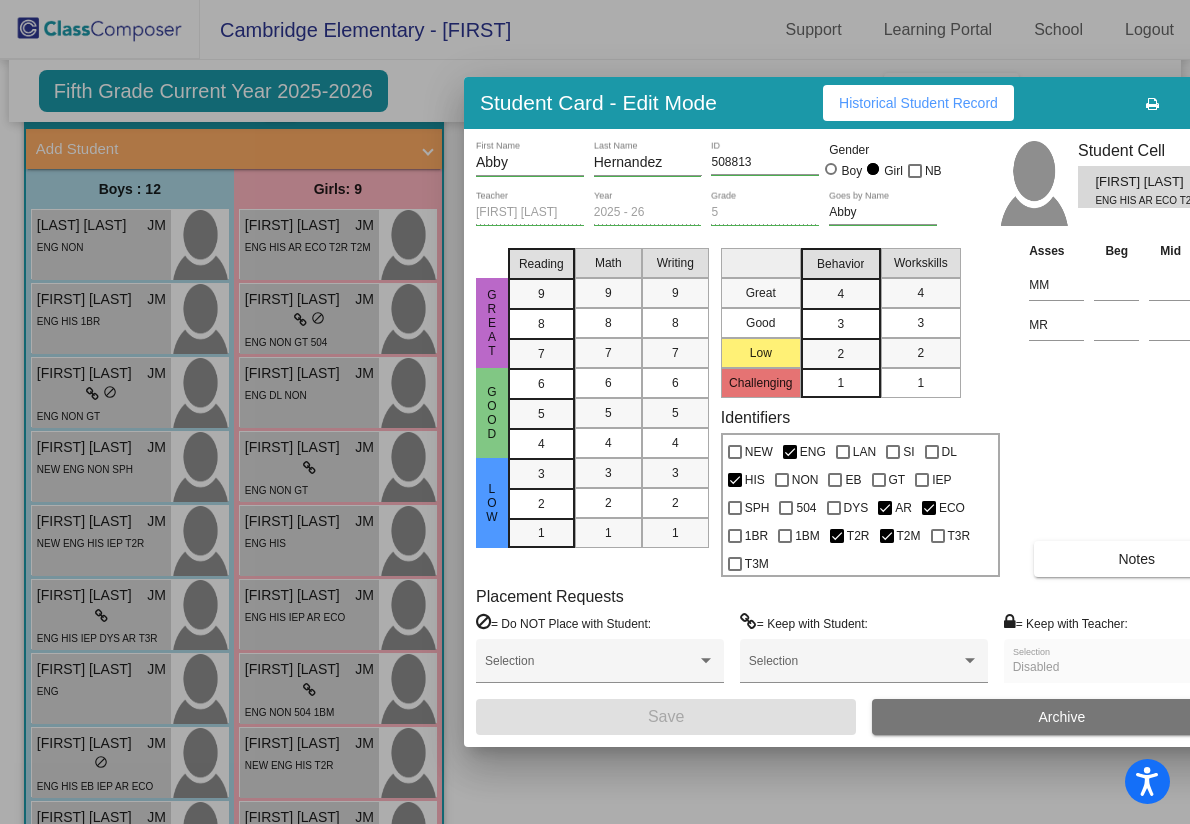 click at bounding box center (595, 412) 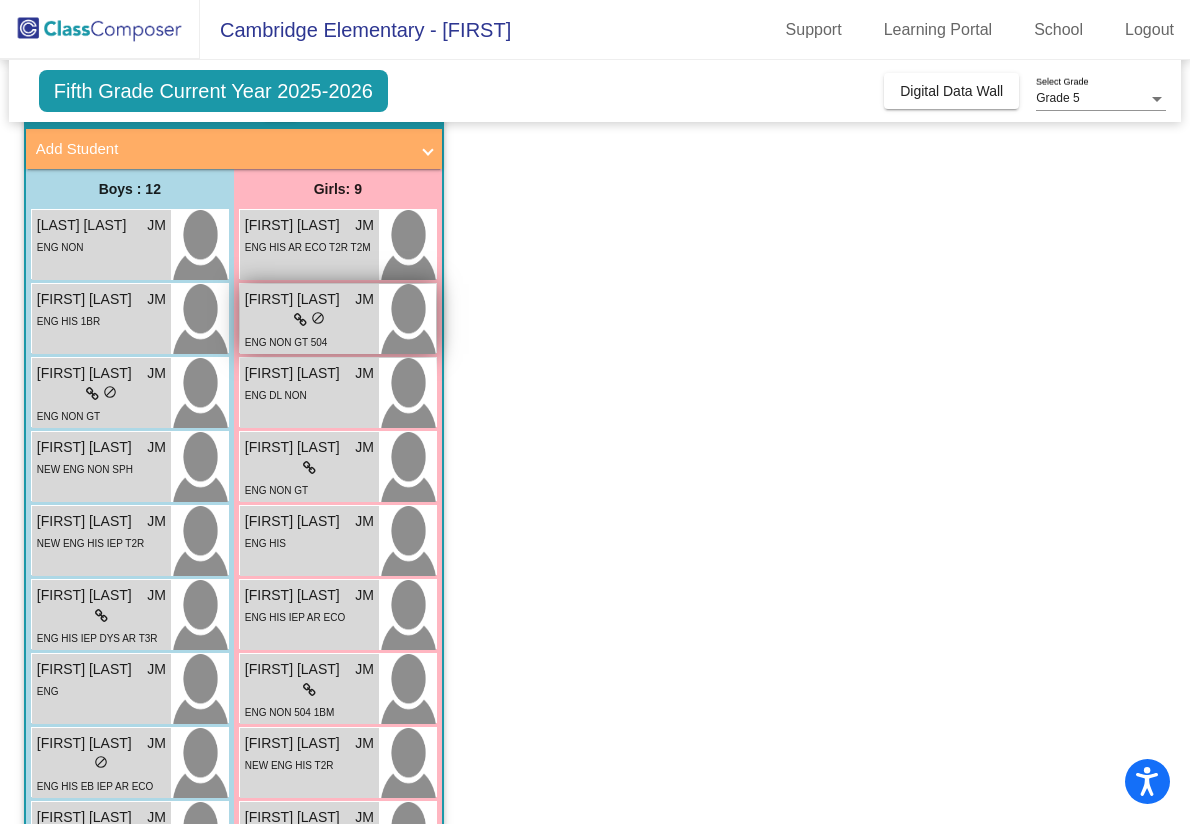click on "lock do_not_disturb_alt" at bounding box center [309, 320] 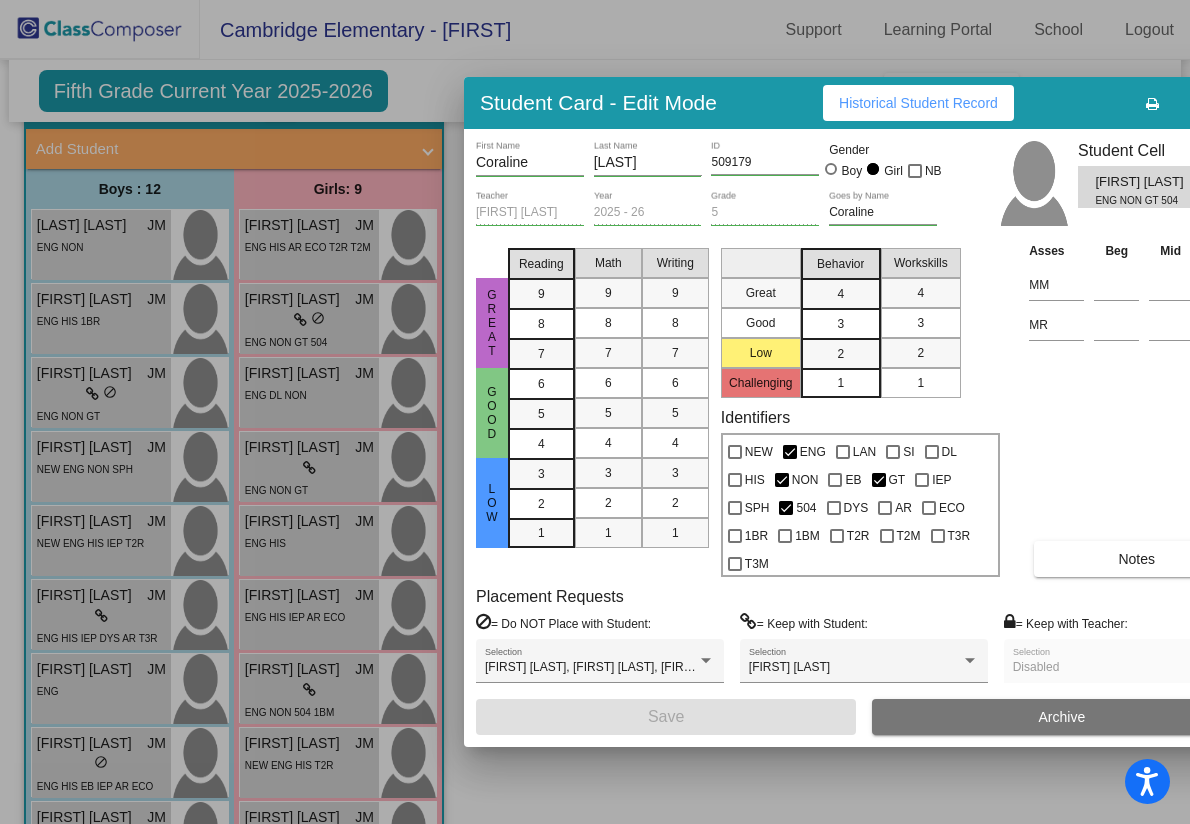 click at bounding box center (595, 412) 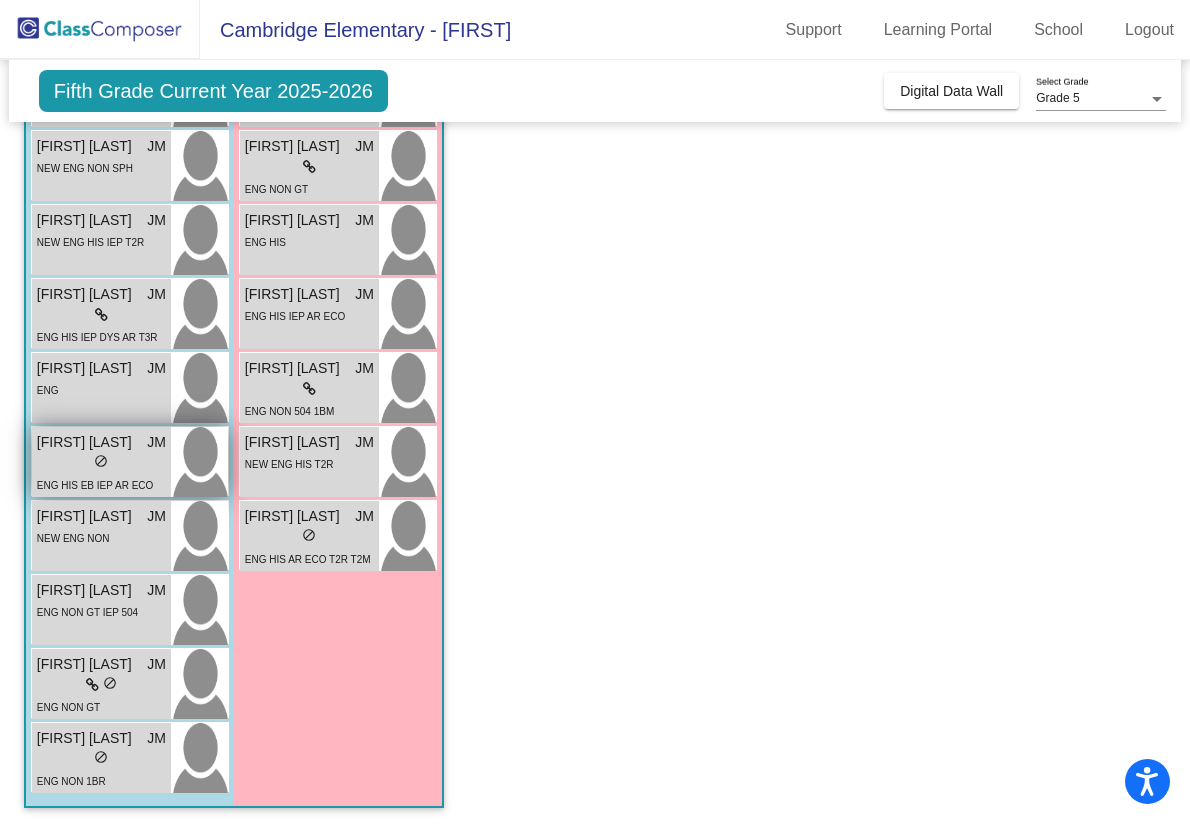 scroll, scrollTop: 416, scrollLeft: 0, axis: vertical 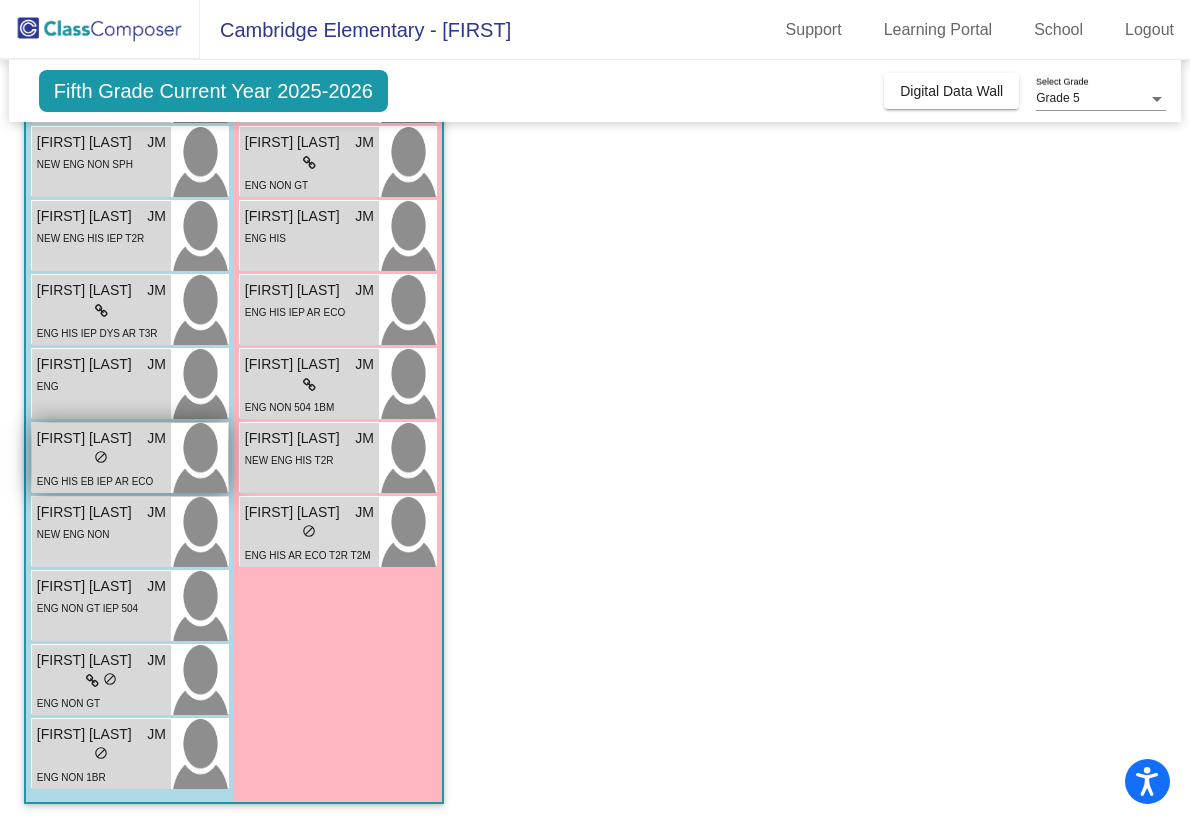 click on "lock do_not_disturb_alt" at bounding box center [101, 459] 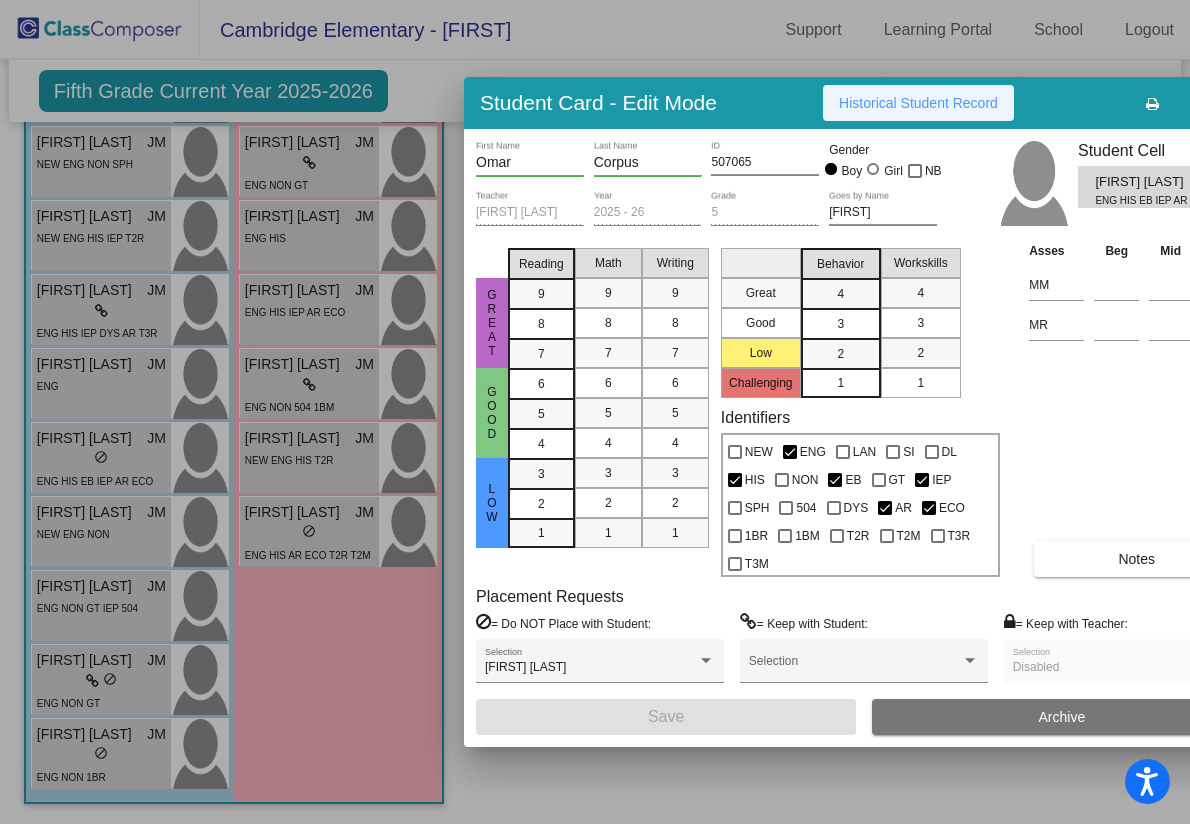 click on "Historical Student Record" at bounding box center [918, 103] 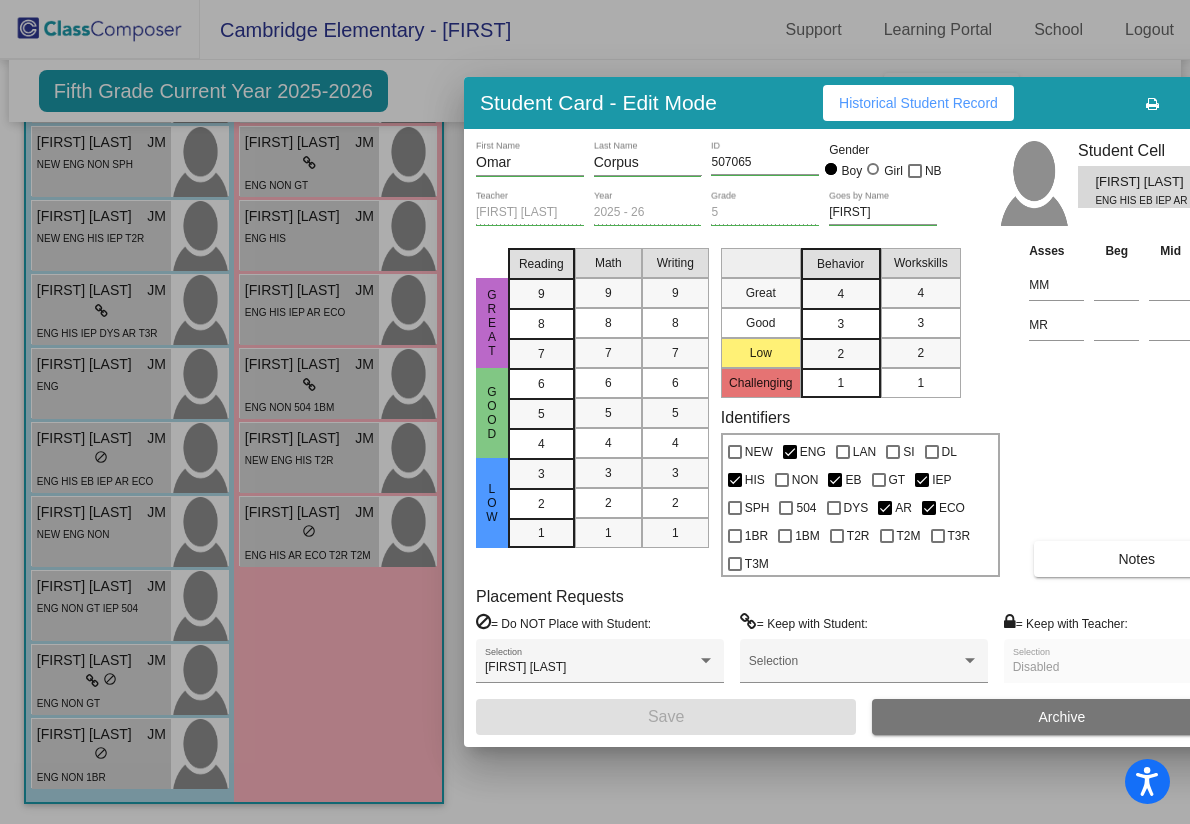 scroll, scrollTop: 0, scrollLeft: 0, axis: both 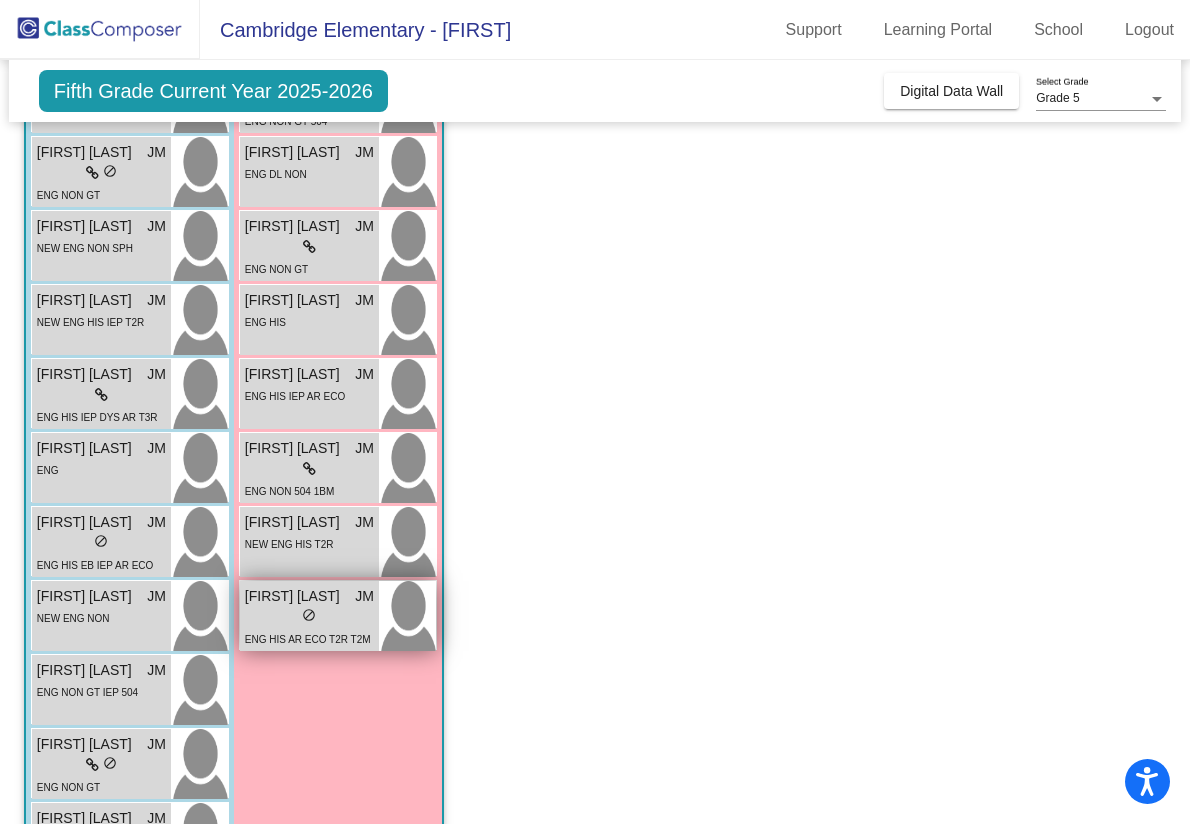click on "do_not_disturb_alt" at bounding box center [309, 615] 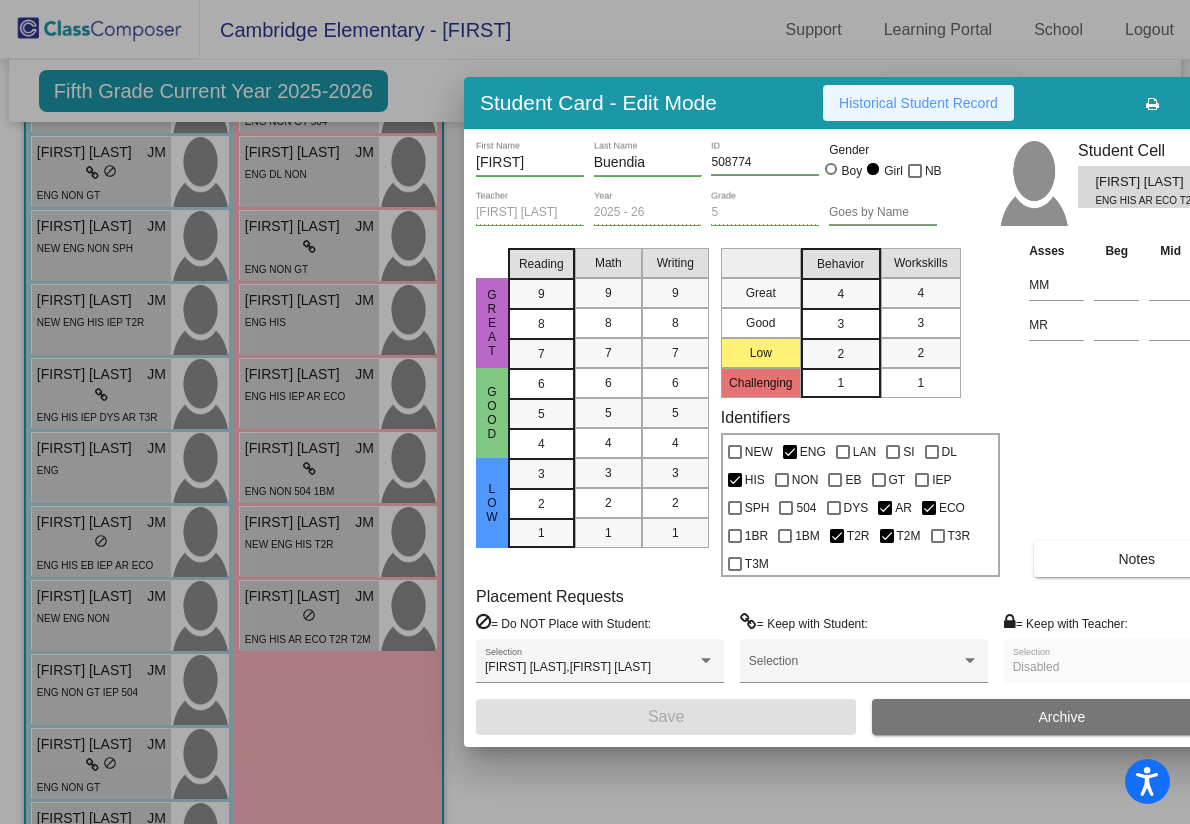 click on "Historical Student Record" at bounding box center [918, 103] 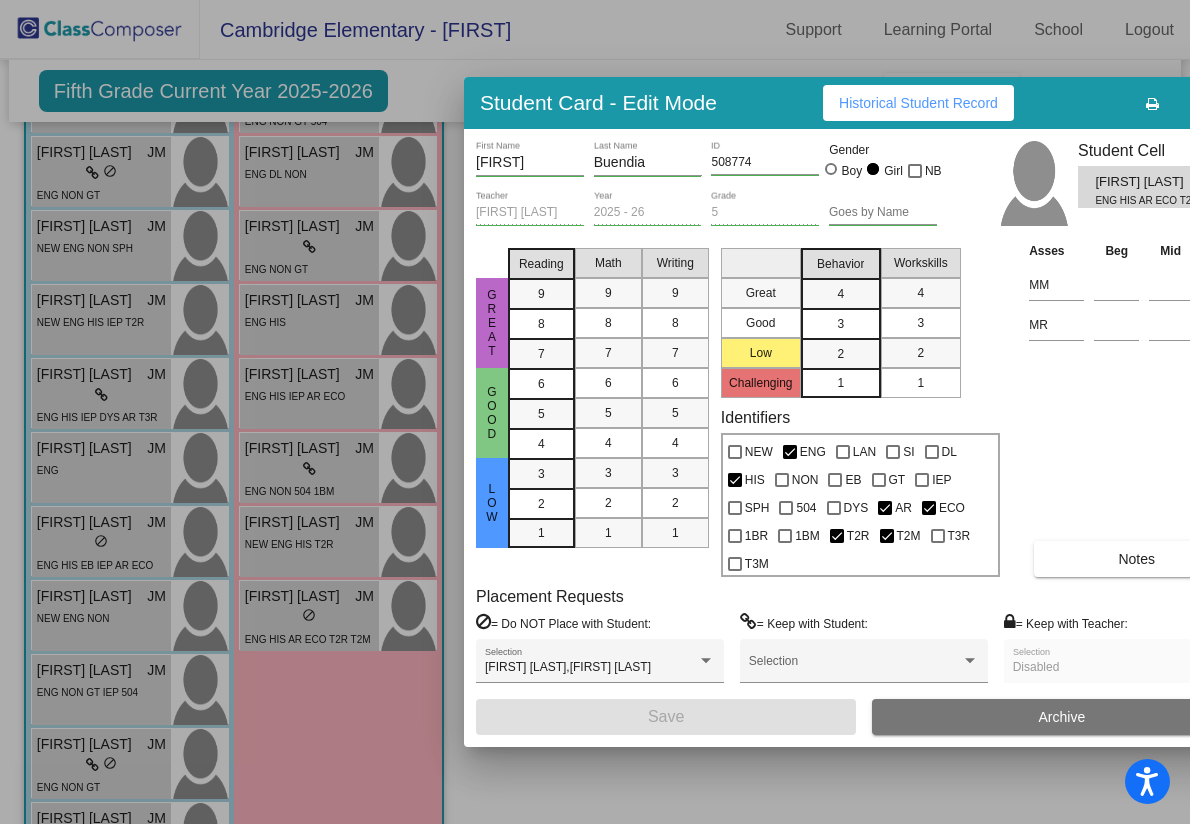 click at bounding box center [595, 412] 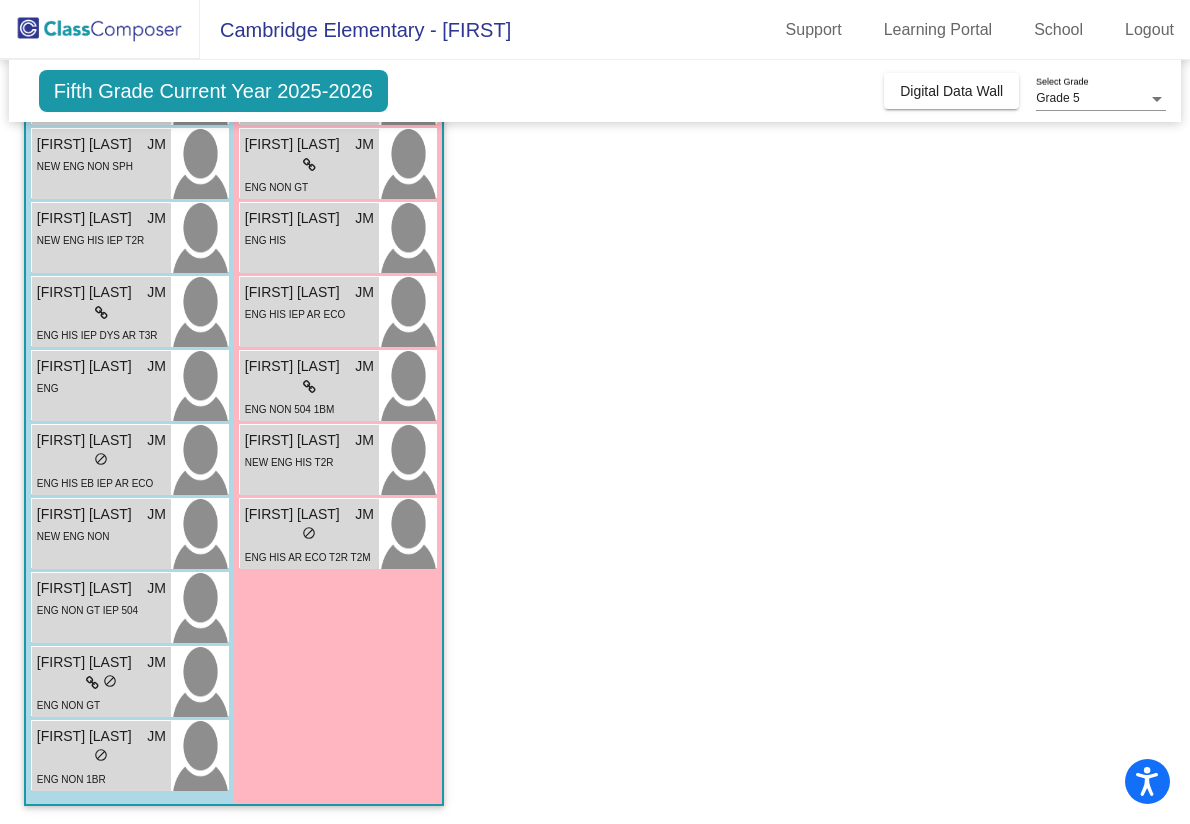 scroll, scrollTop: 416, scrollLeft: 0, axis: vertical 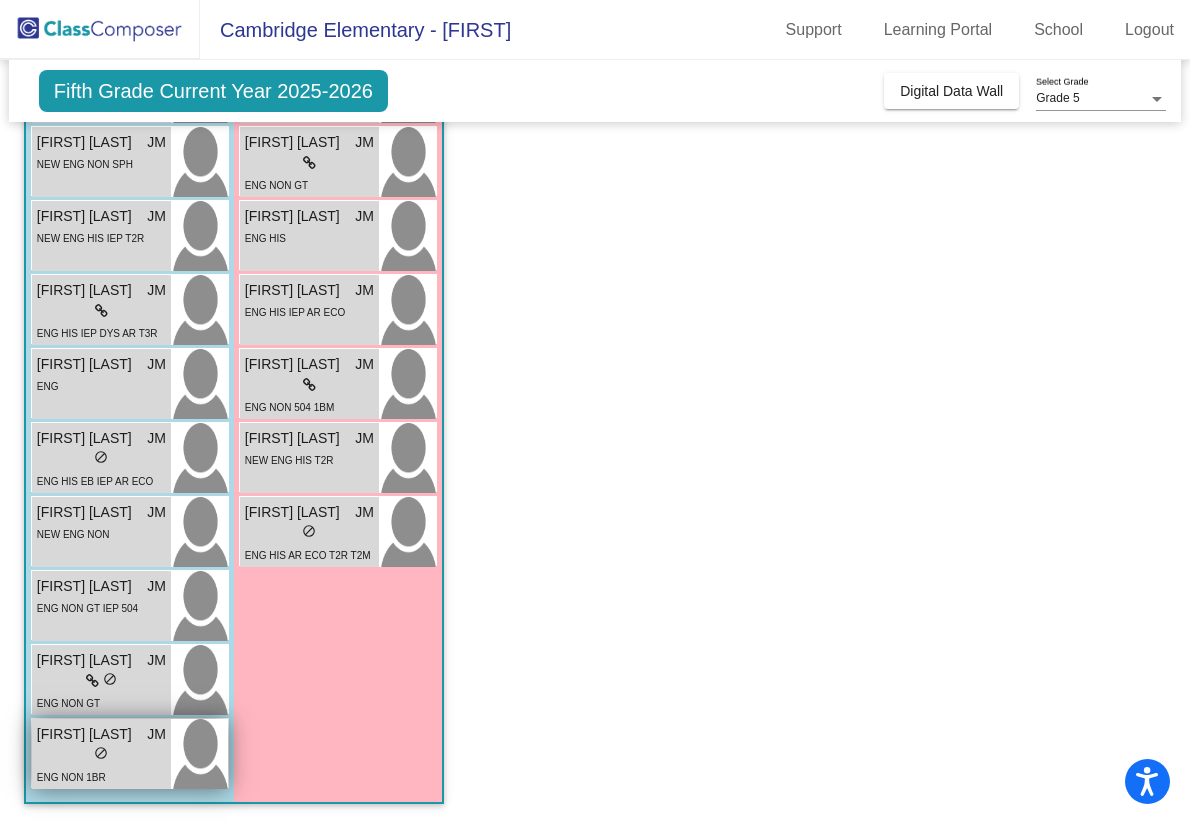 click on "[FIRST] [LAST]" at bounding box center [87, 734] 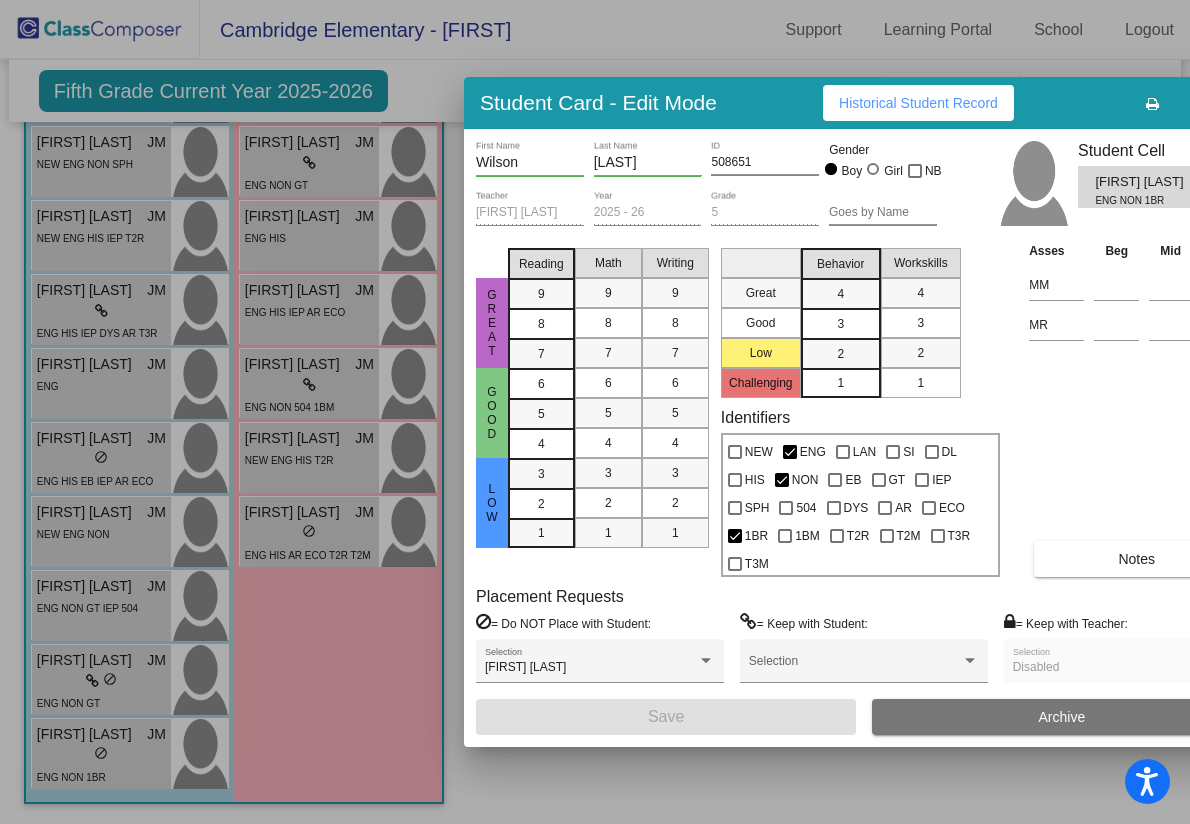 scroll, scrollTop: 0, scrollLeft: 0, axis: both 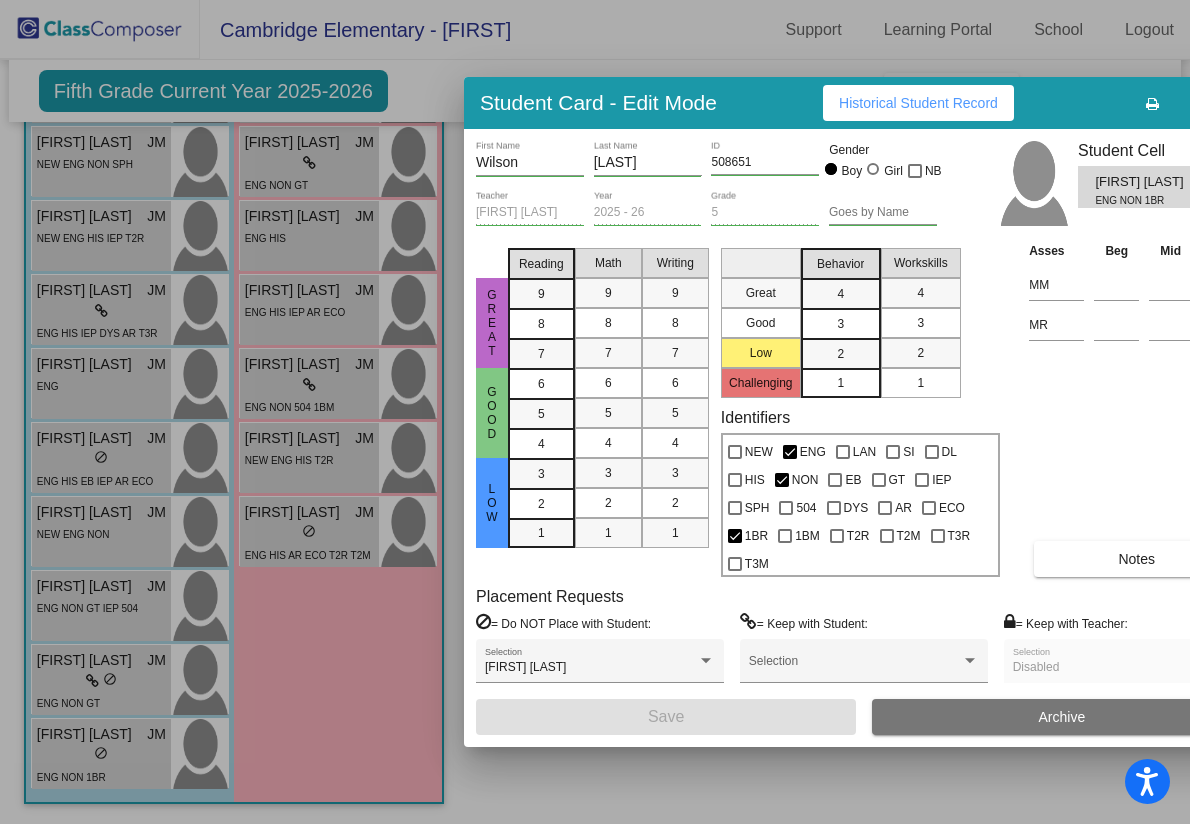 click at bounding box center [595, 412] 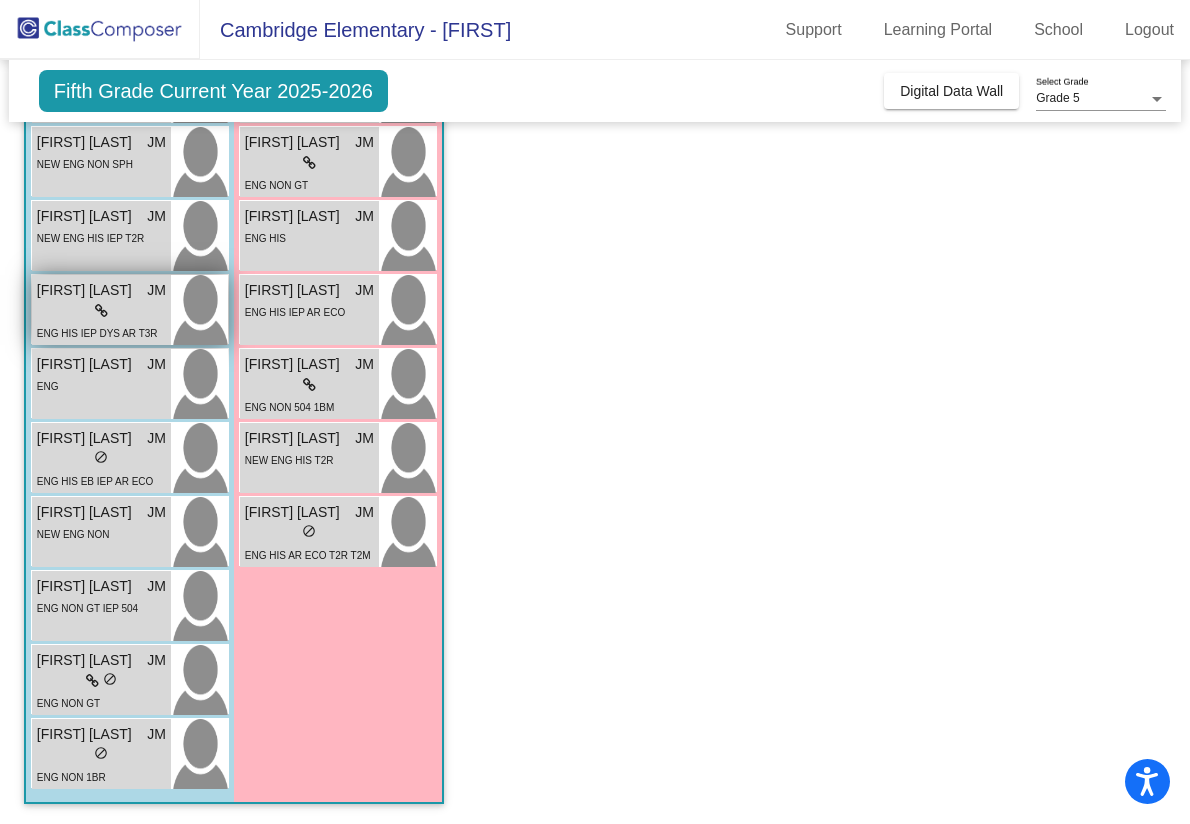 click on "lock do_not_disturb_alt" at bounding box center (101, 311) 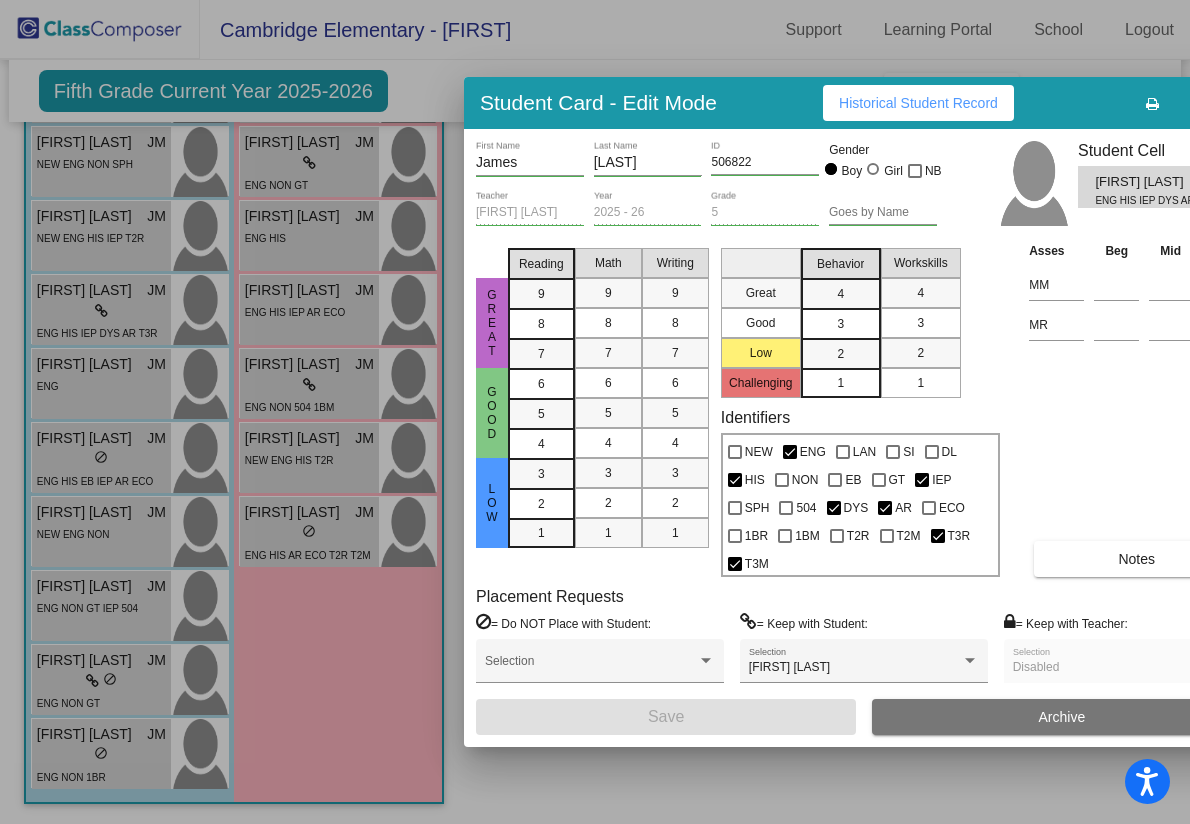 click on "Historical Student Record" at bounding box center (918, 103) 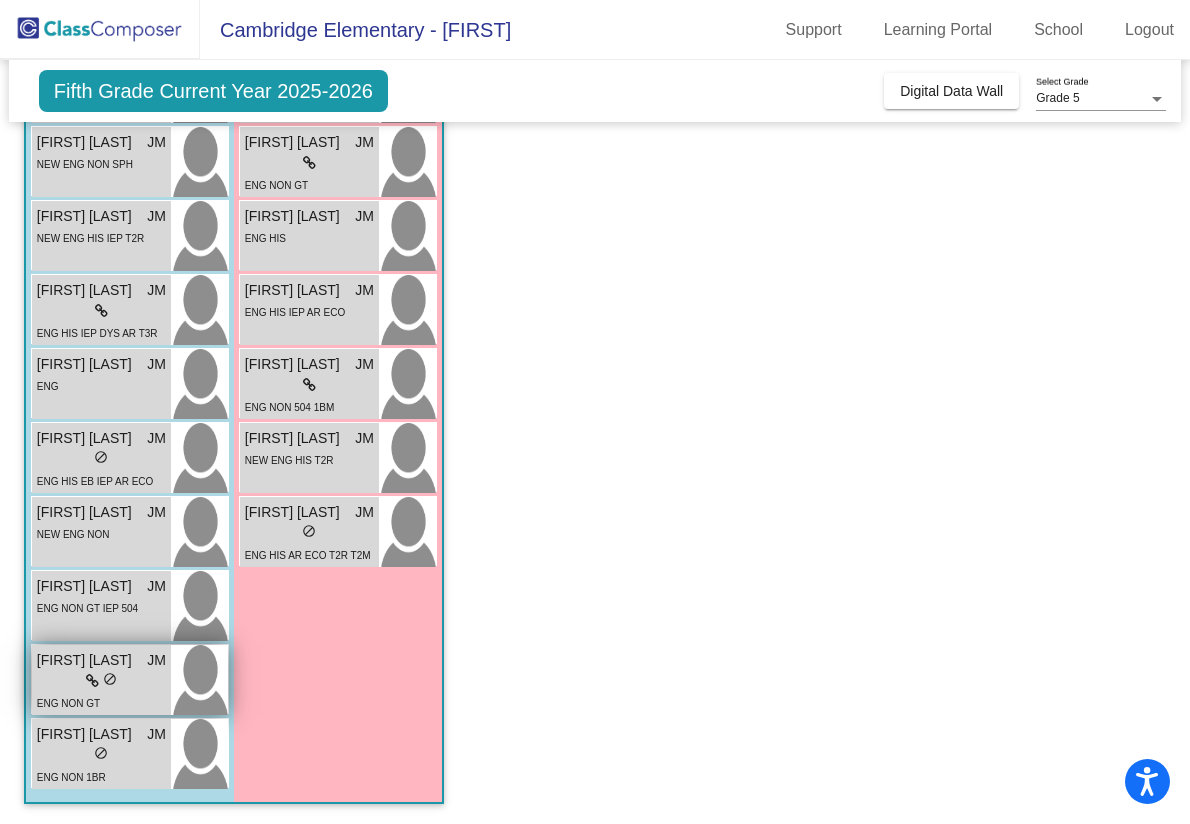 click on "ENG NON GT" at bounding box center (101, 702) 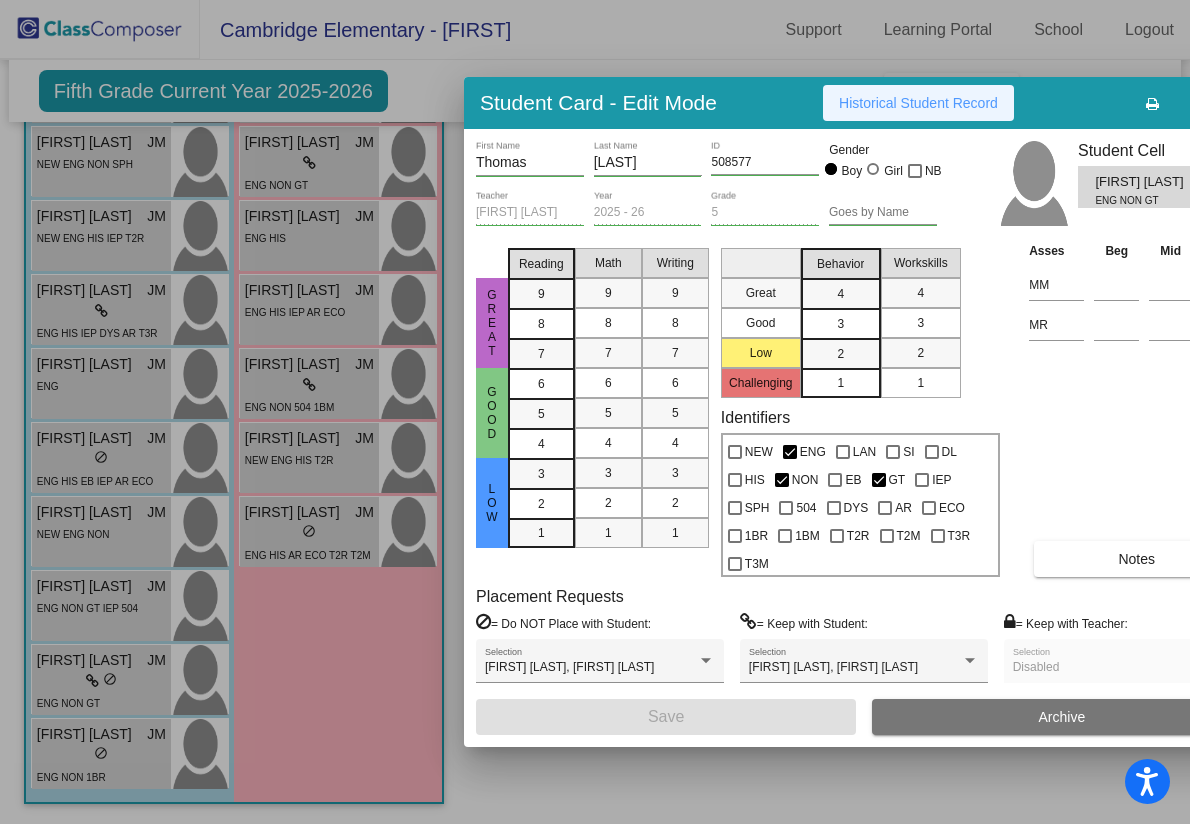 click on "Historical Student Record" at bounding box center [918, 103] 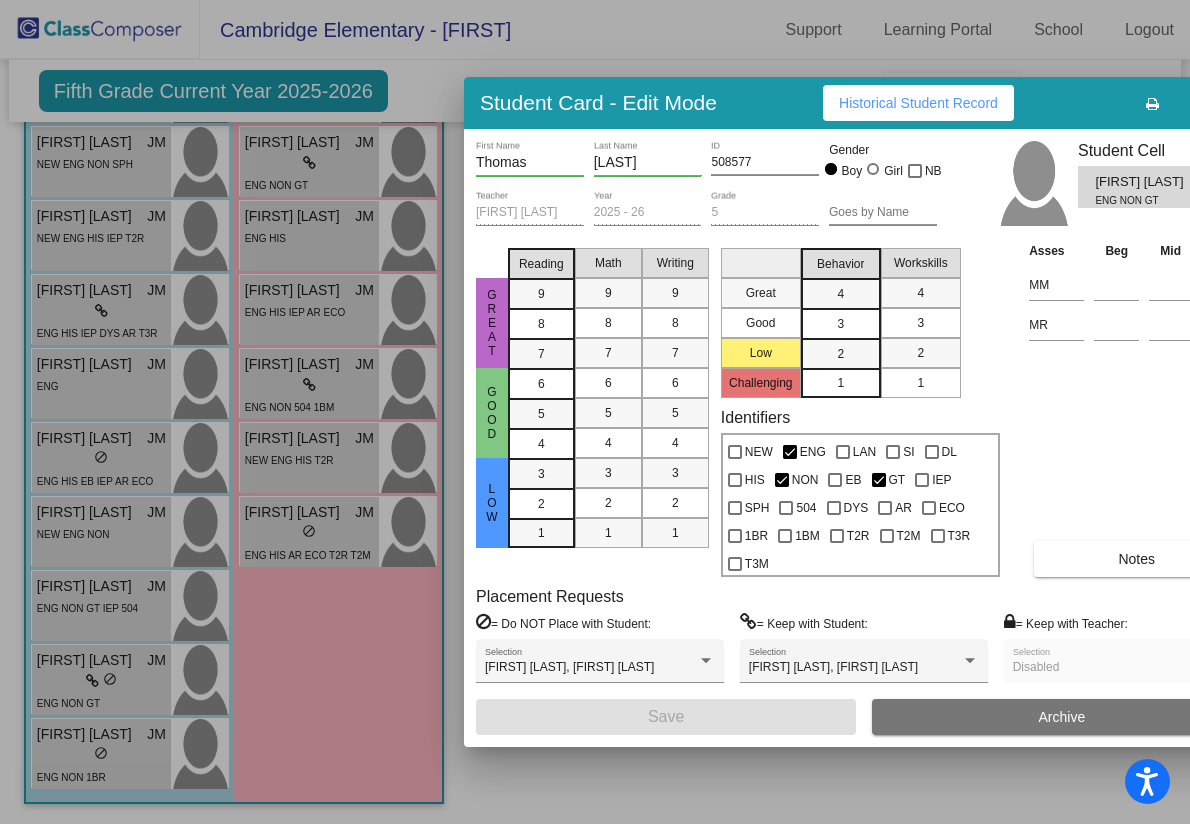 click at bounding box center [595, 412] 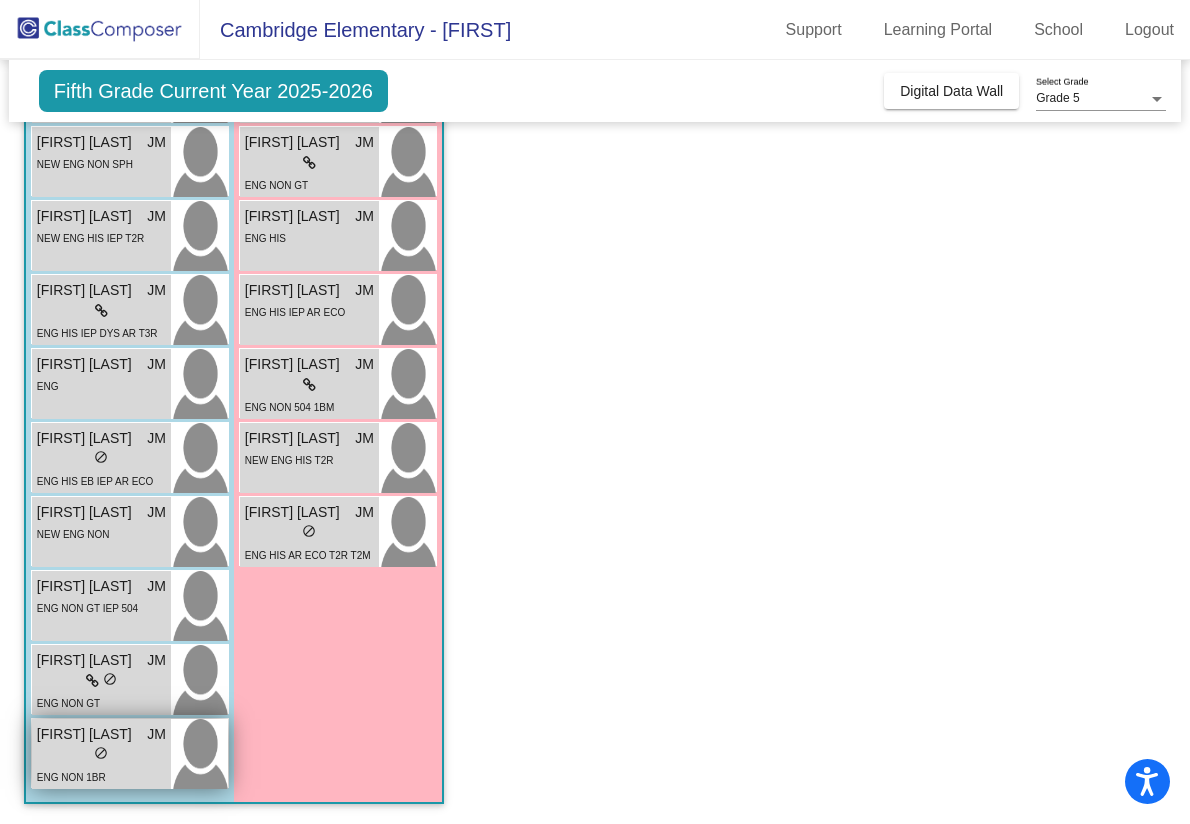 click on "ENG NON 1BR" at bounding box center [101, 776] 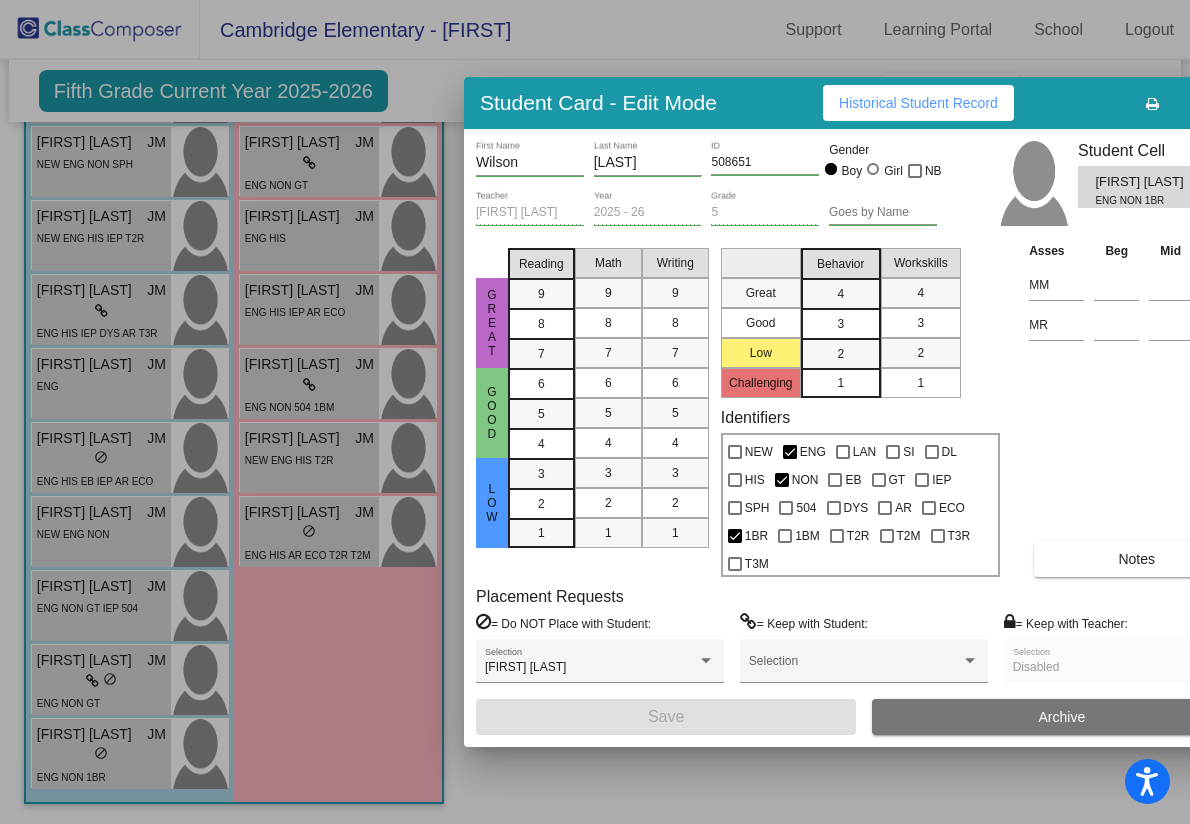 click on "Historical Student Record" at bounding box center [918, 103] 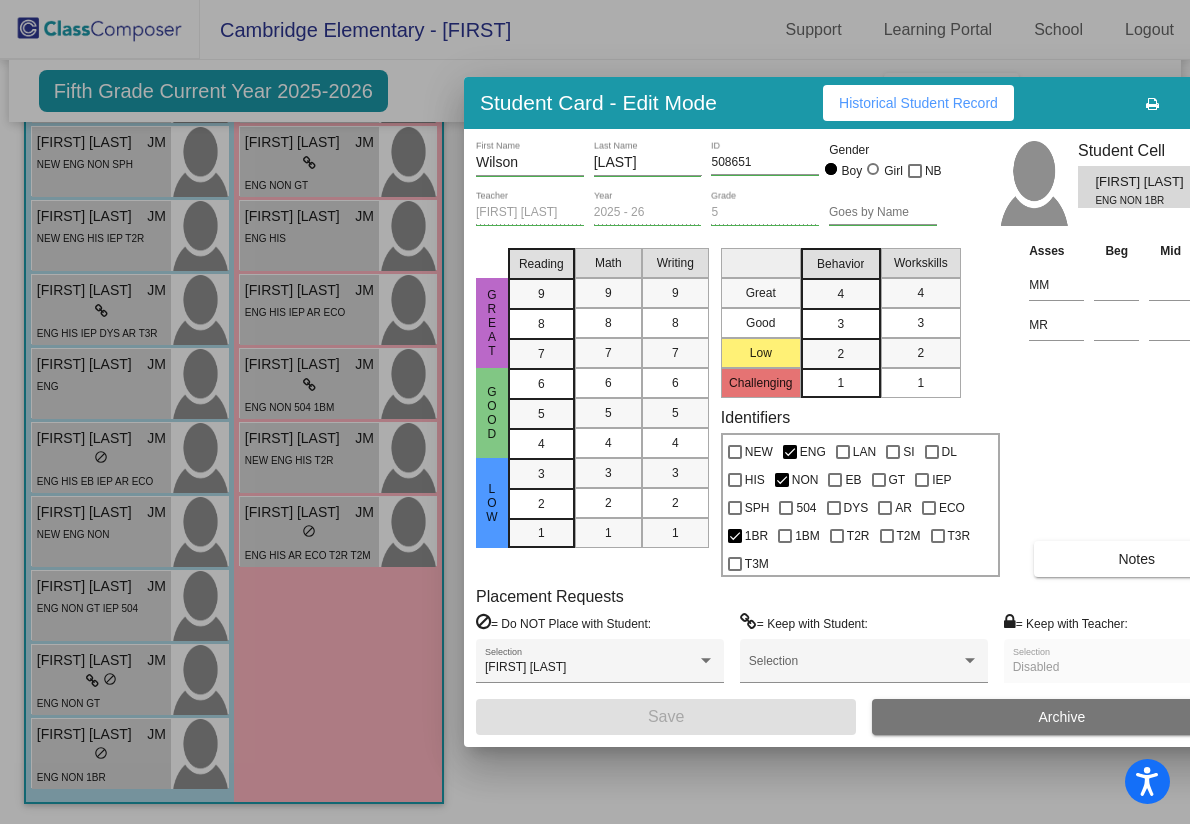 click at bounding box center (595, 412) 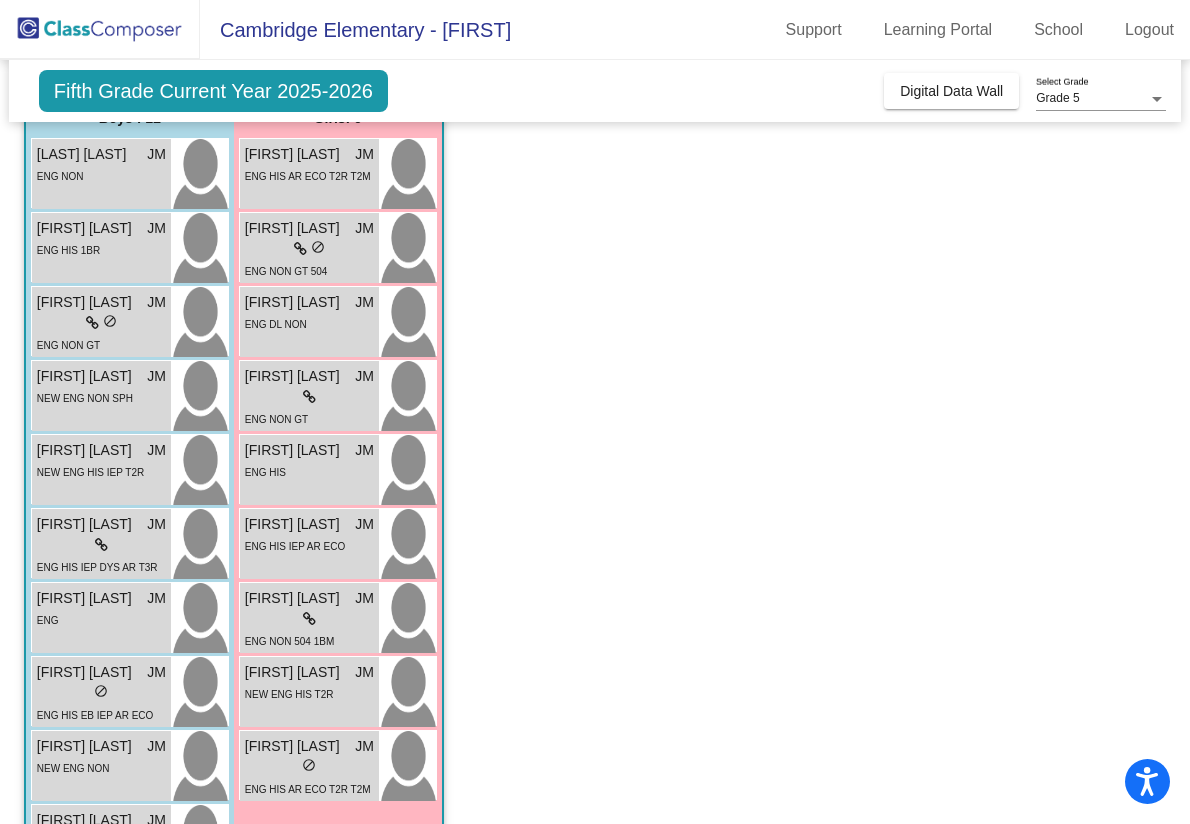 scroll, scrollTop: 0, scrollLeft: 0, axis: both 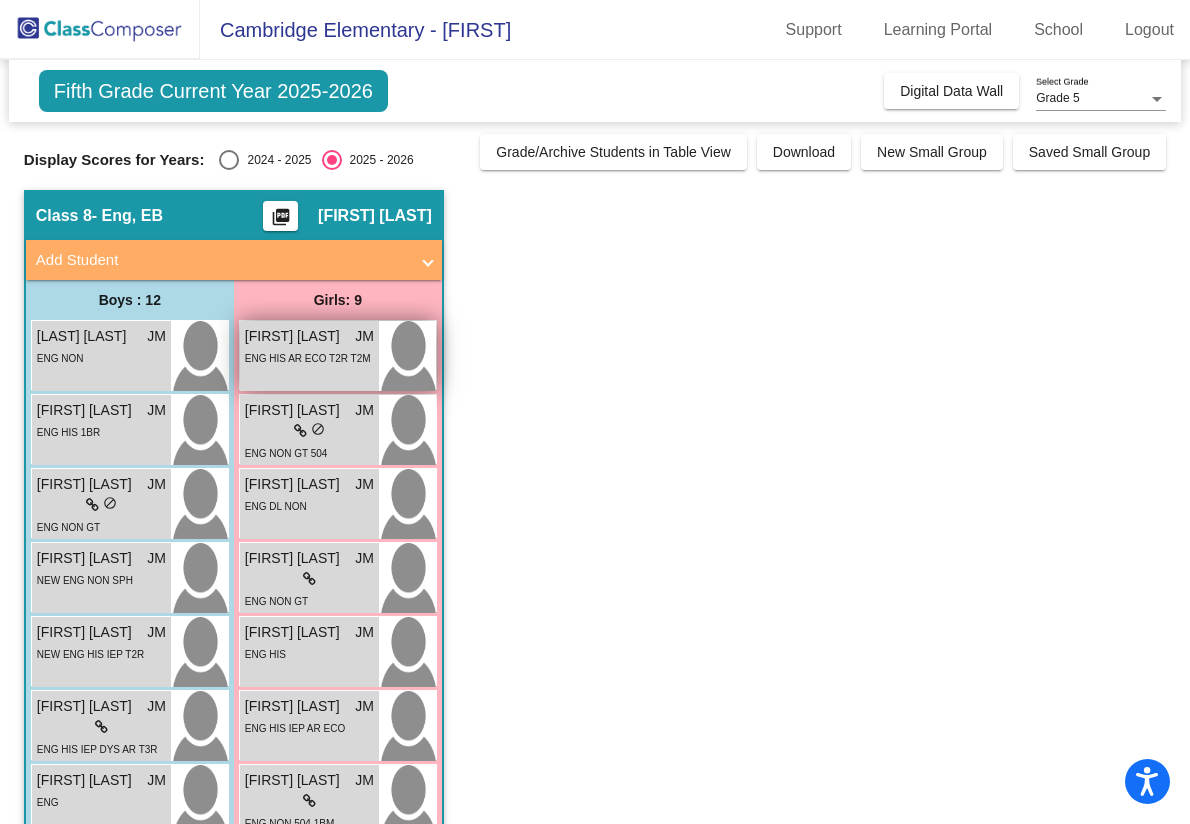 click on "ENG HIS AR ECO T2R T2M" at bounding box center [308, 357] 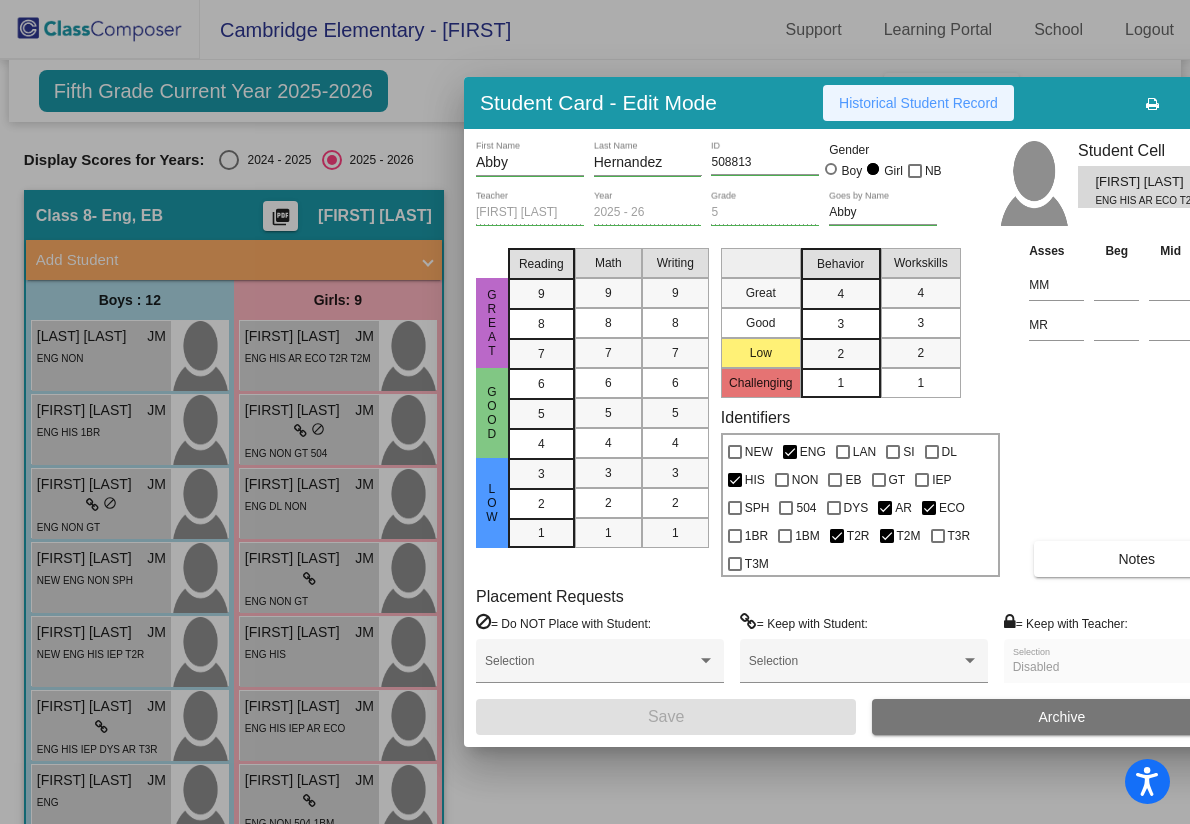 click on "Historical Student Record" at bounding box center [918, 103] 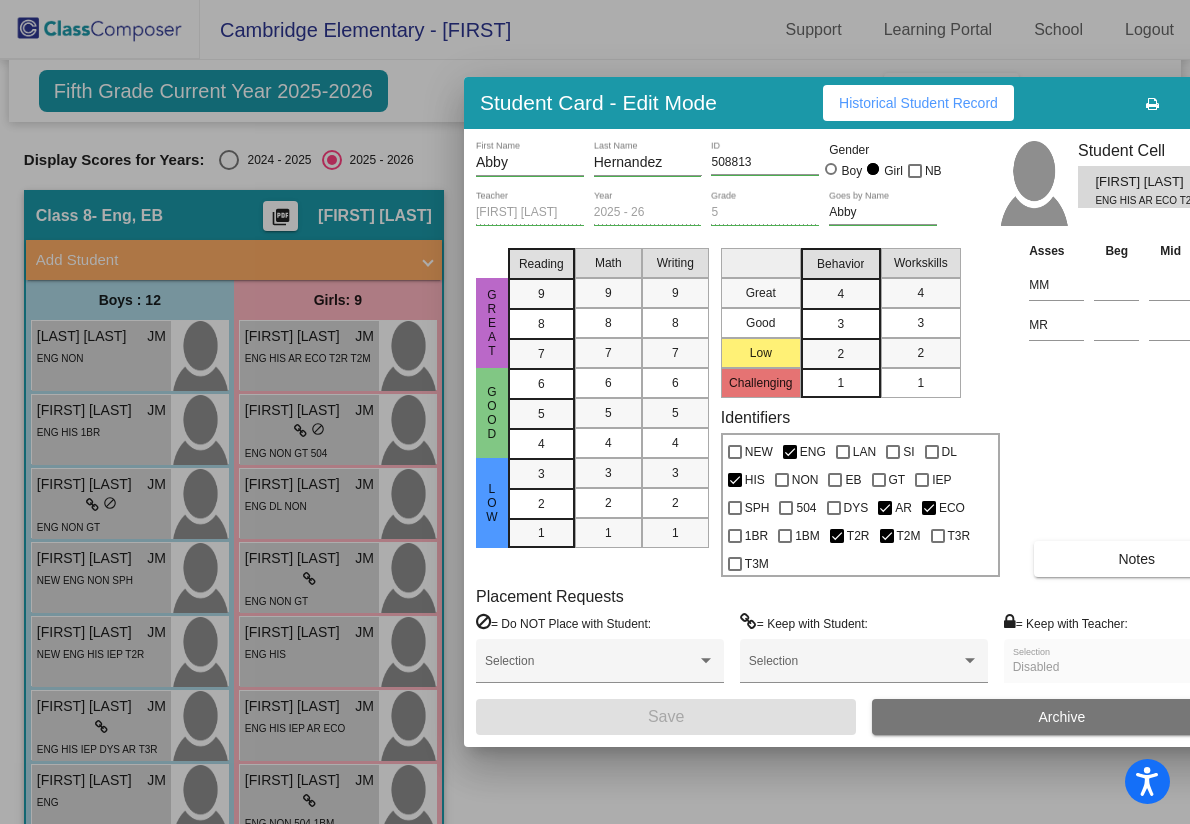 scroll, scrollTop: 0, scrollLeft: 0, axis: both 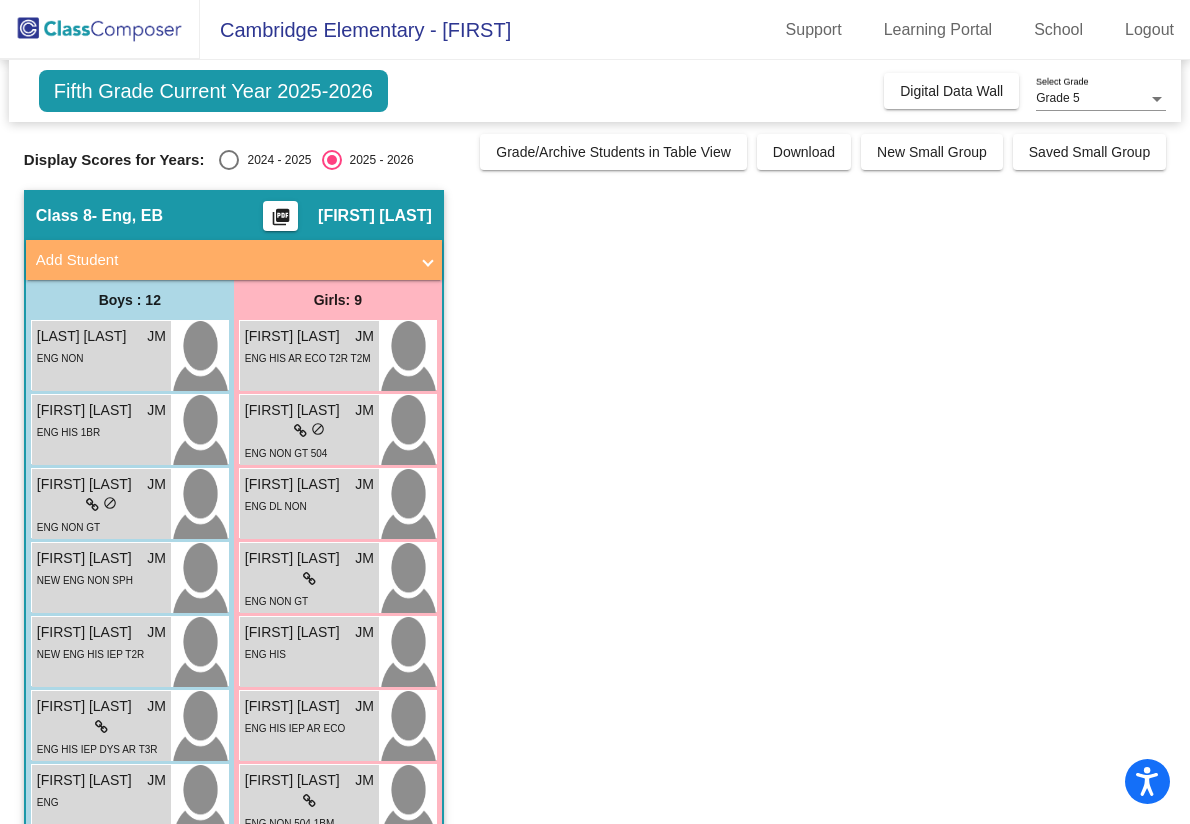 click on "ENG NON GT 504" at bounding box center [309, 452] 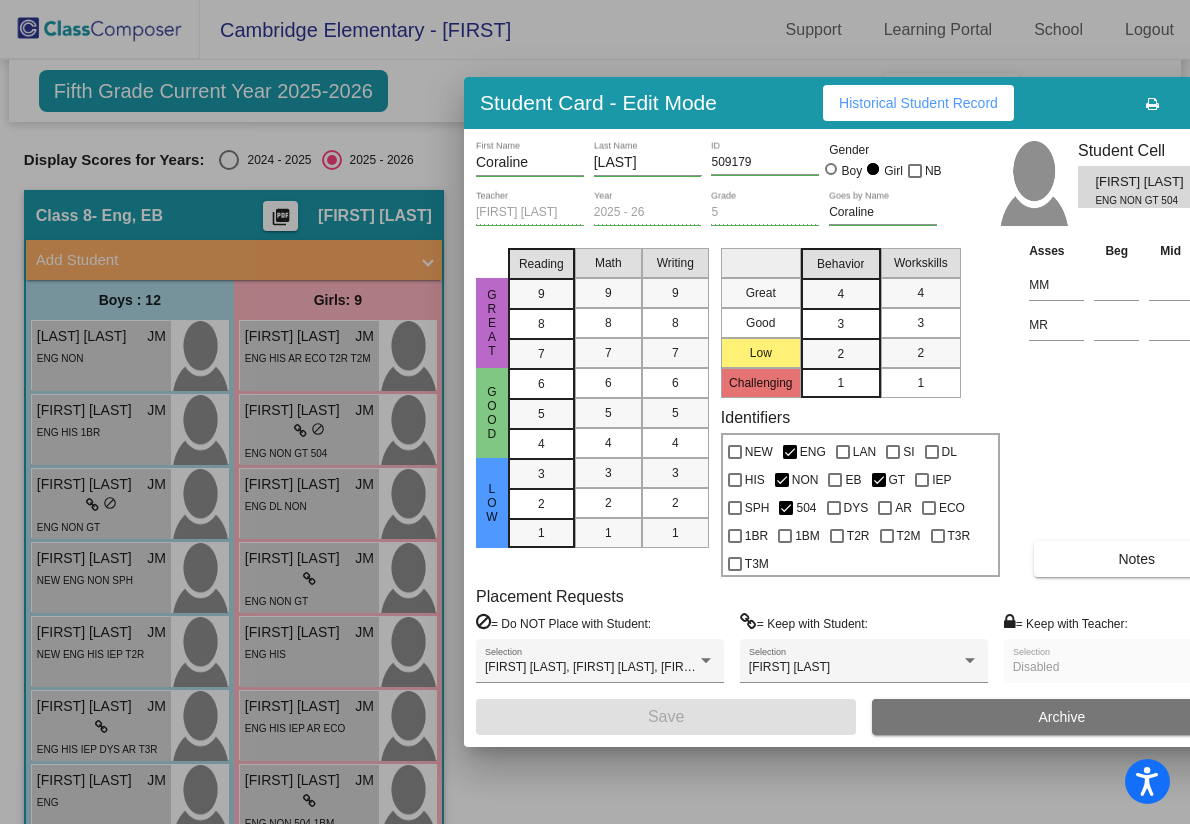 scroll, scrollTop: 0, scrollLeft: 0, axis: both 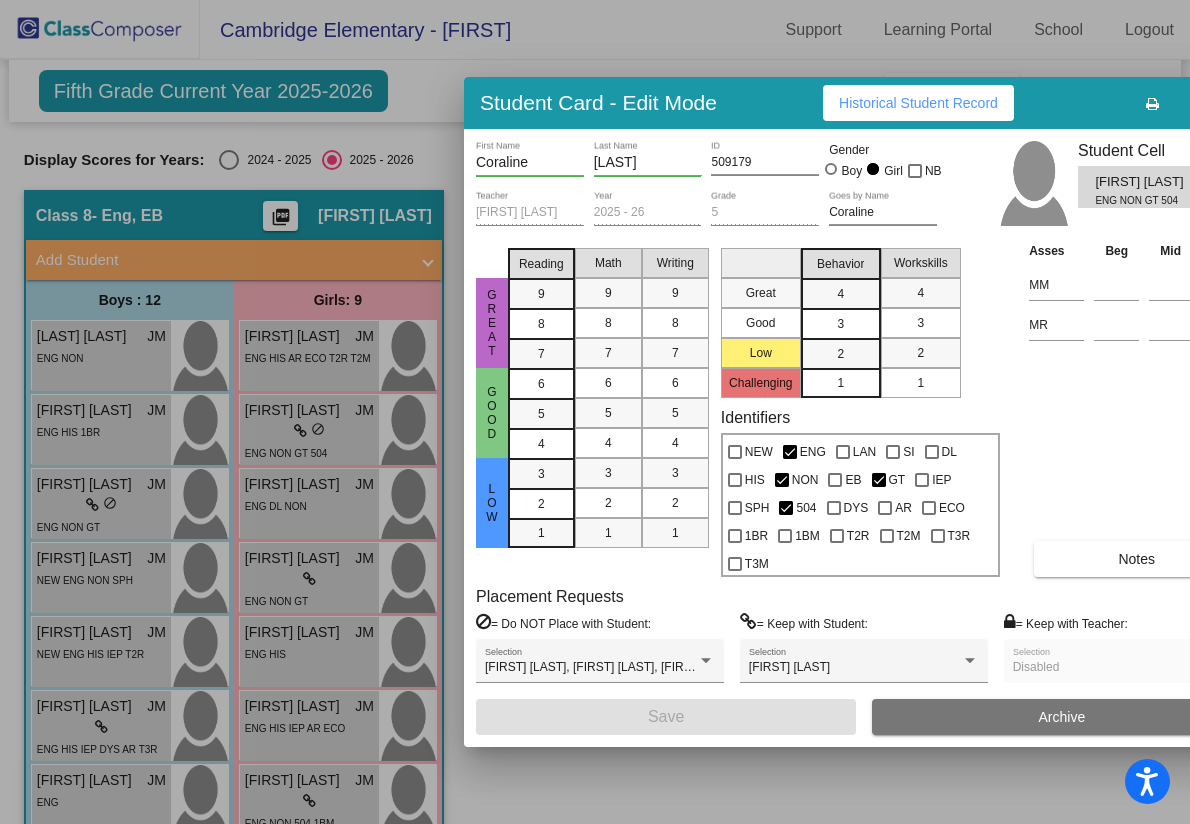 click at bounding box center (595, 412) 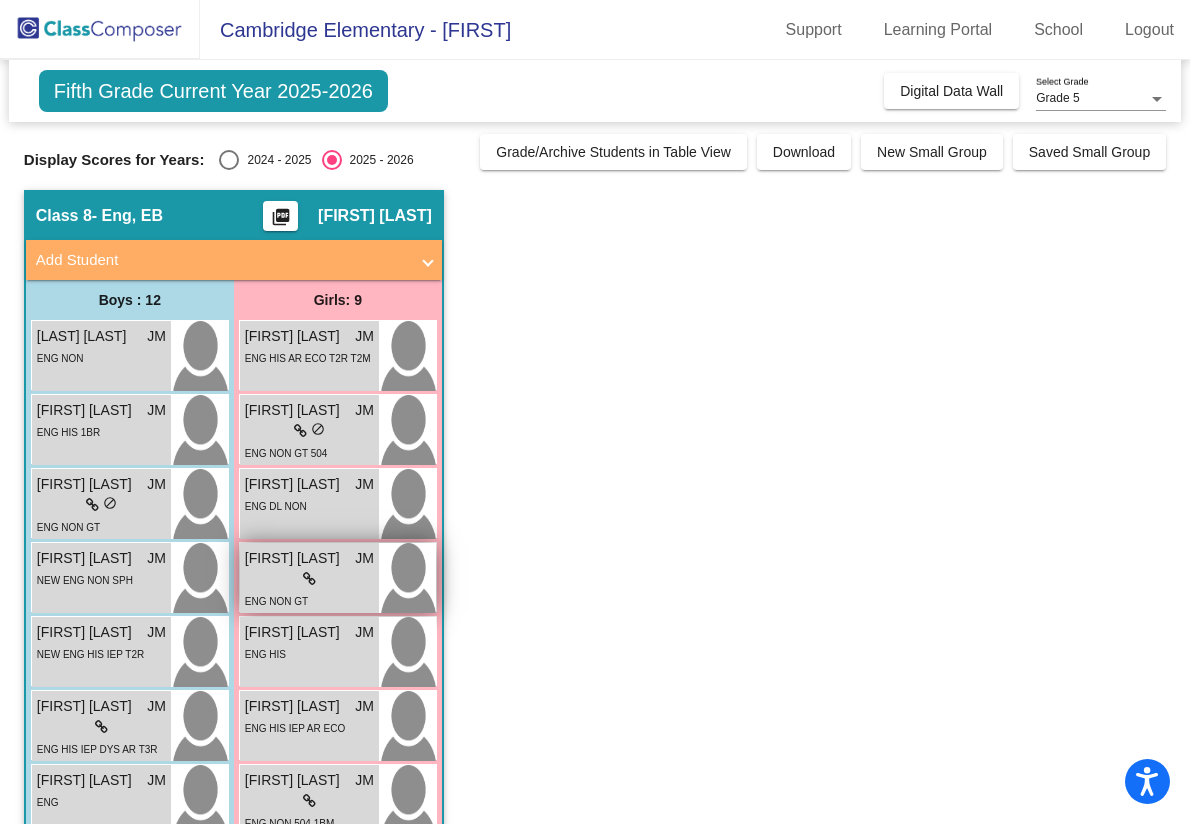 scroll, scrollTop: 0, scrollLeft: 0, axis: both 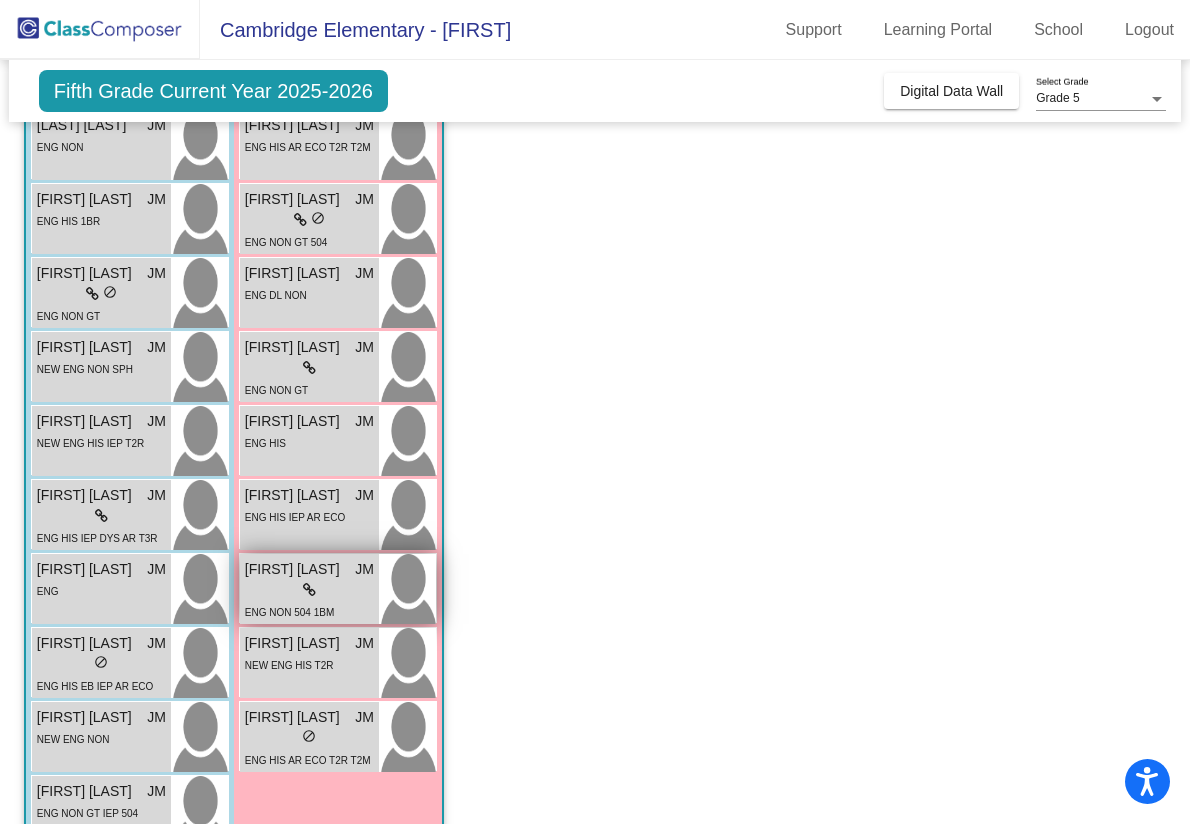 click on "lock do_not_disturb_alt" at bounding box center (309, 590) 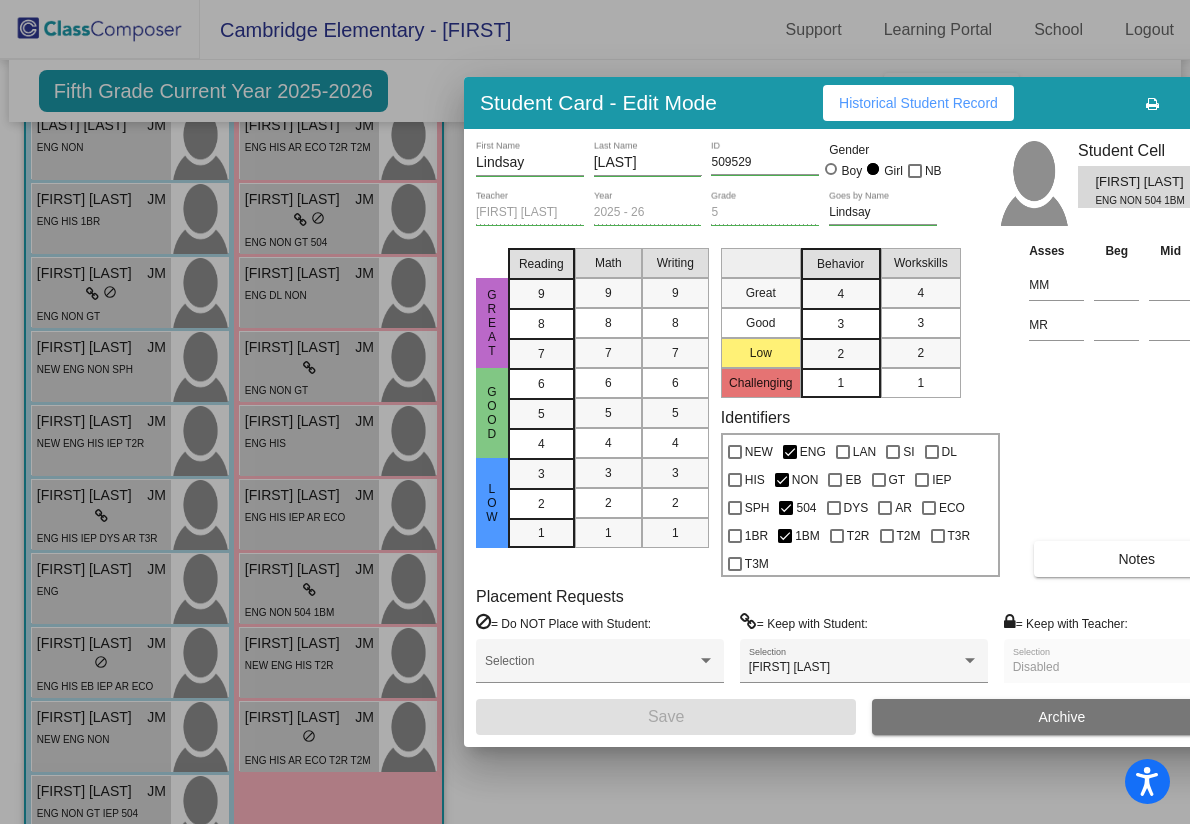 click on "Historical Student Record" at bounding box center (918, 103) 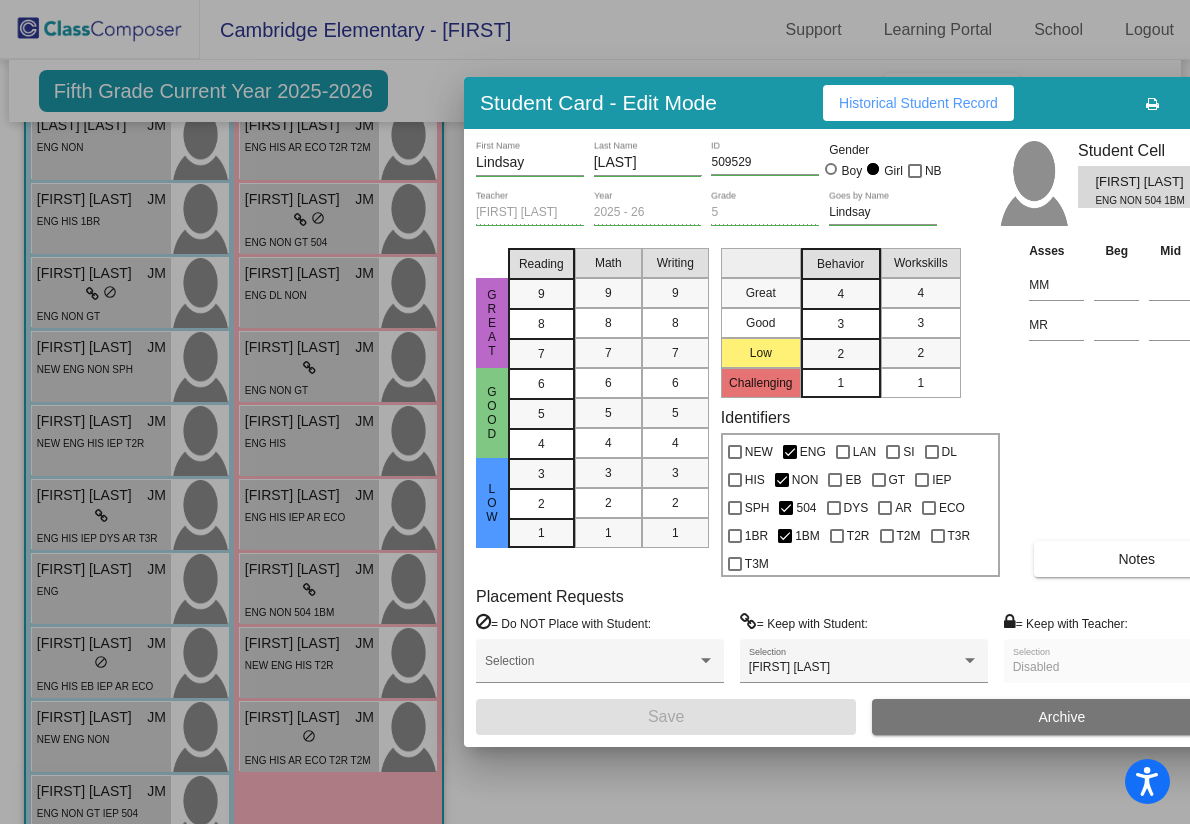click at bounding box center [595, 412] 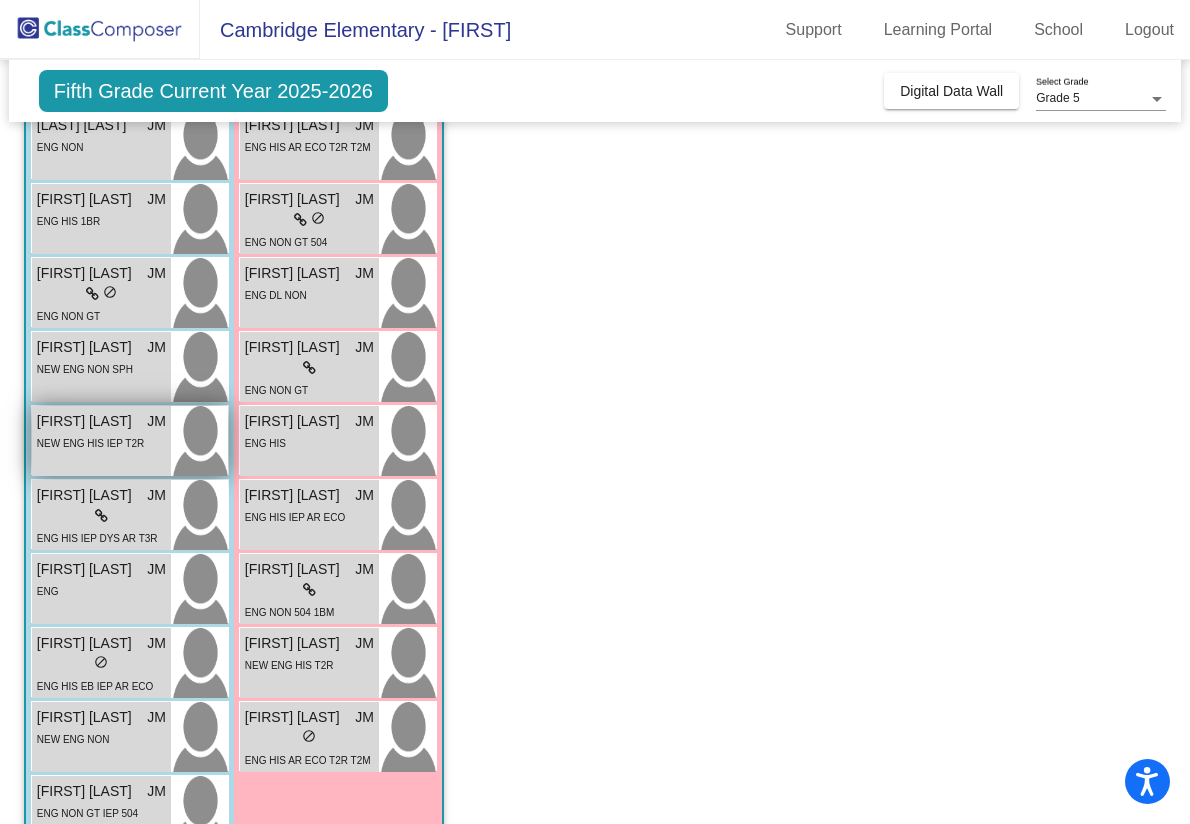 scroll, scrollTop: 0, scrollLeft: 0, axis: both 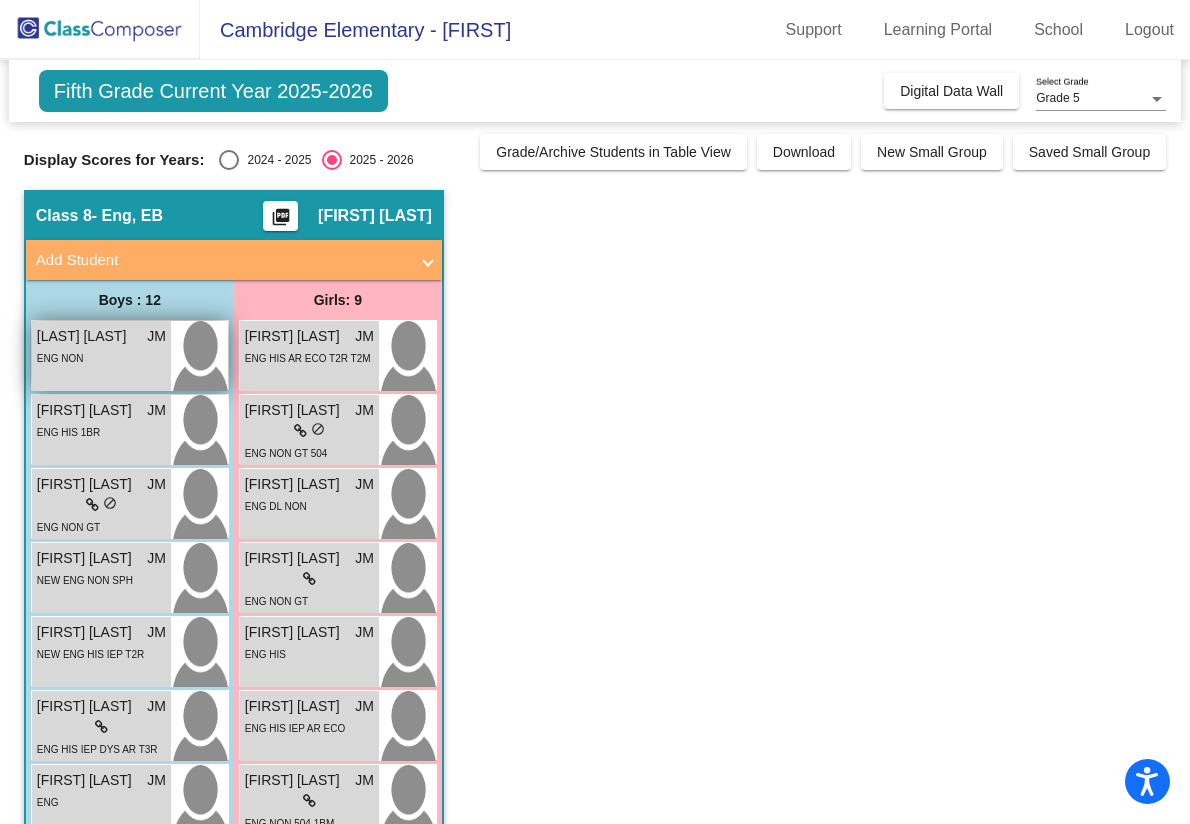 click on "ENG NON" at bounding box center [101, 357] 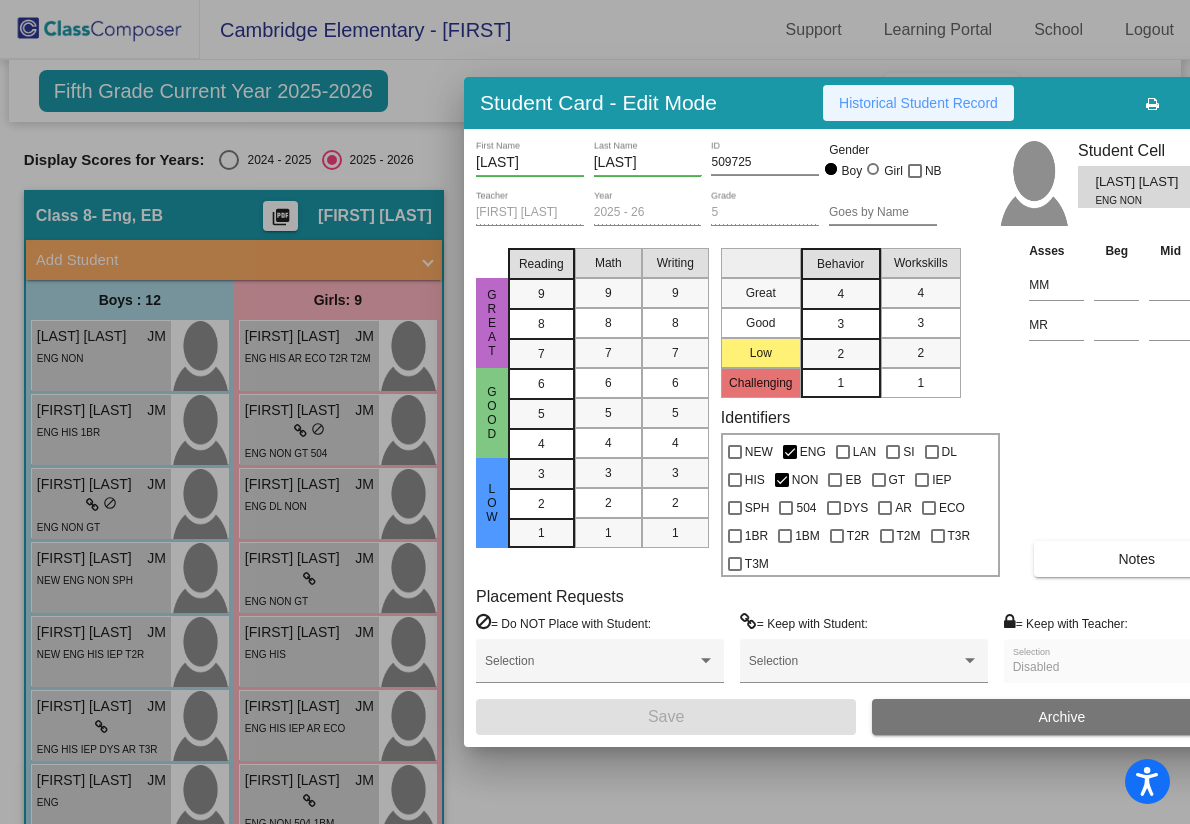 click on "Historical Student Record" at bounding box center [918, 103] 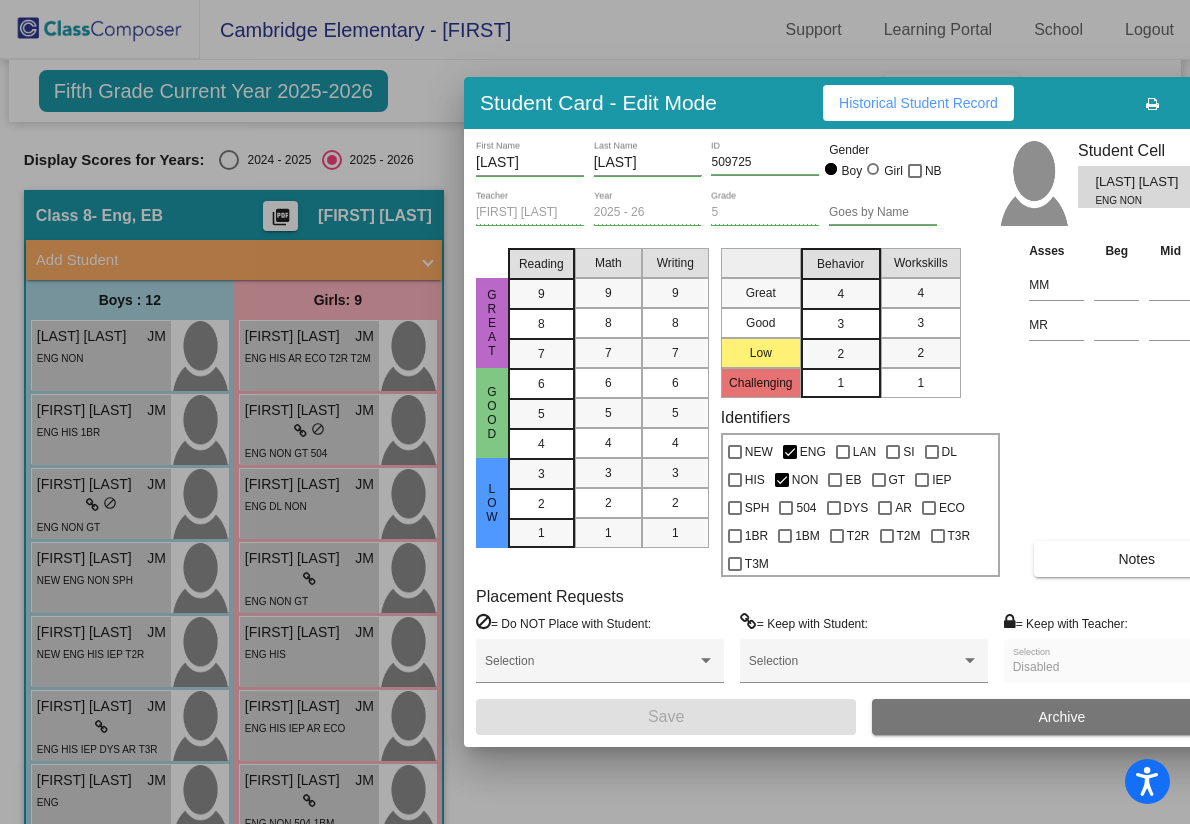 click at bounding box center (595, 412) 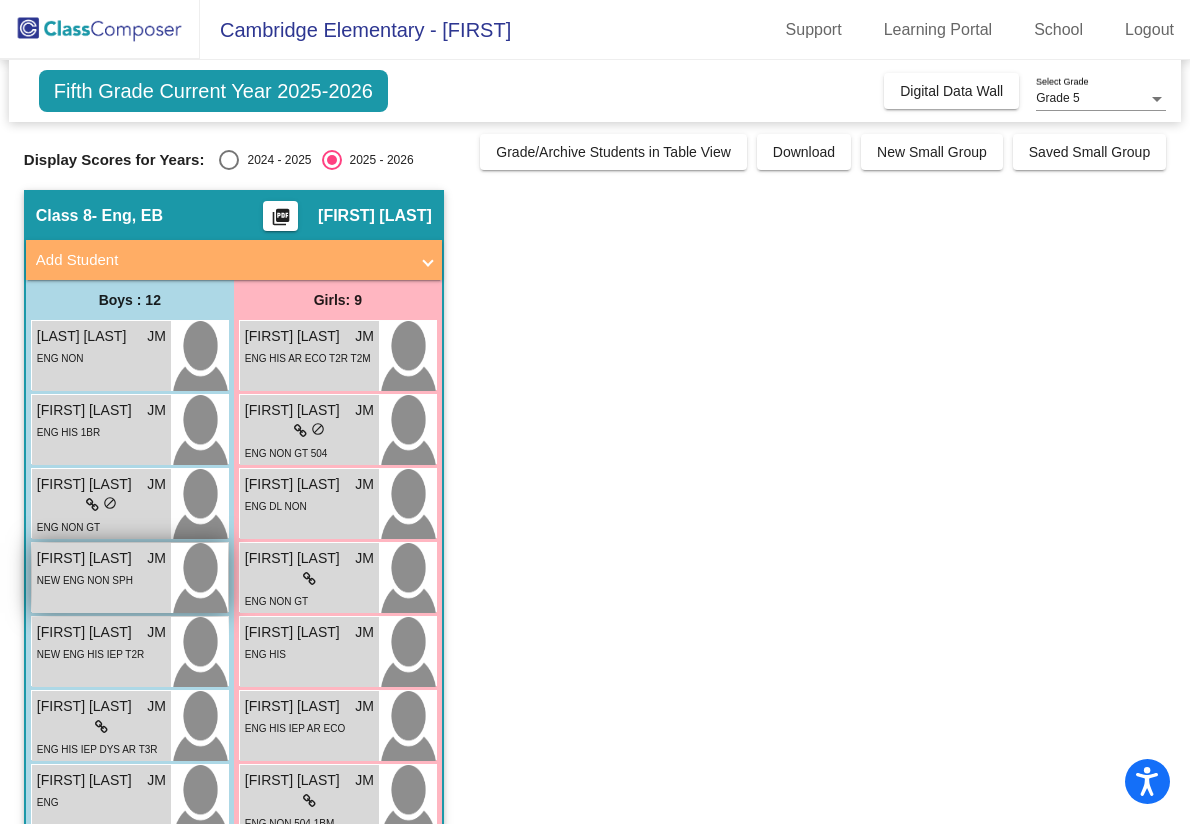 click on "[FIRST] [LAST] JM lock do_not_disturb_alt NEW ENG NON SPH" at bounding box center [101, 578] 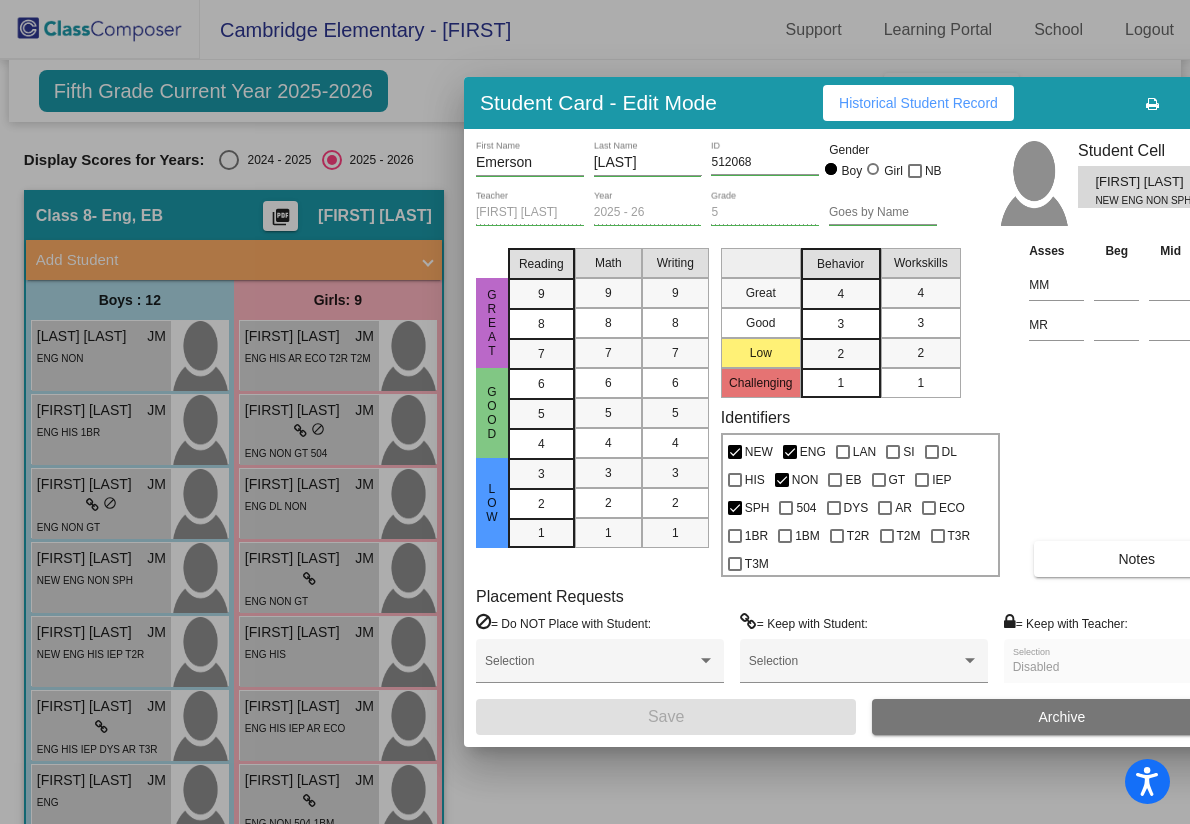 click on "Historical Student Record" at bounding box center [918, 103] 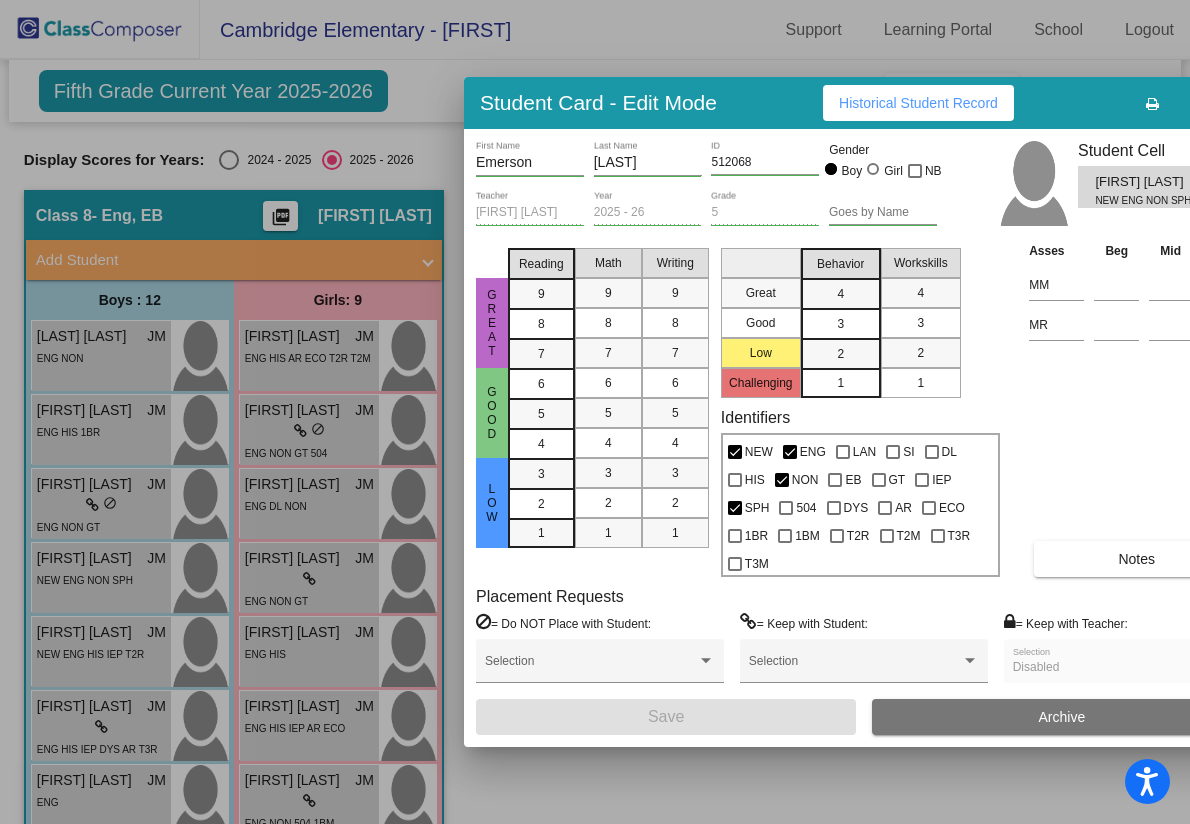 click at bounding box center (595, 412) 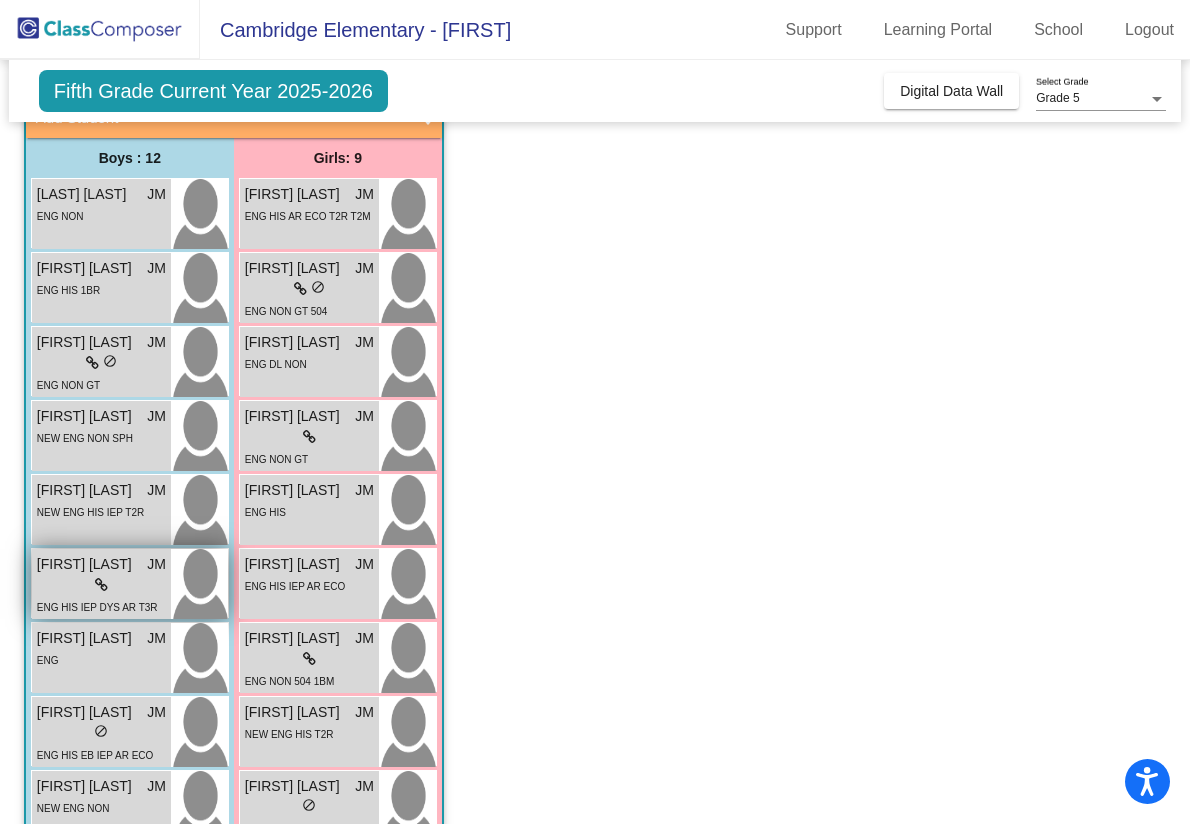 scroll, scrollTop: 148, scrollLeft: 0, axis: vertical 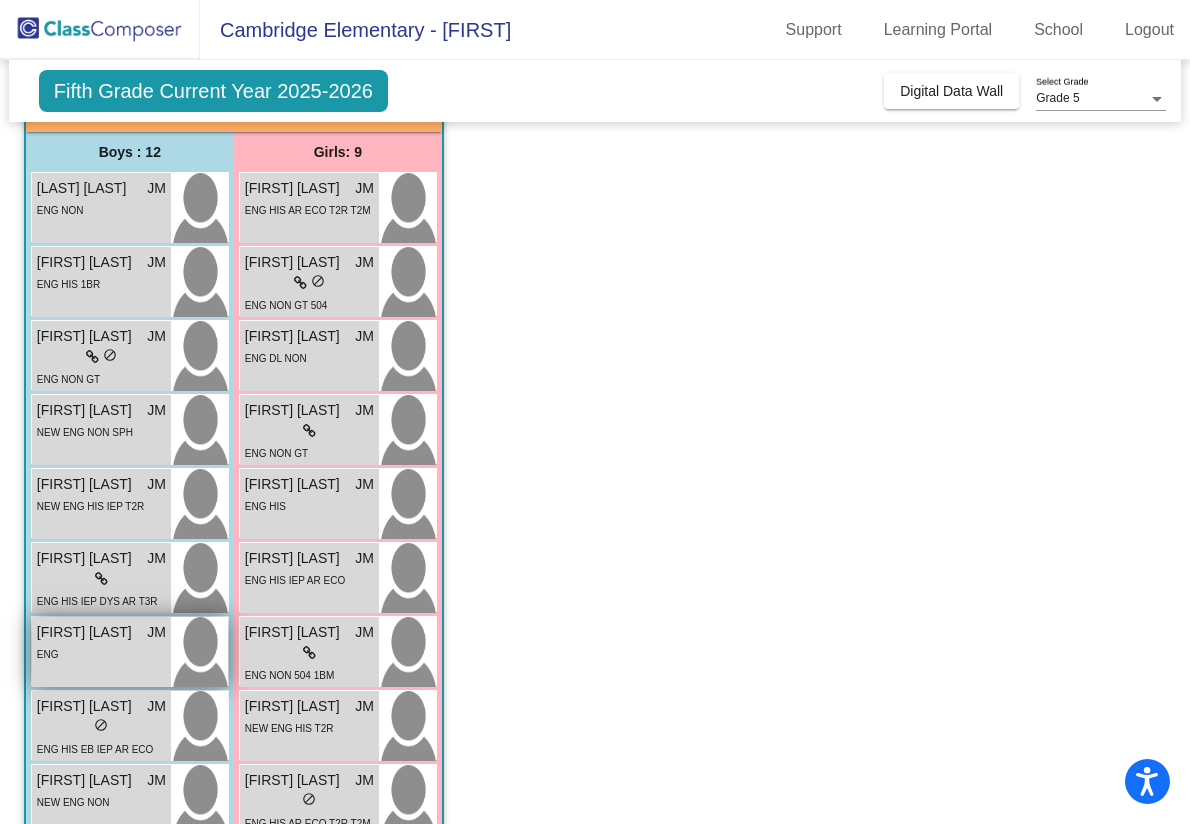 click on "ENG" at bounding box center [101, 653] 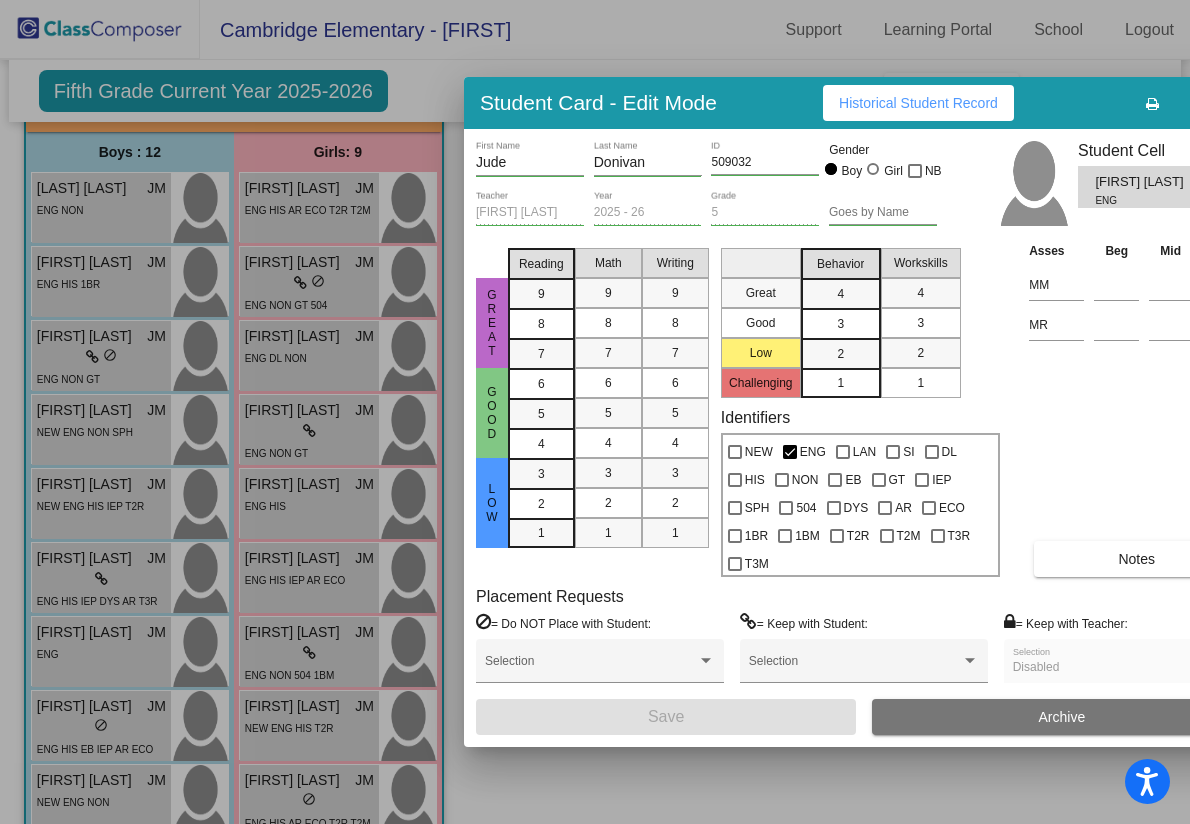 click on "Historical Student Record" at bounding box center (918, 103) 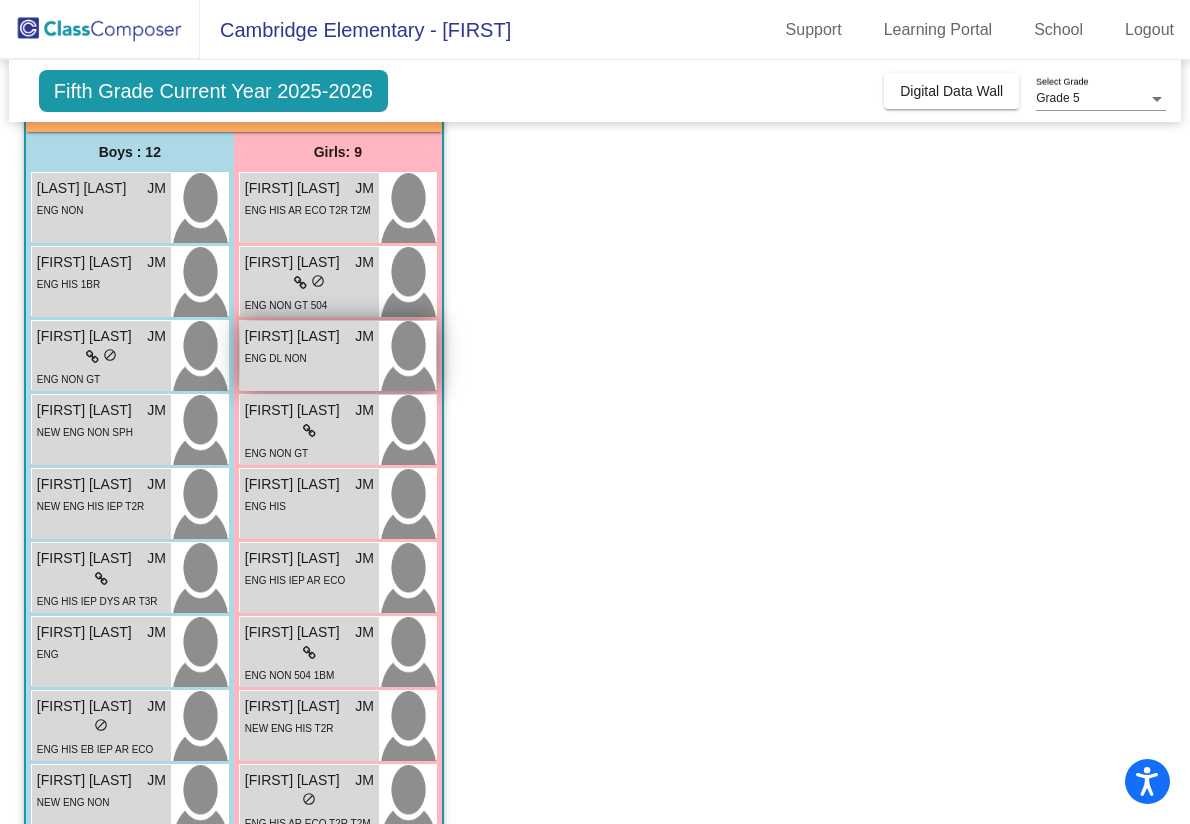 click on "[FIRST] [LAST] JM lock do_not_disturb_alt ENG DL NON" at bounding box center [309, 356] 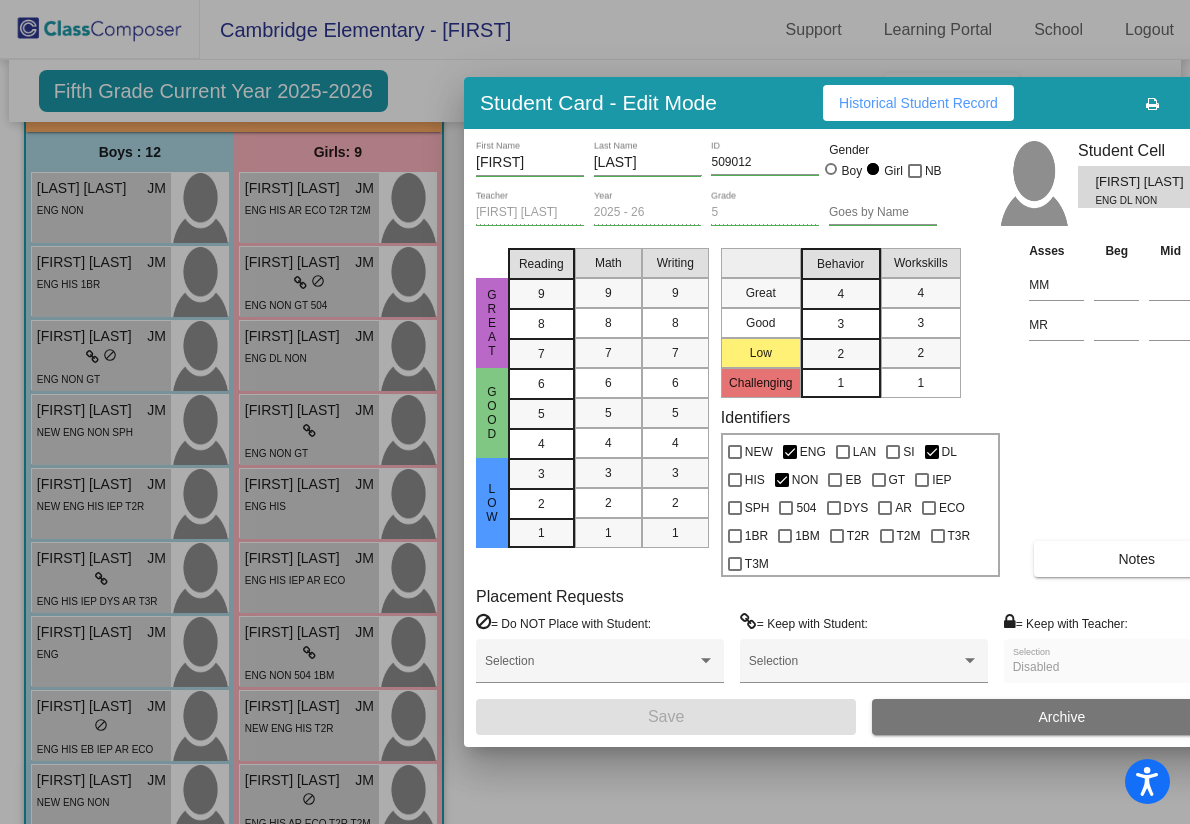 click on "Historical Student Record" at bounding box center (918, 103) 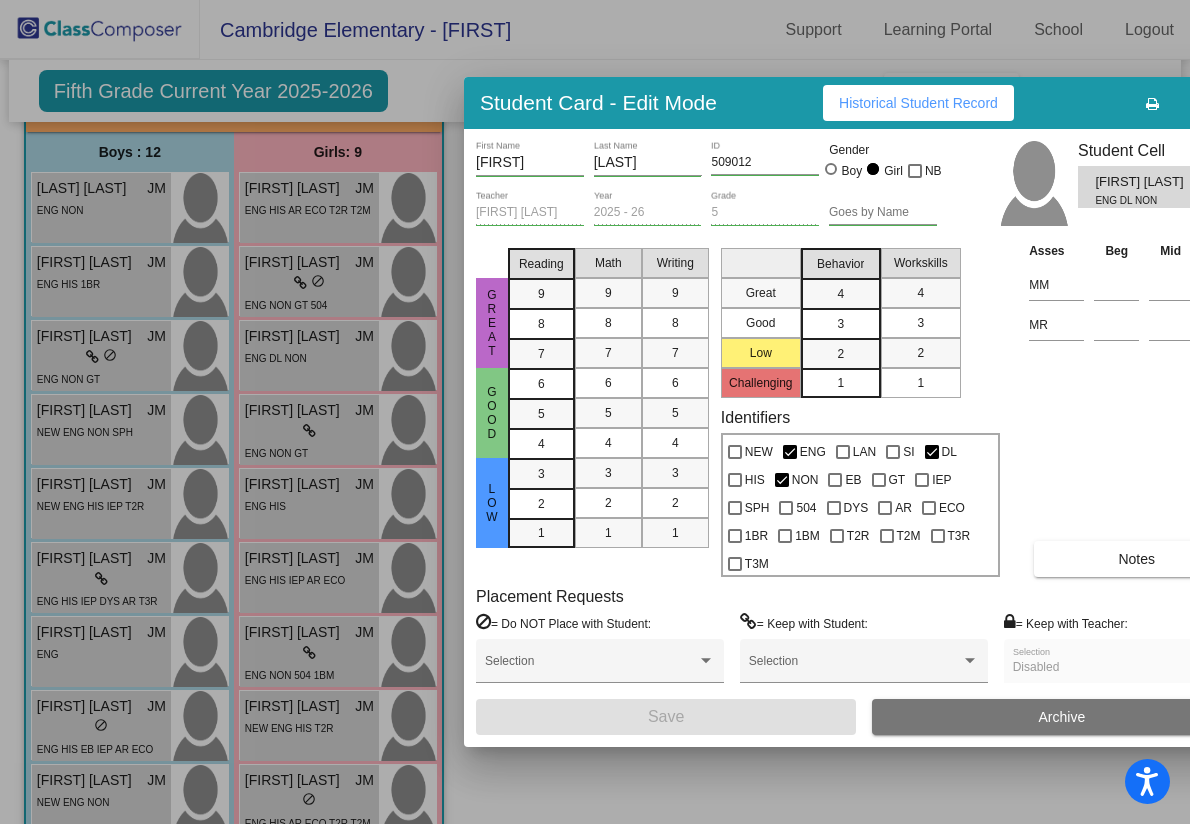 click at bounding box center (595, 412) 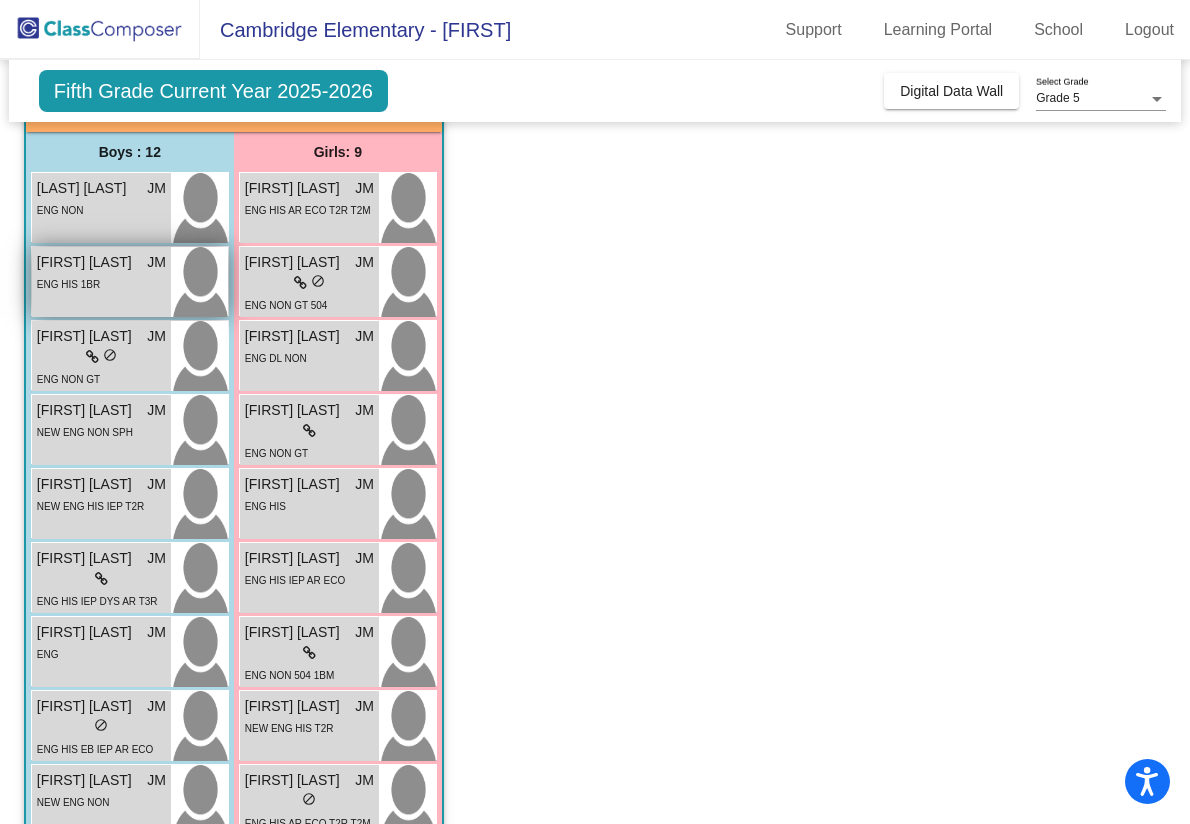 click on "ENG HIS 1BR" at bounding box center [101, 283] 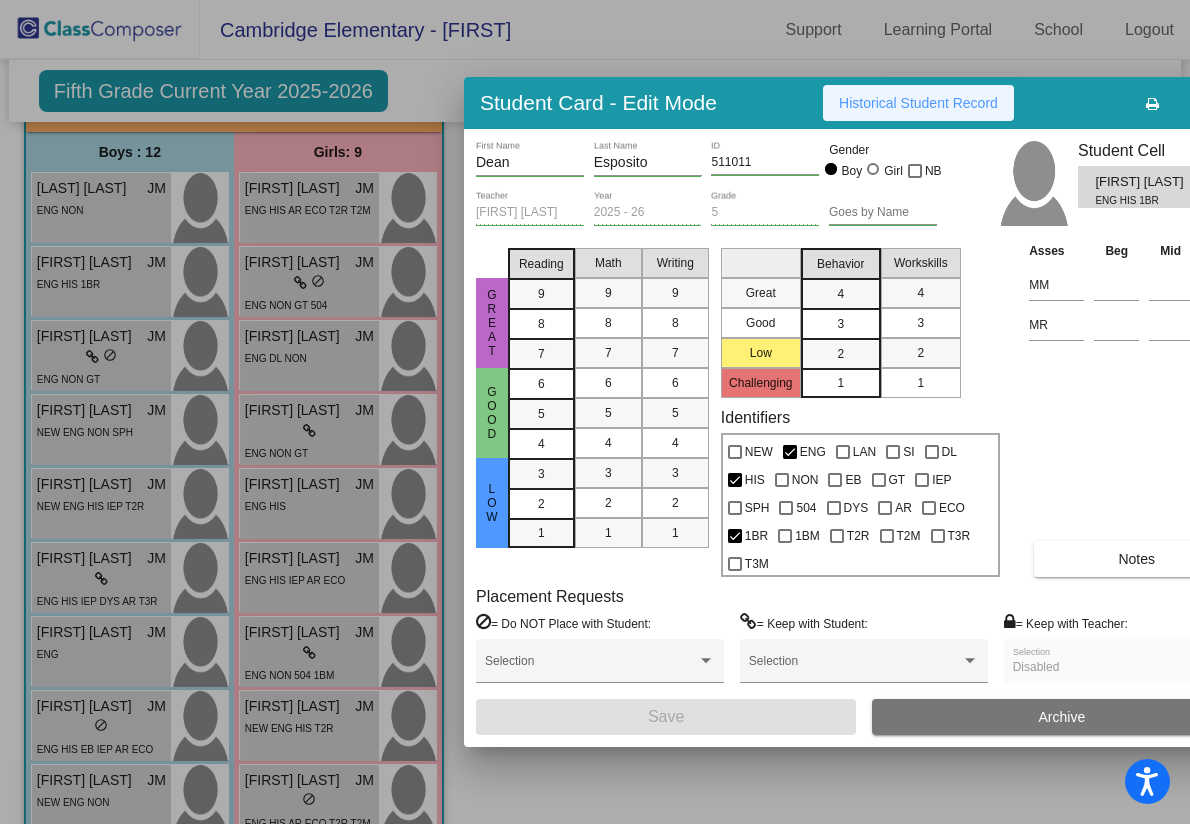 click on "Historical Student Record" at bounding box center (918, 103) 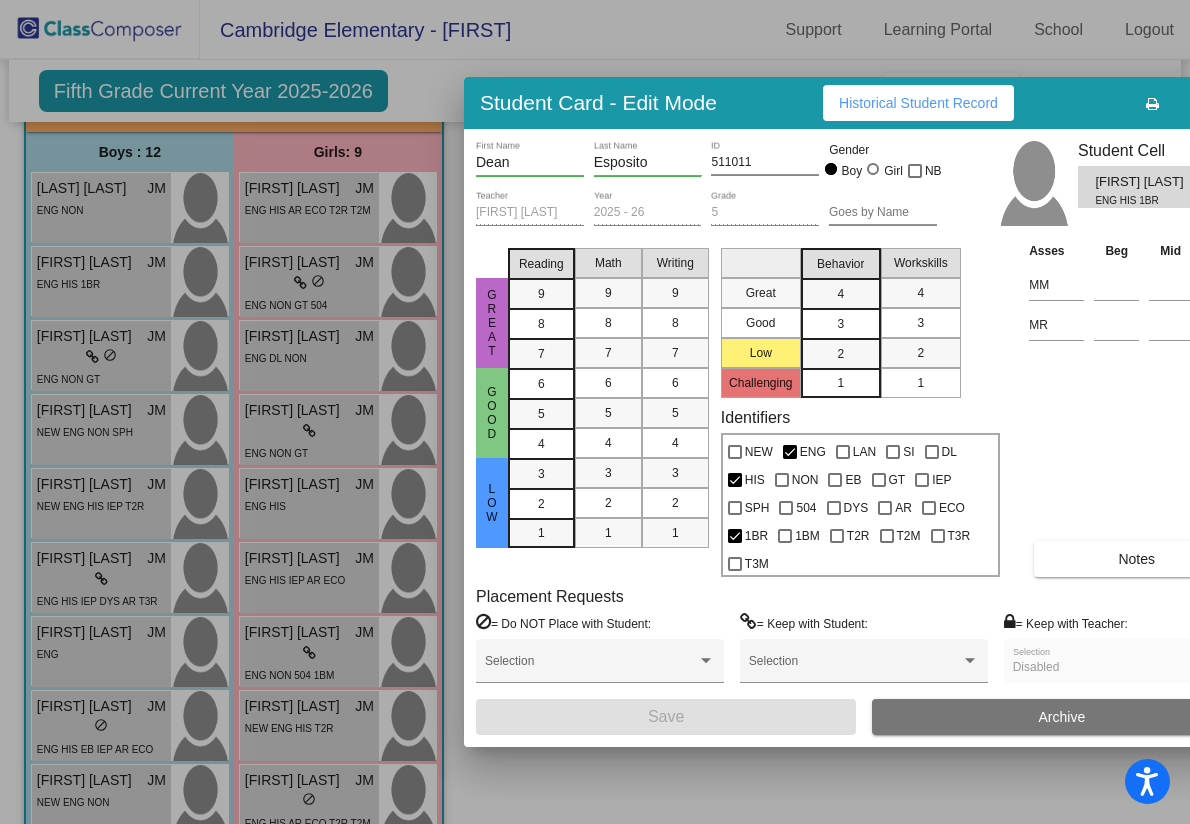 click at bounding box center (595, 412) 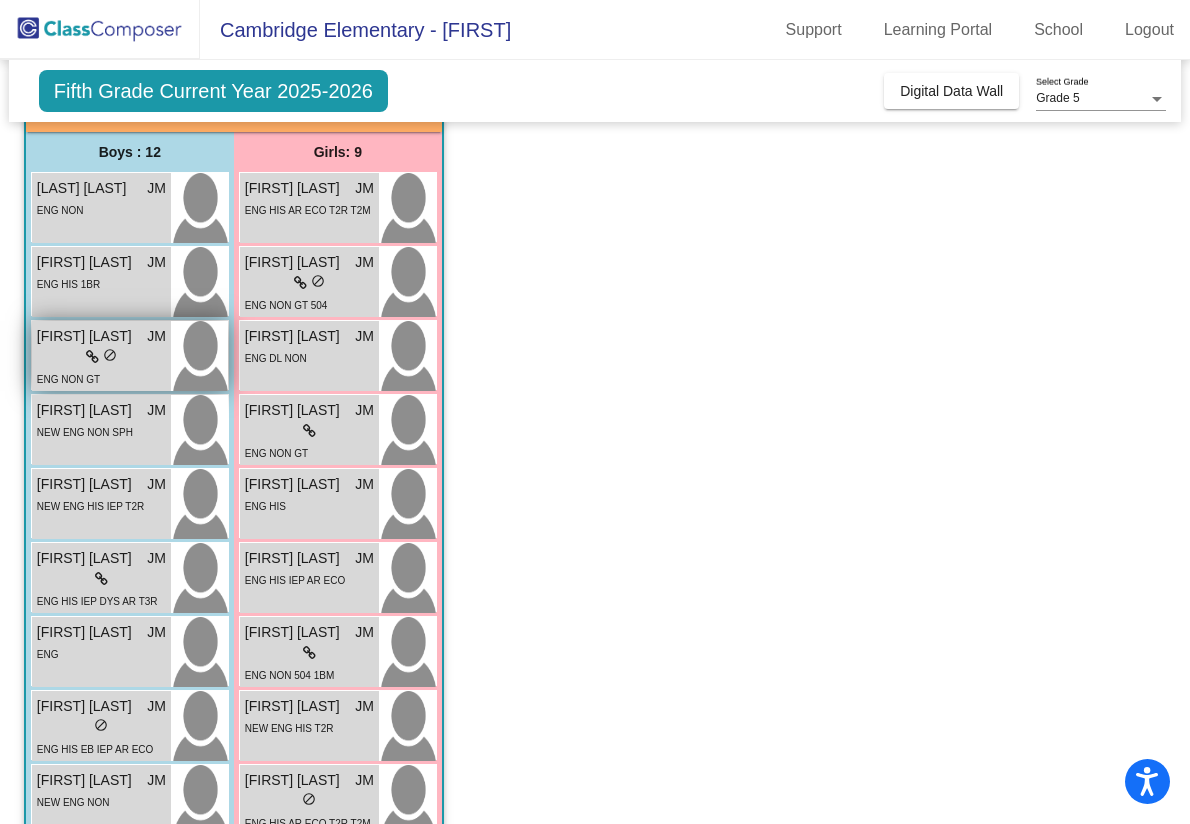 click on "lock do_not_disturb_alt" at bounding box center (101, 357) 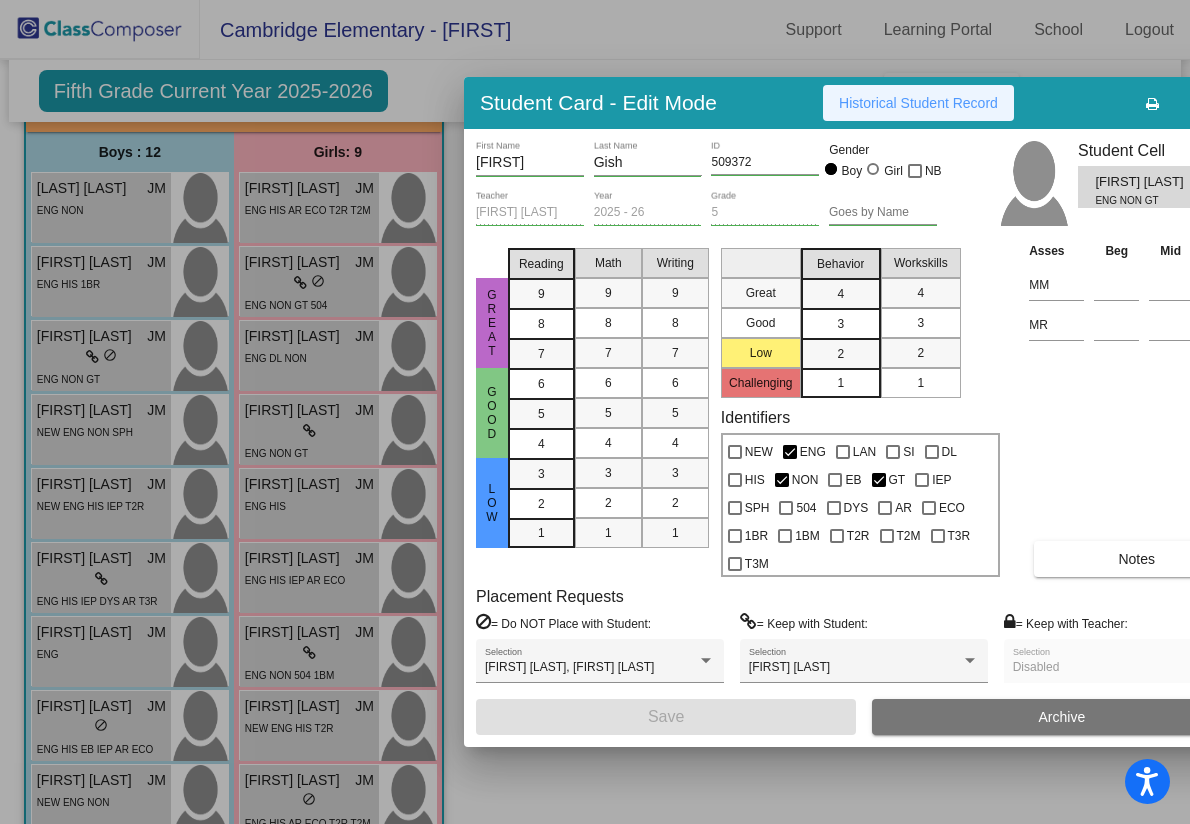 click on "Historical Student Record" at bounding box center [918, 103] 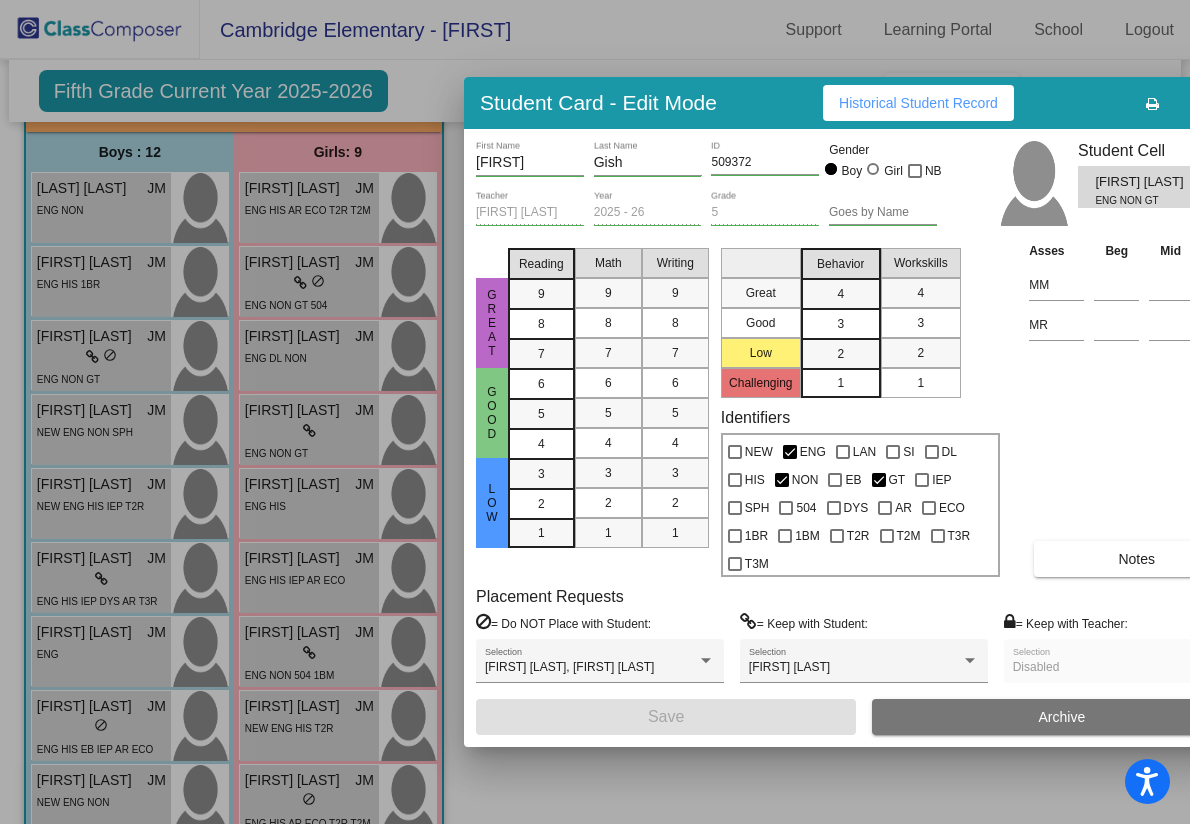scroll, scrollTop: 0, scrollLeft: 0, axis: both 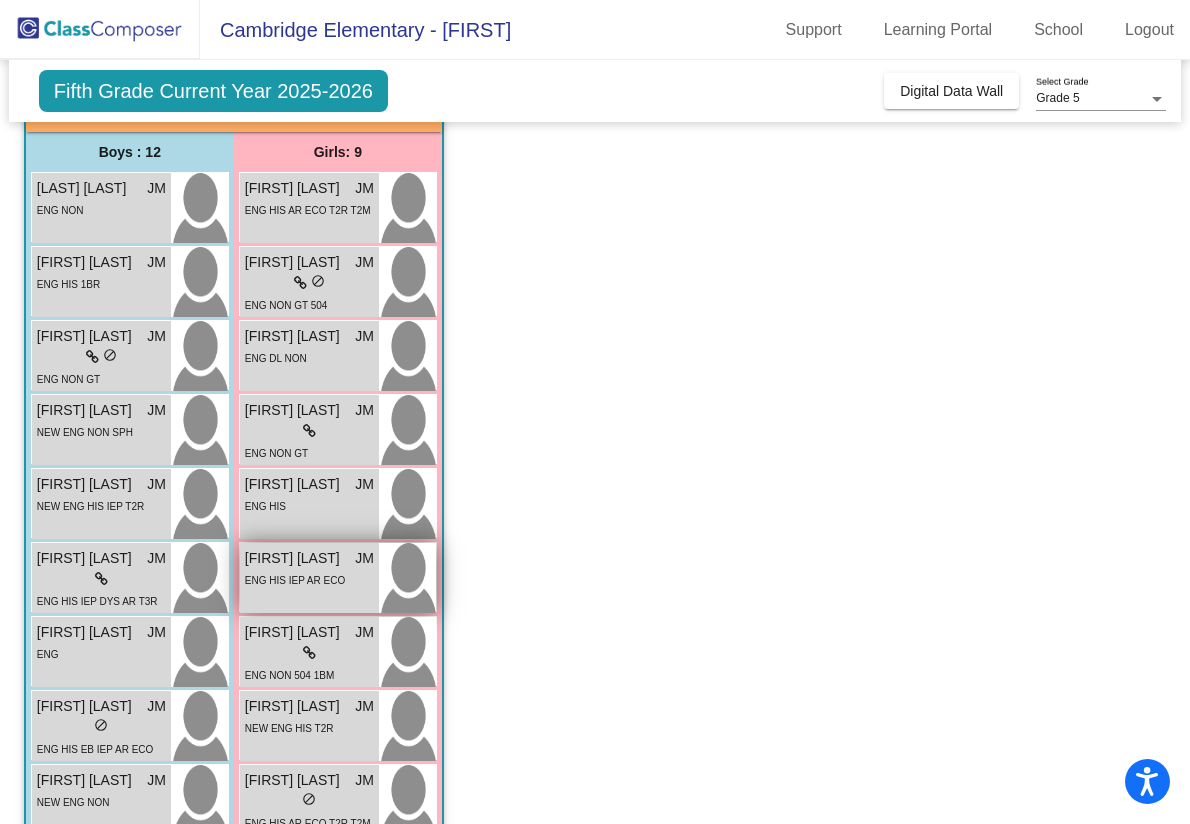 click on "[FIRST] [LAST] JM lock do_not_disturb_alt ENG HIS IEP AR ECO" at bounding box center [309, 578] 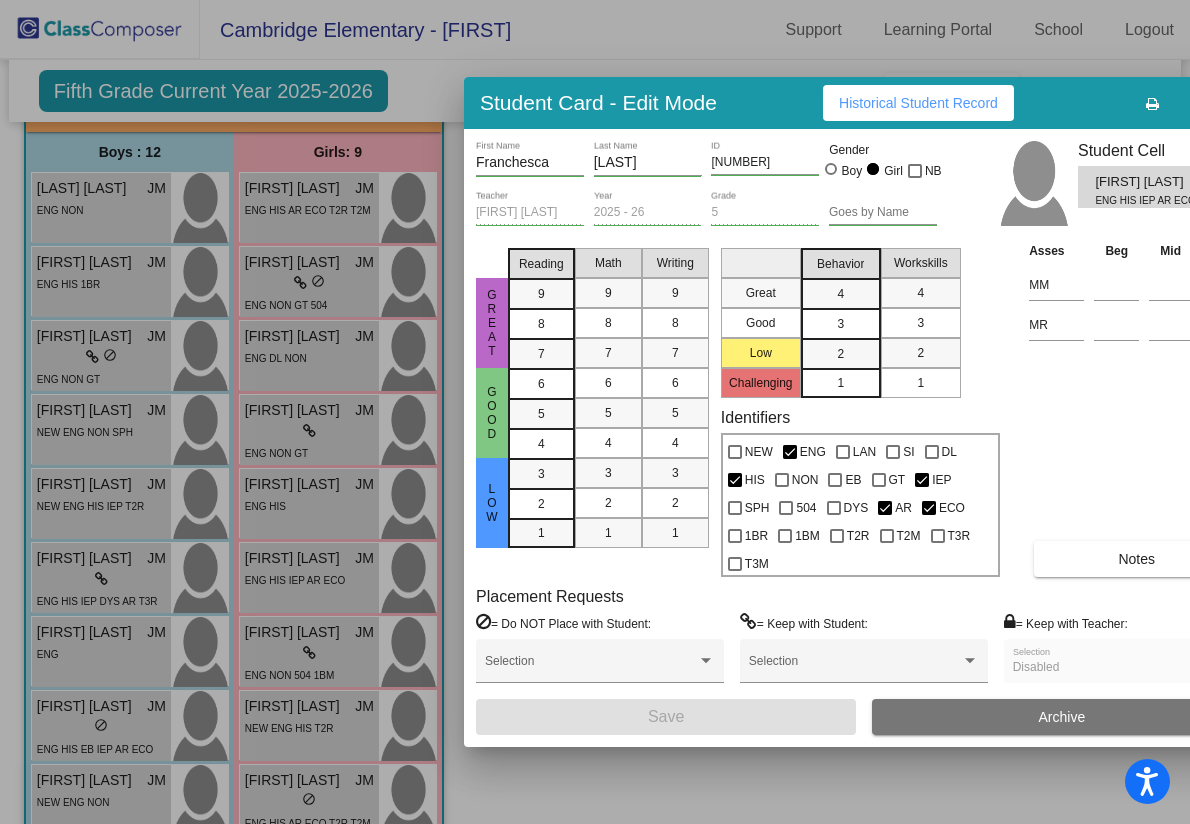 click on "Historical Student Record" at bounding box center [918, 103] 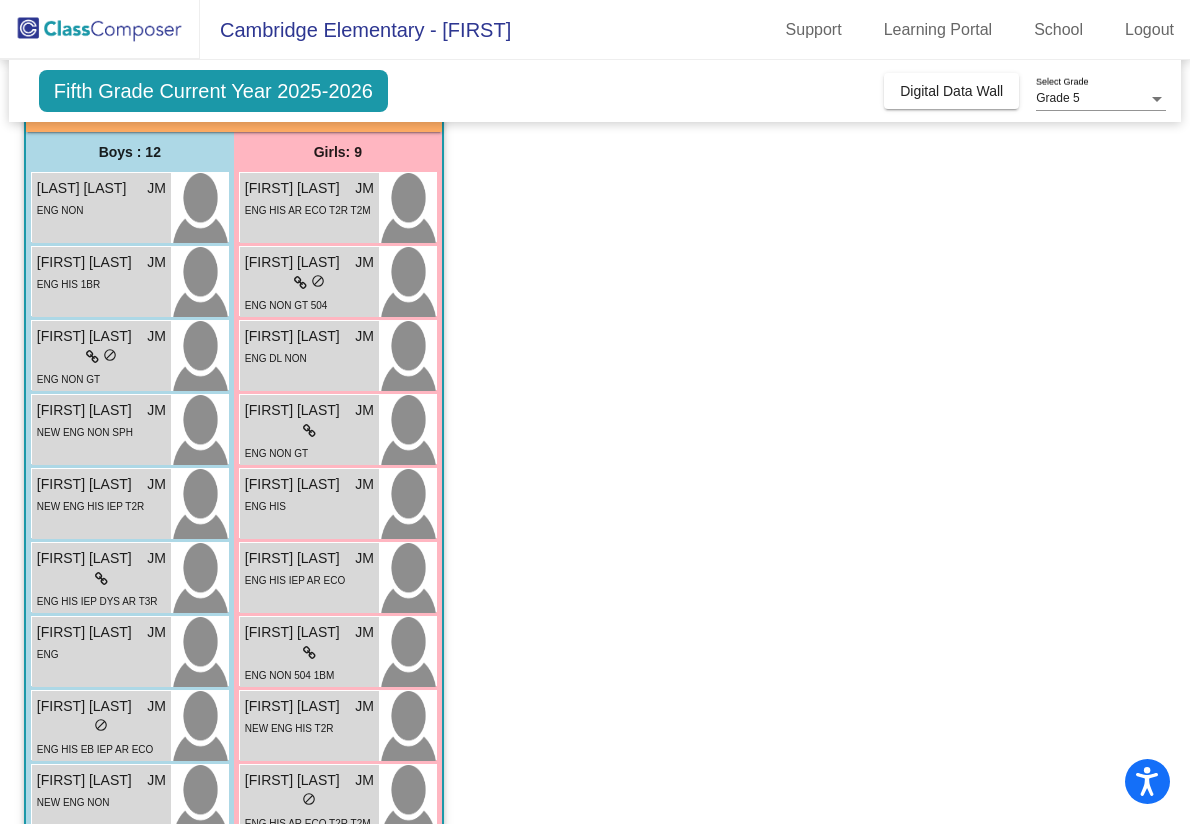 click on "ENG HIS" at bounding box center [309, 505] 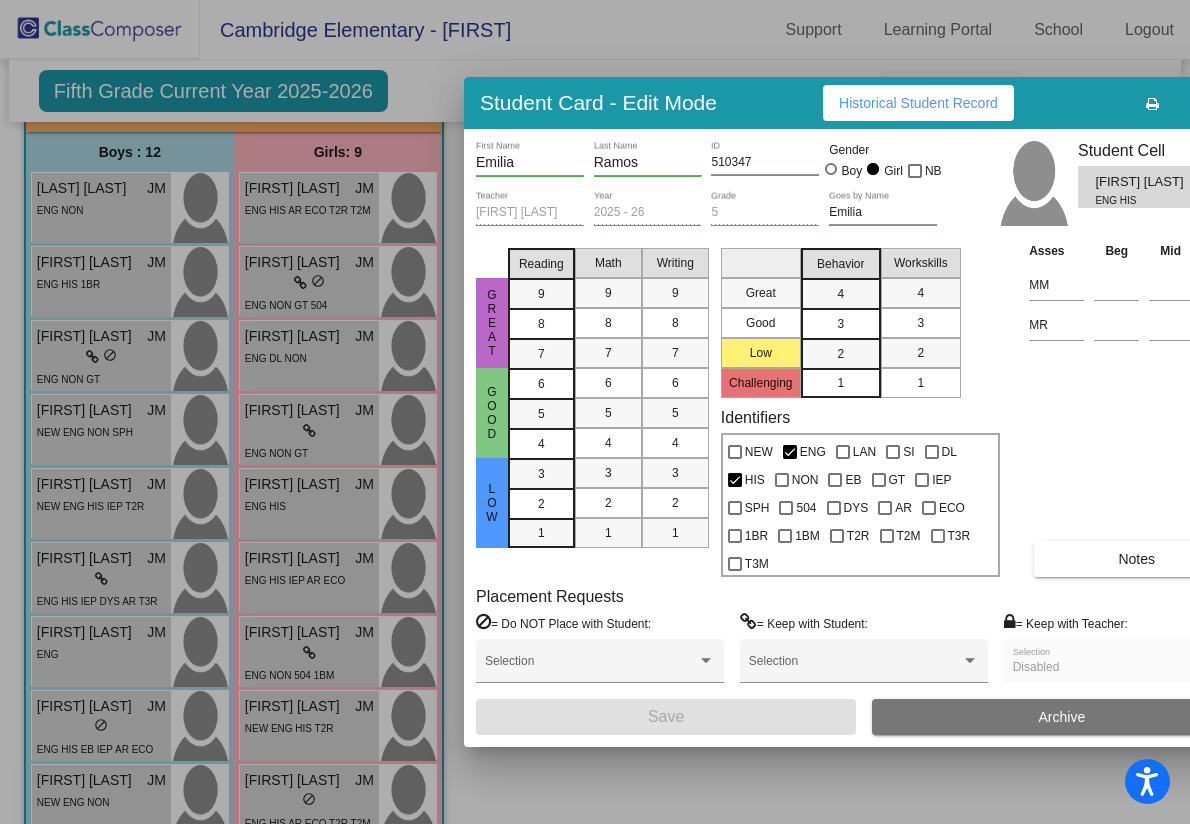 click on "Historical Student Record" at bounding box center [918, 103] 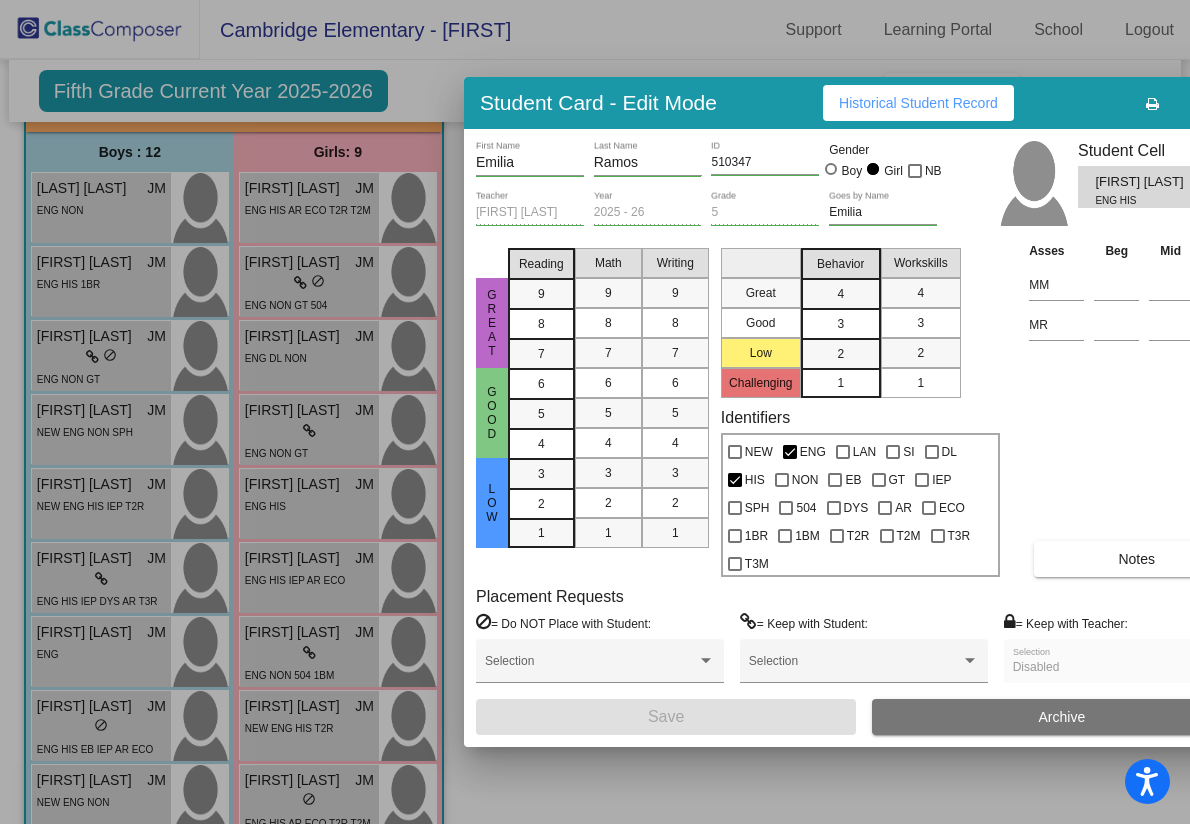 click at bounding box center (595, 412) 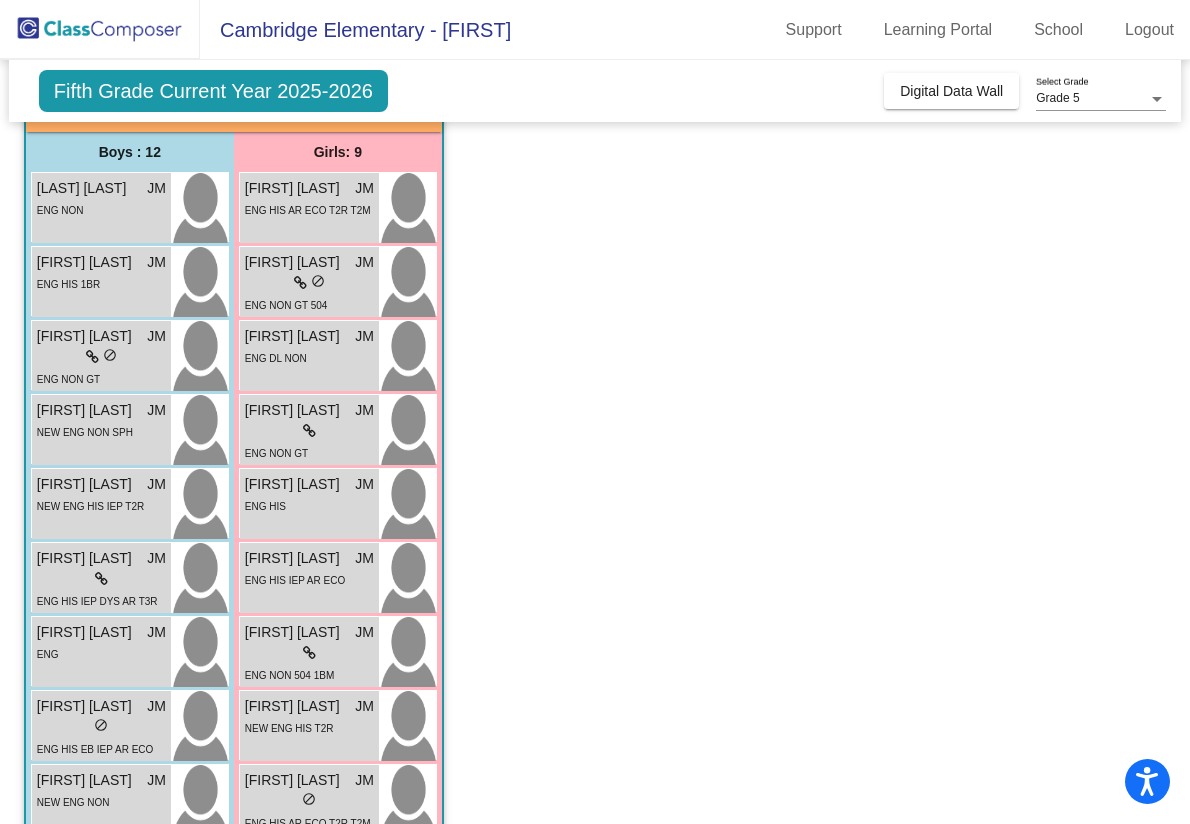 click on "[FIRST] [LAST] JM lock do_not_disturb_alt NEW ENG HIS T2R" at bounding box center [309, 726] 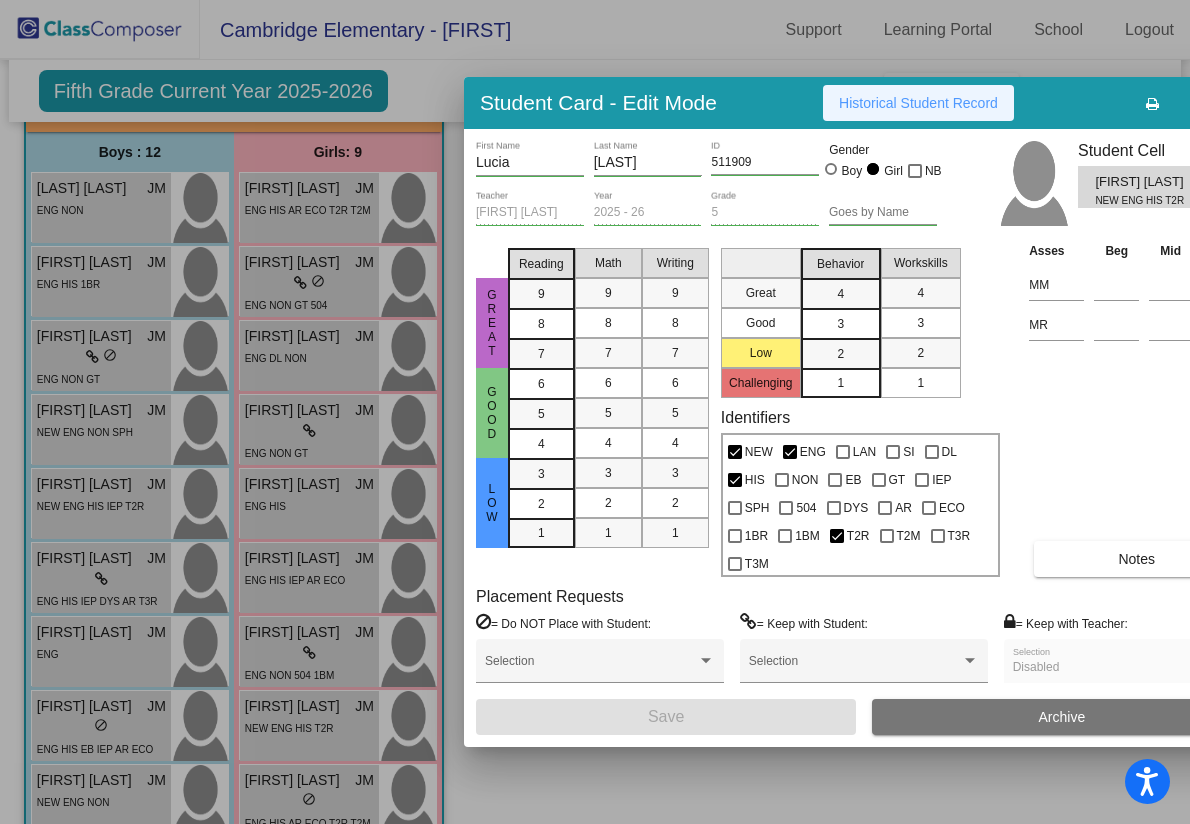 click on "Historical Student Record" at bounding box center (918, 103) 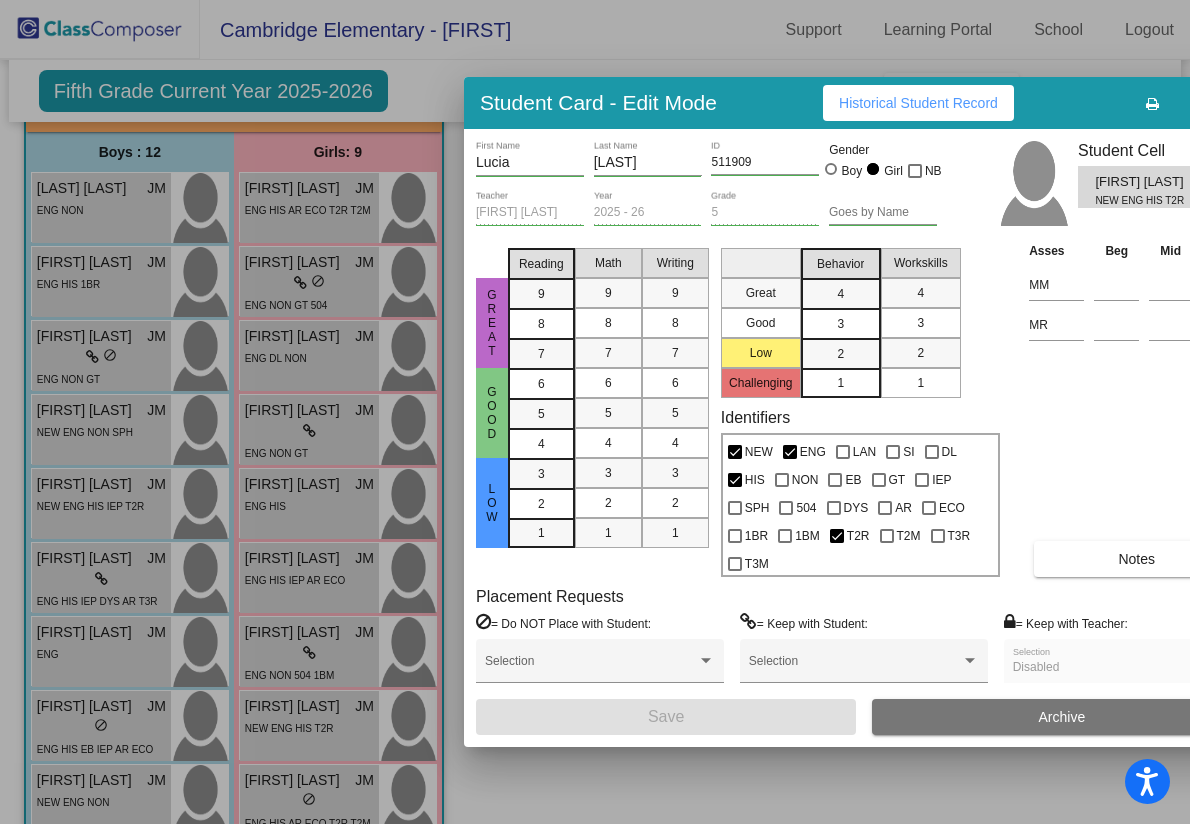 click at bounding box center (595, 412) 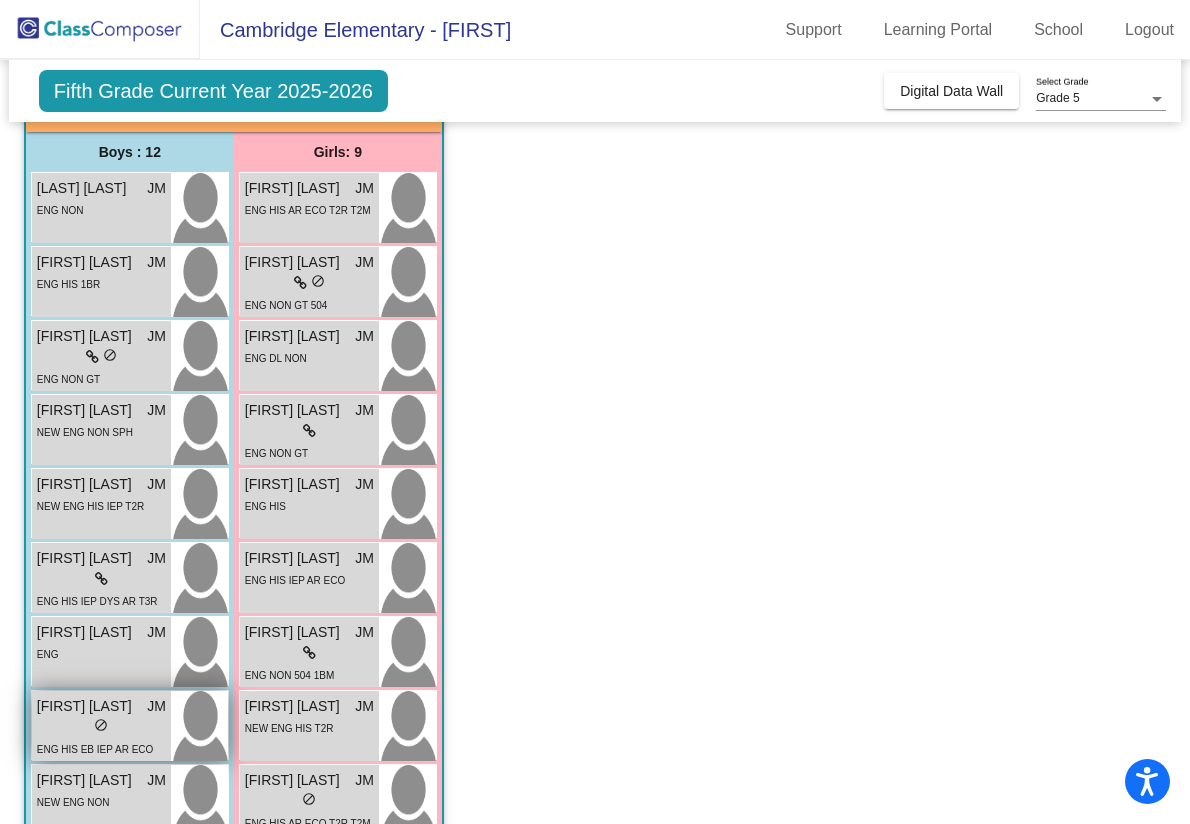 click on "lock do_not_disturb_alt" at bounding box center [101, 727] 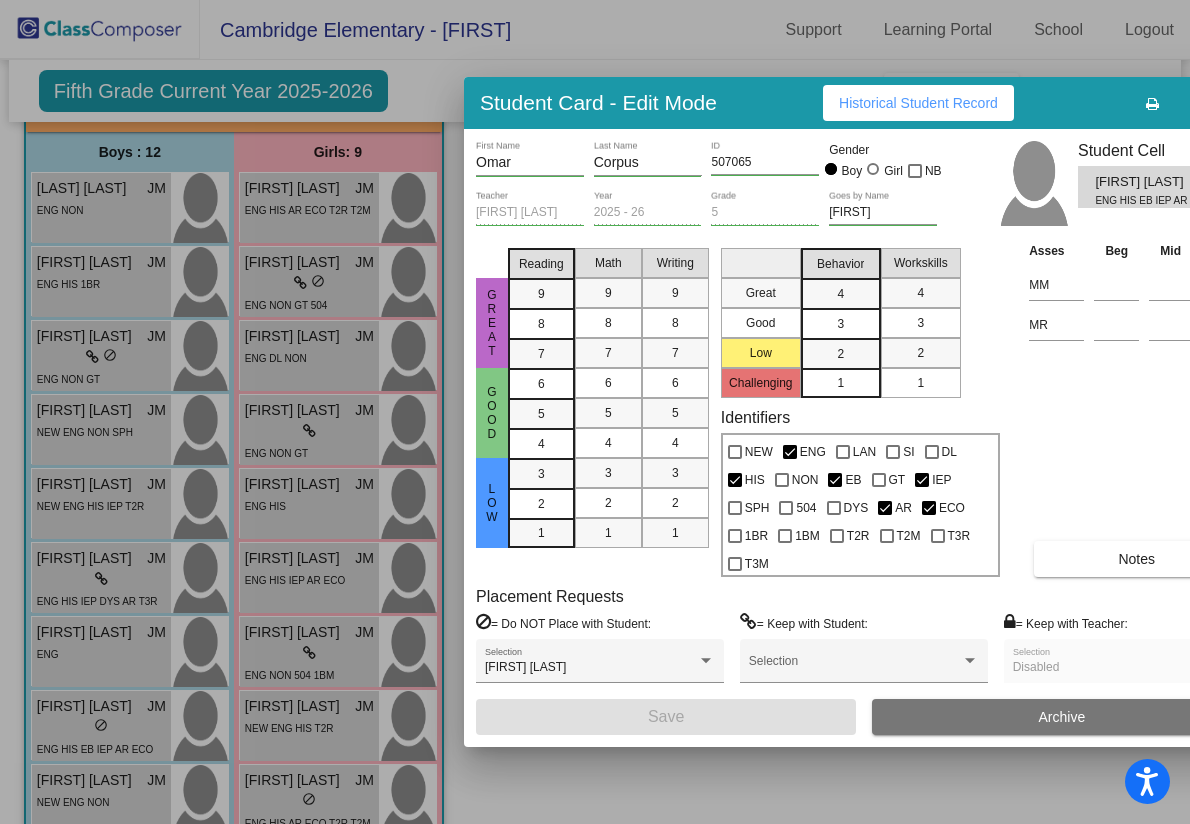 click on "Historical Student Record" at bounding box center [918, 103] 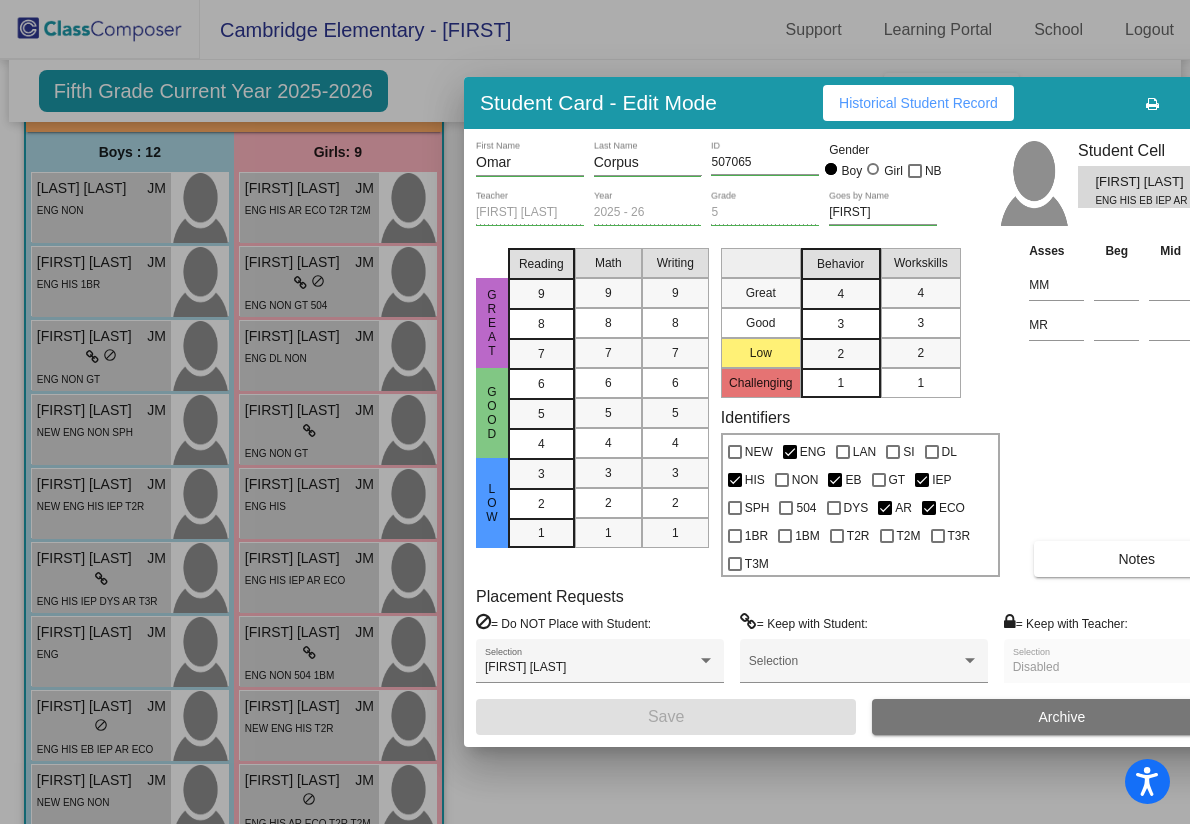 click at bounding box center [595, 412] 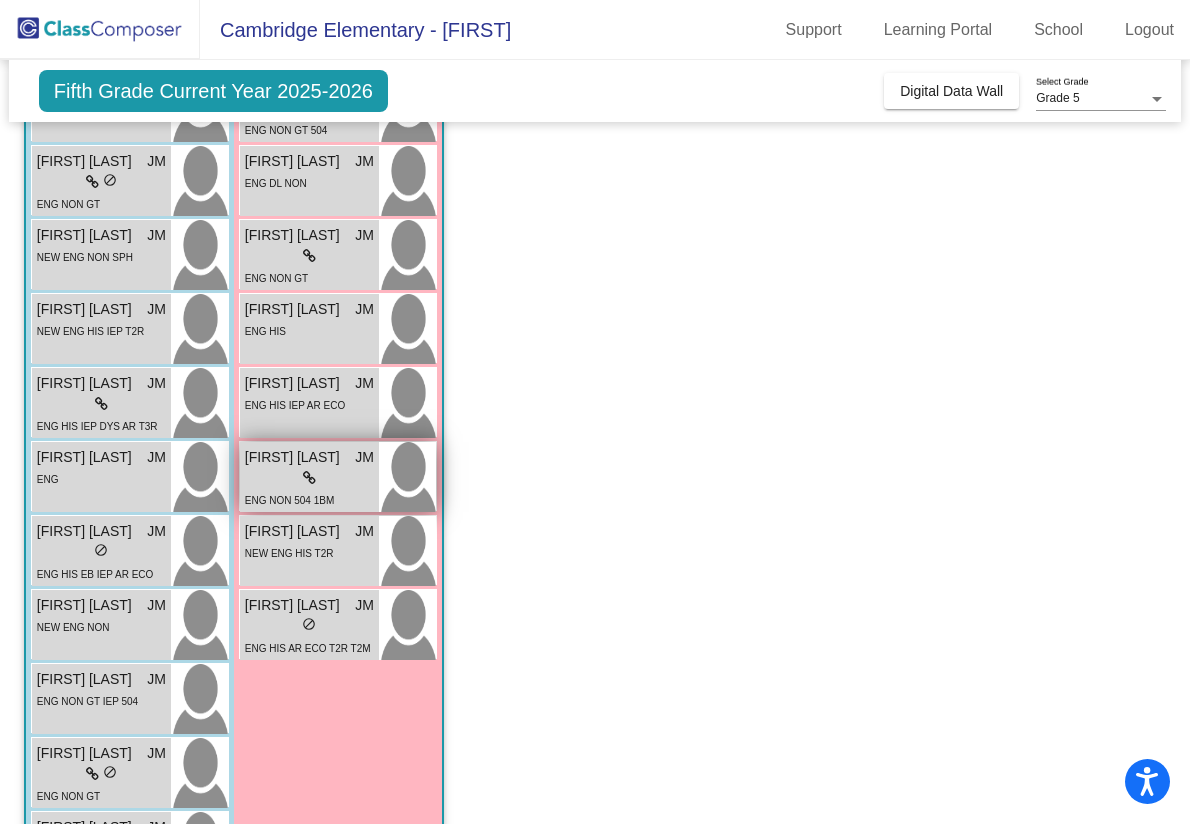 scroll, scrollTop: 416, scrollLeft: 0, axis: vertical 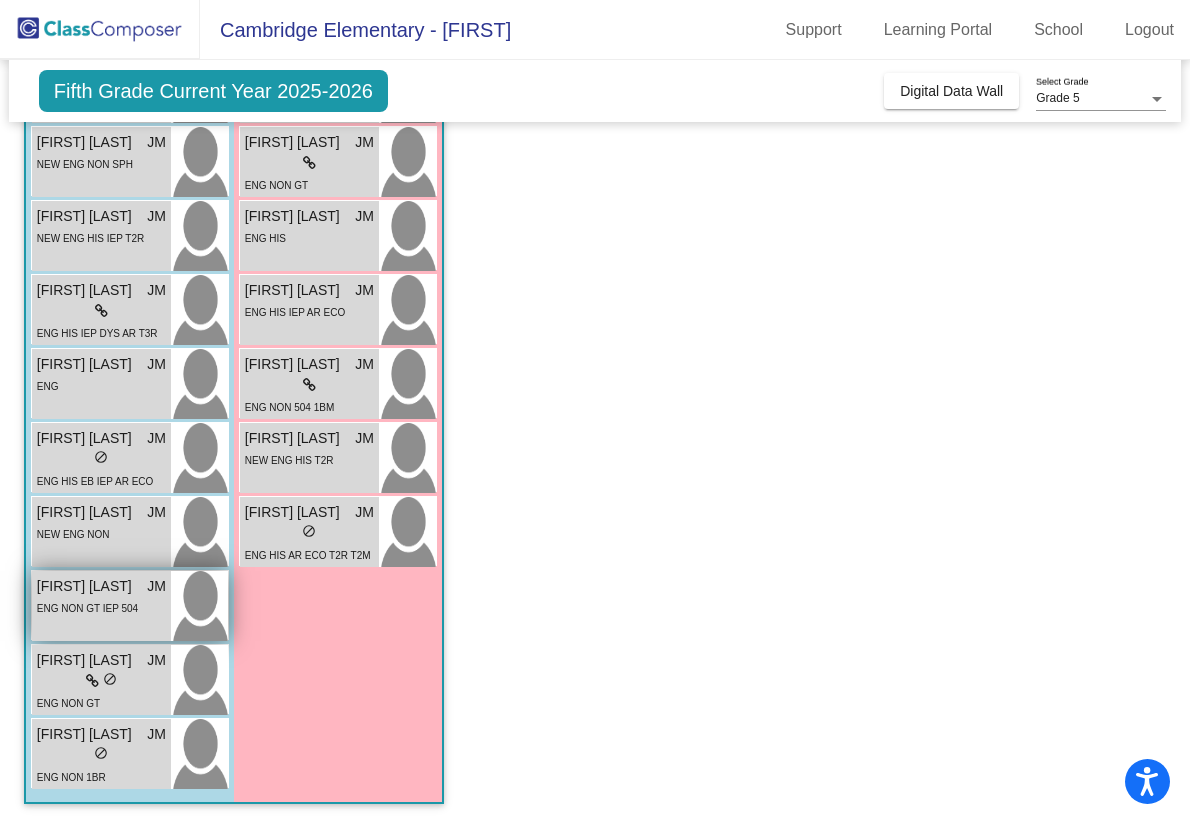 click on "ENG NON GT IEP 504" at bounding box center (87, 608) 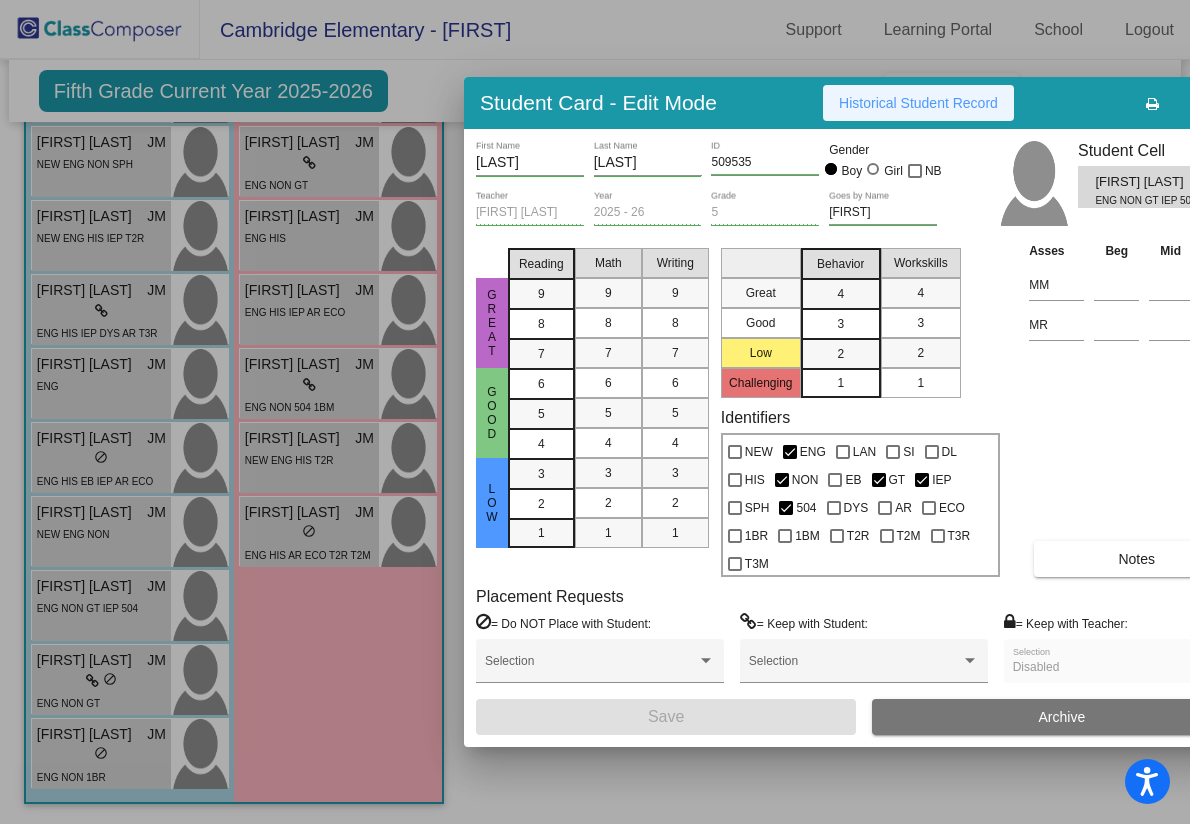click on "Historical Student Record" at bounding box center [918, 103] 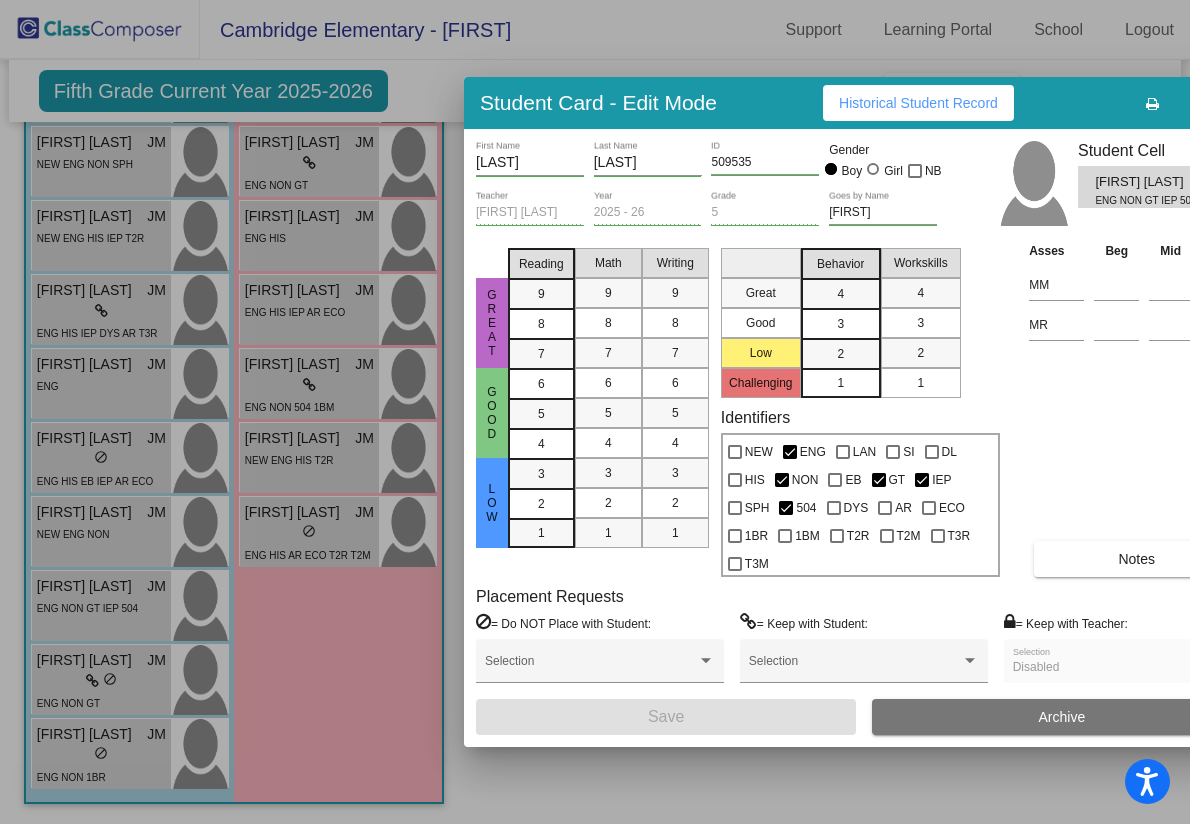 click at bounding box center [595, 412] 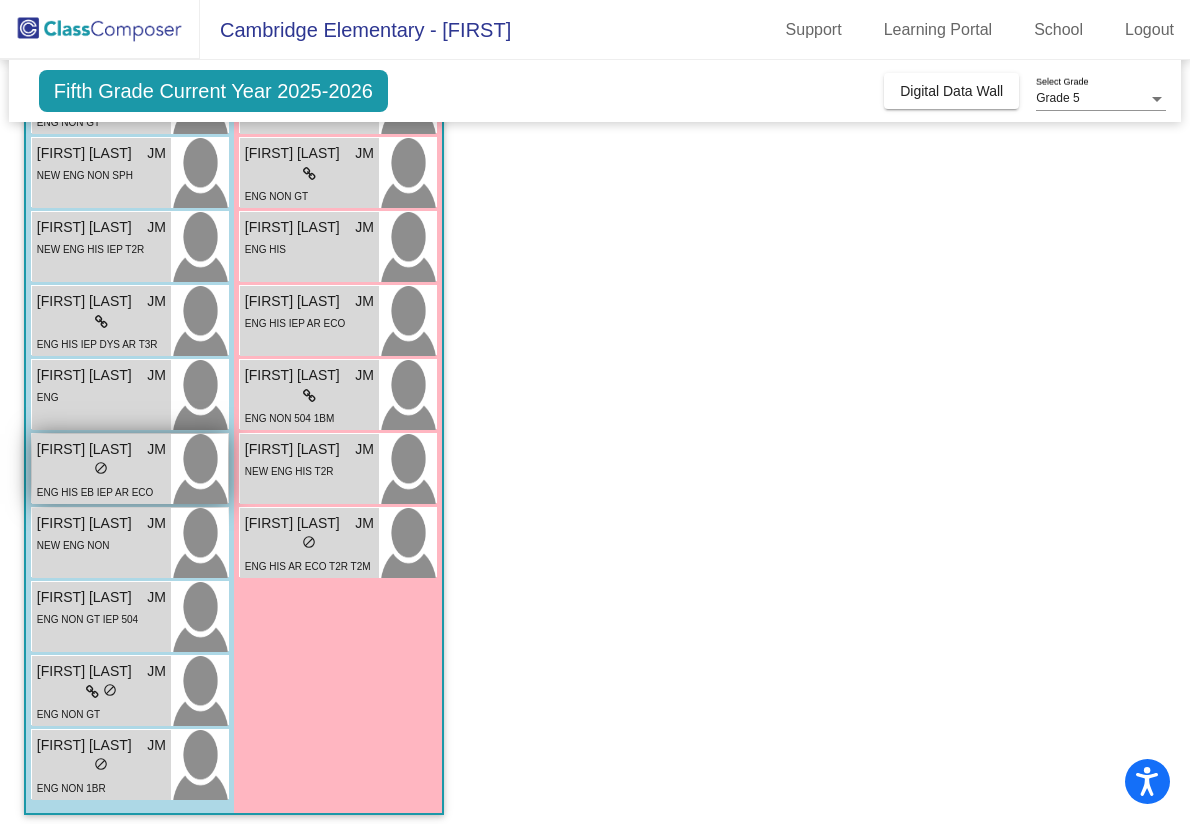 scroll, scrollTop: 416, scrollLeft: 0, axis: vertical 